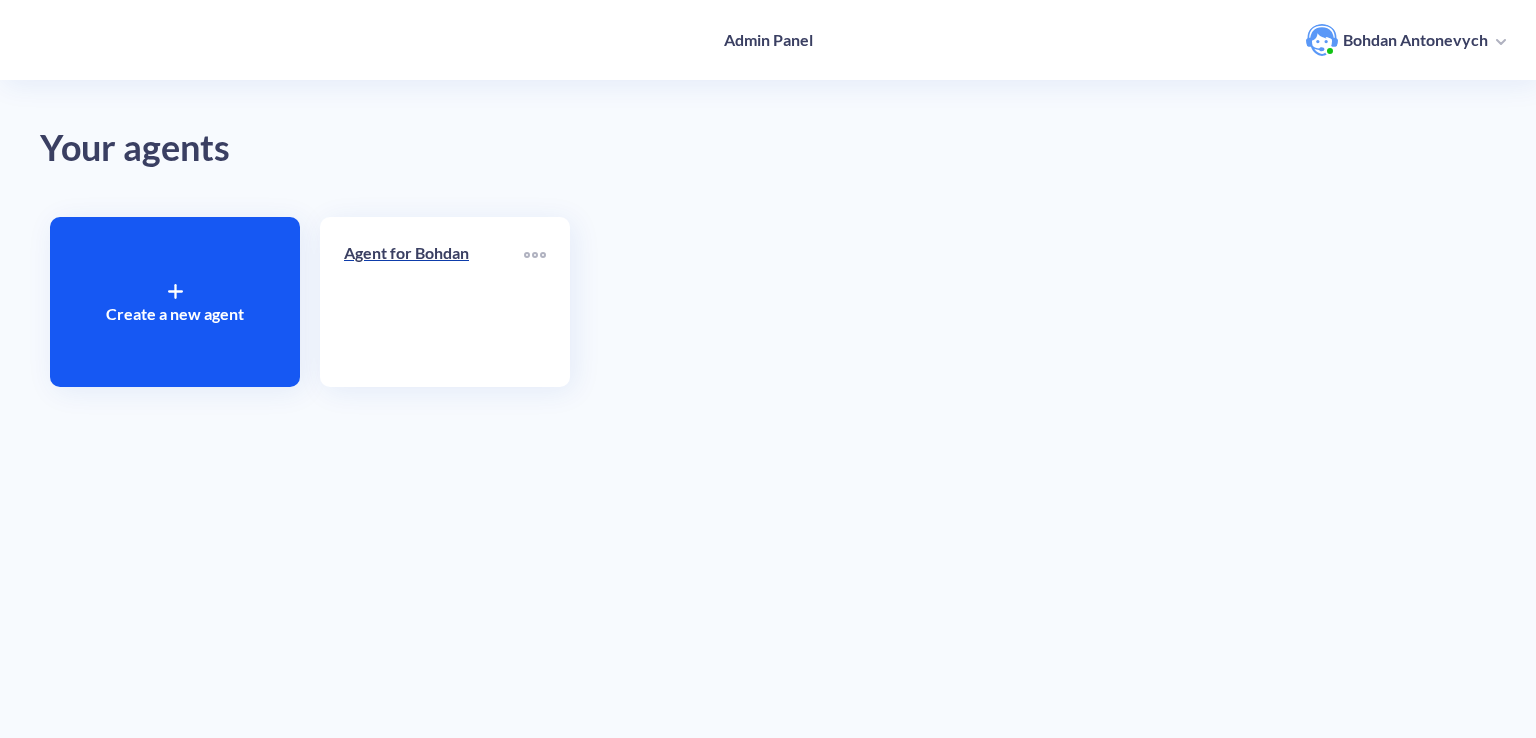 scroll, scrollTop: 0, scrollLeft: 0, axis: both 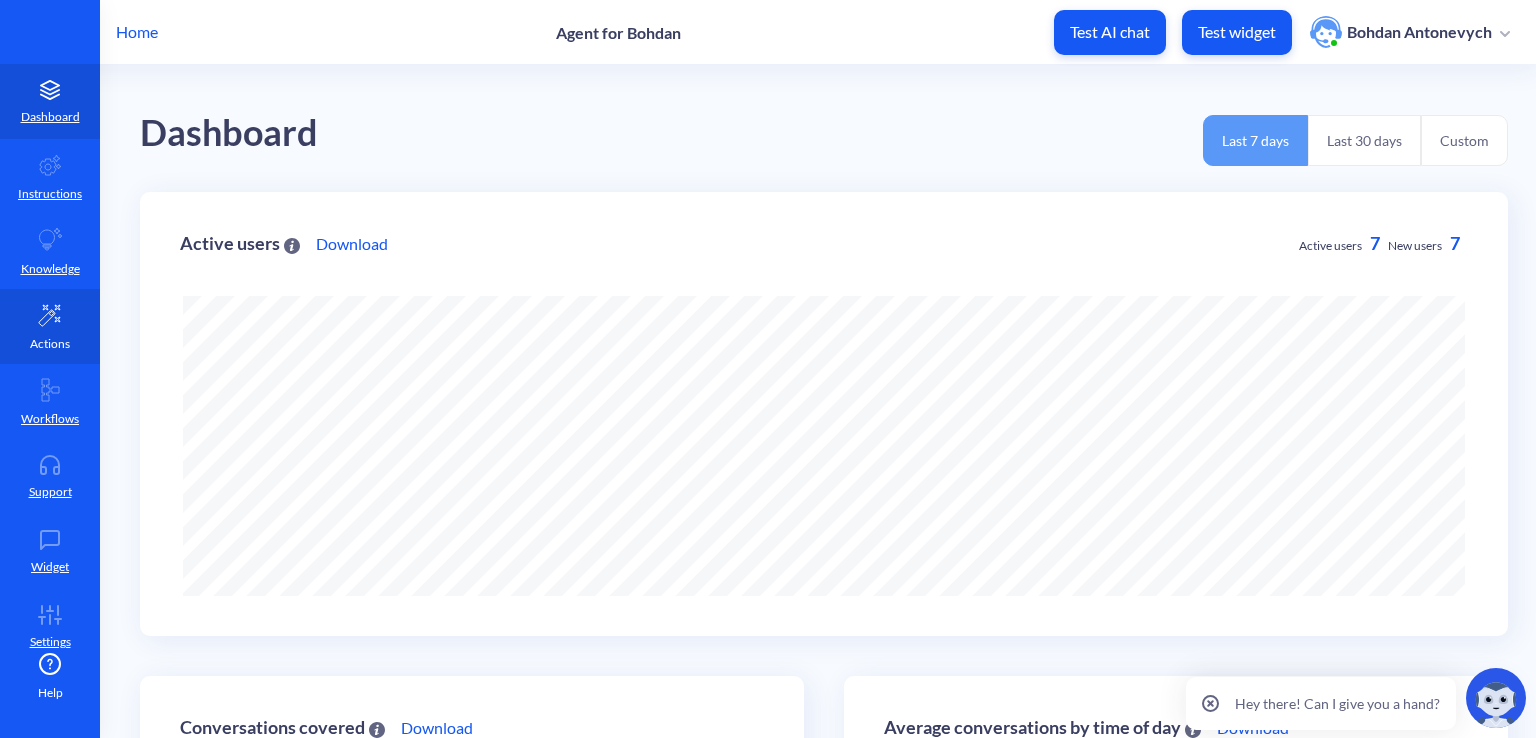 click on "Actions" at bounding box center (50, 344) 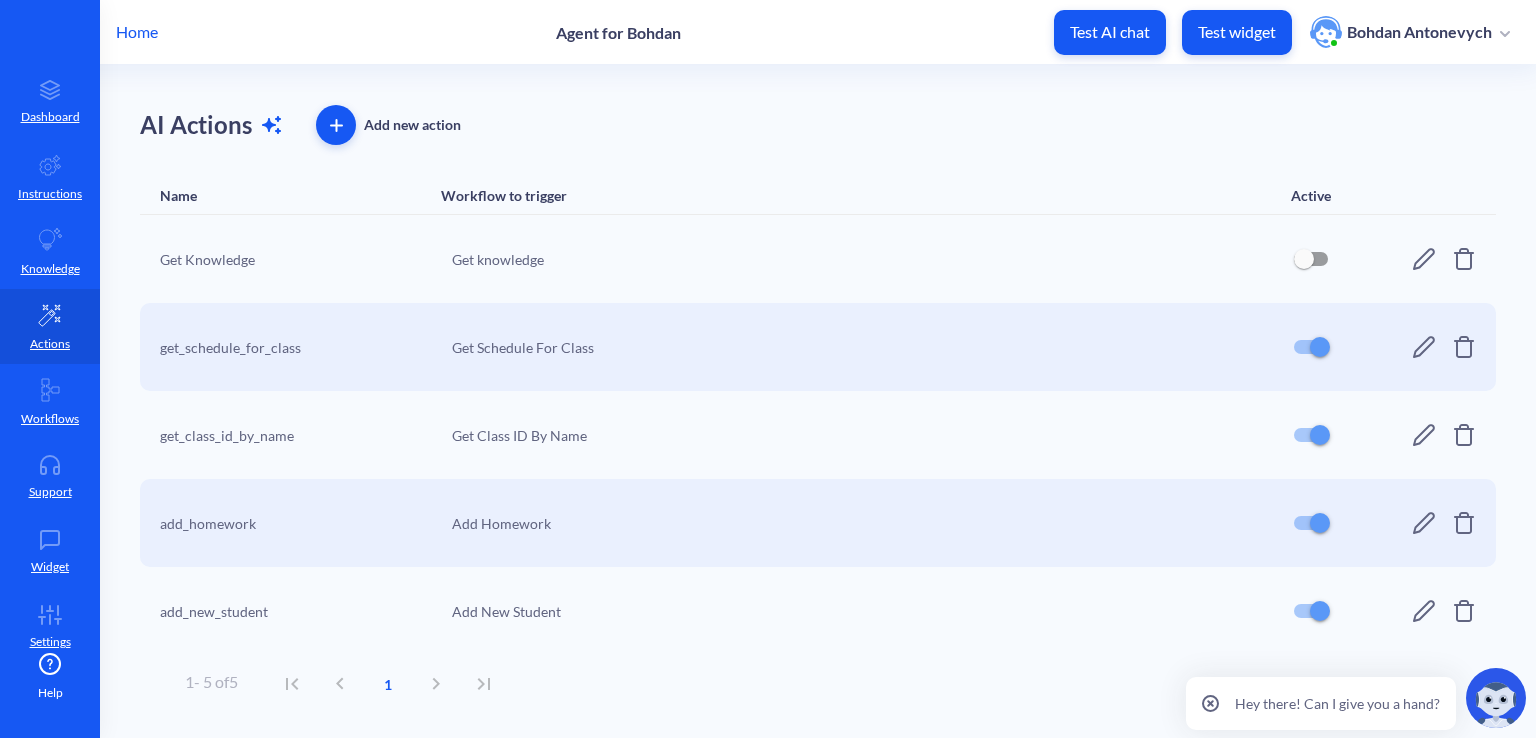 scroll, scrollTop: 15, scrollLeft: 0, axis: vertical 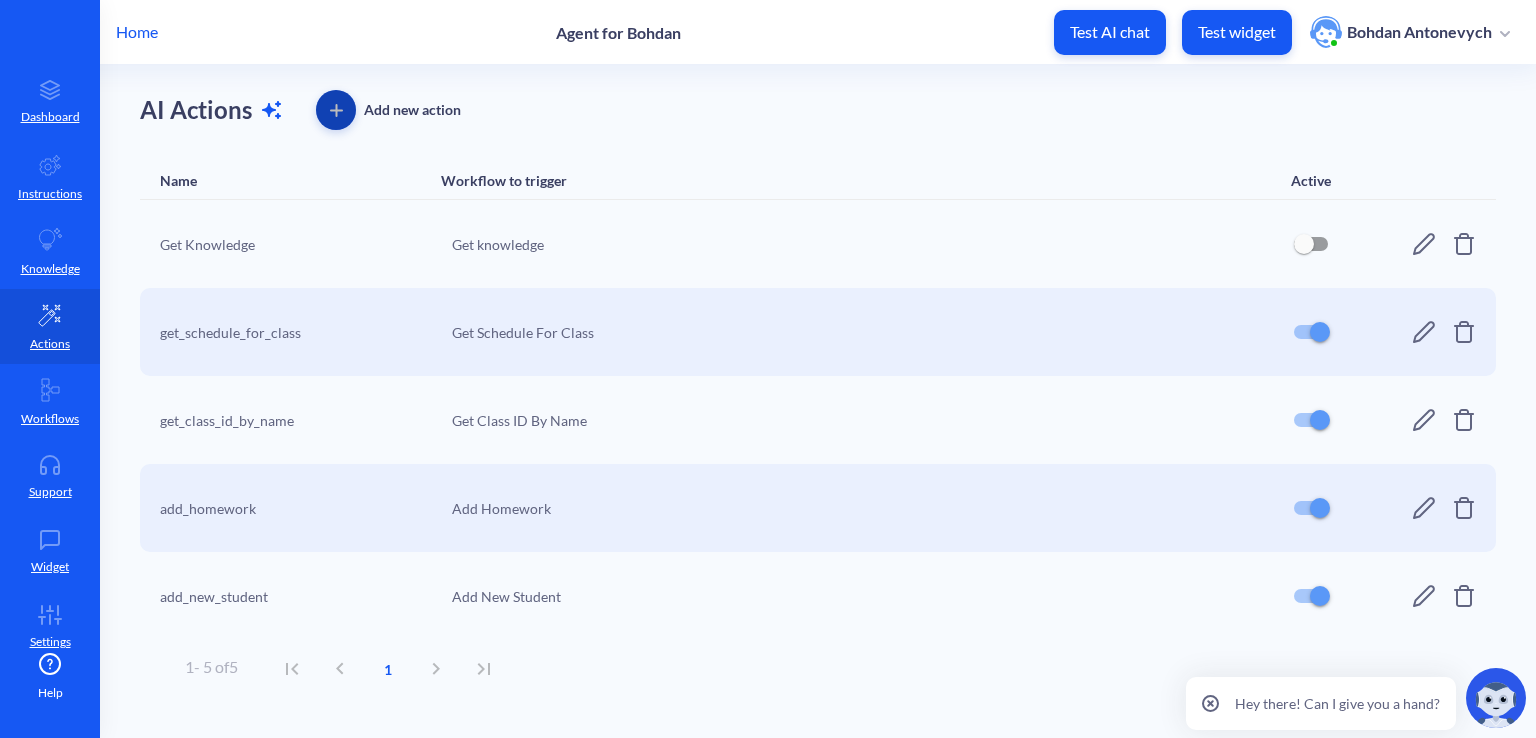 click at bounding box center [336, 110] 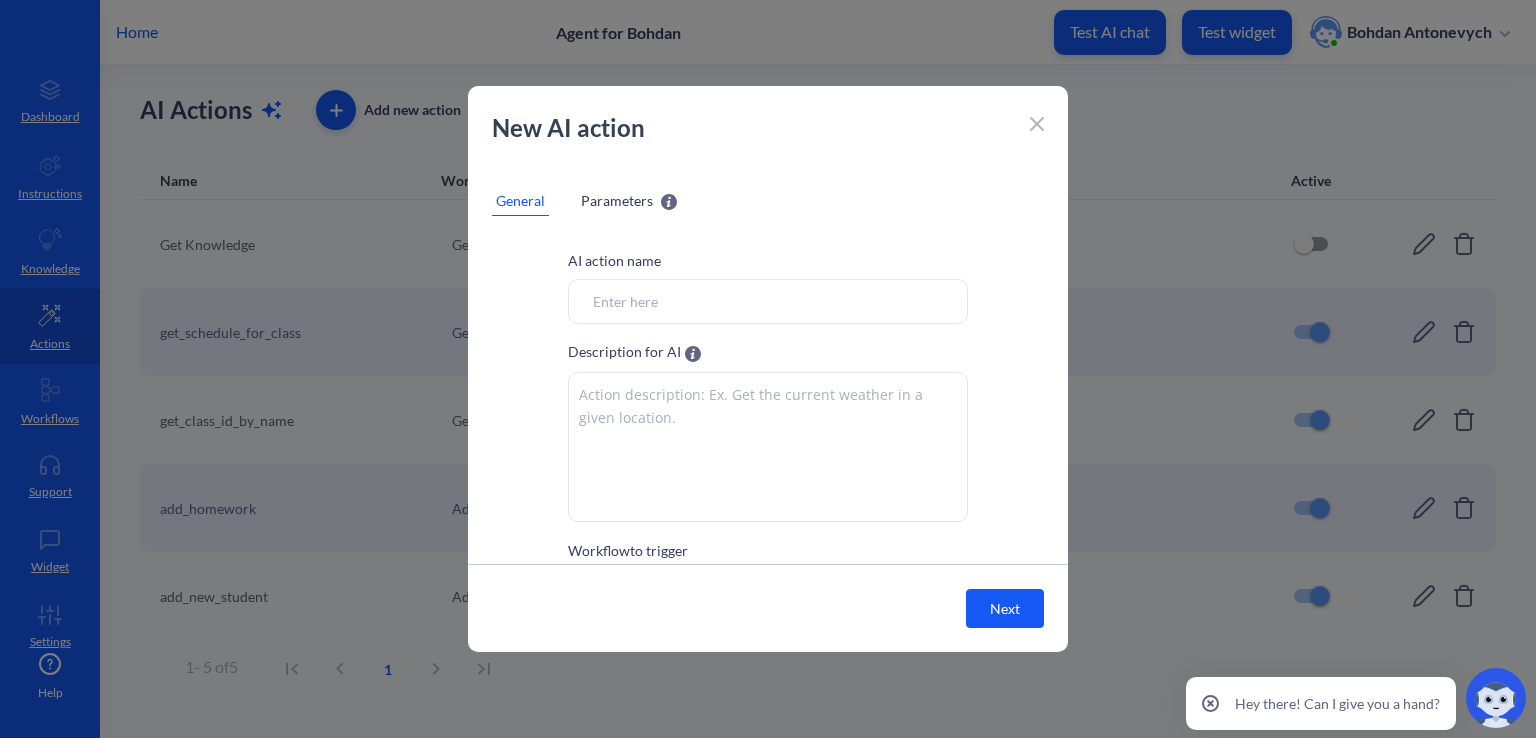 click on "Workflow  to trigger" at bounding box center [768, 301] 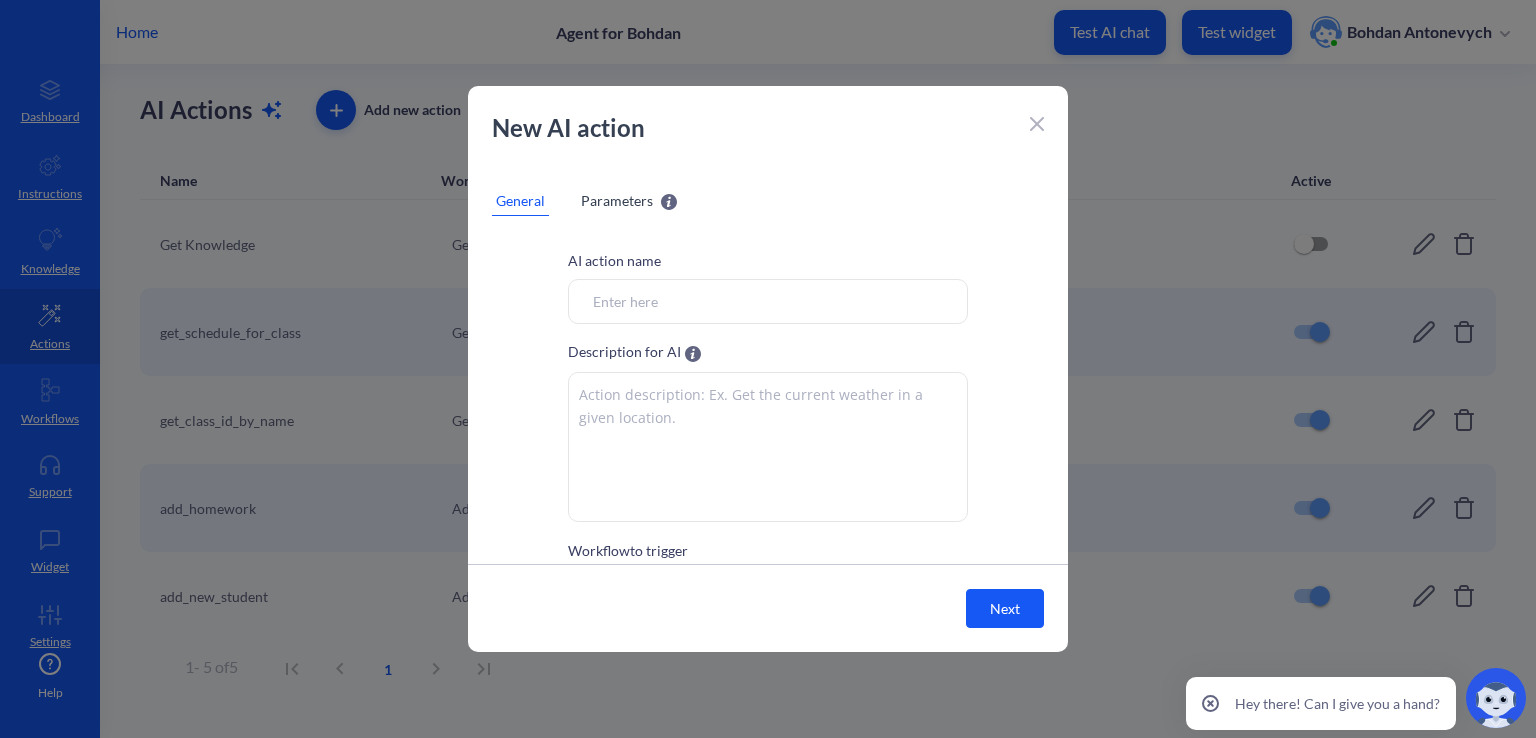 click 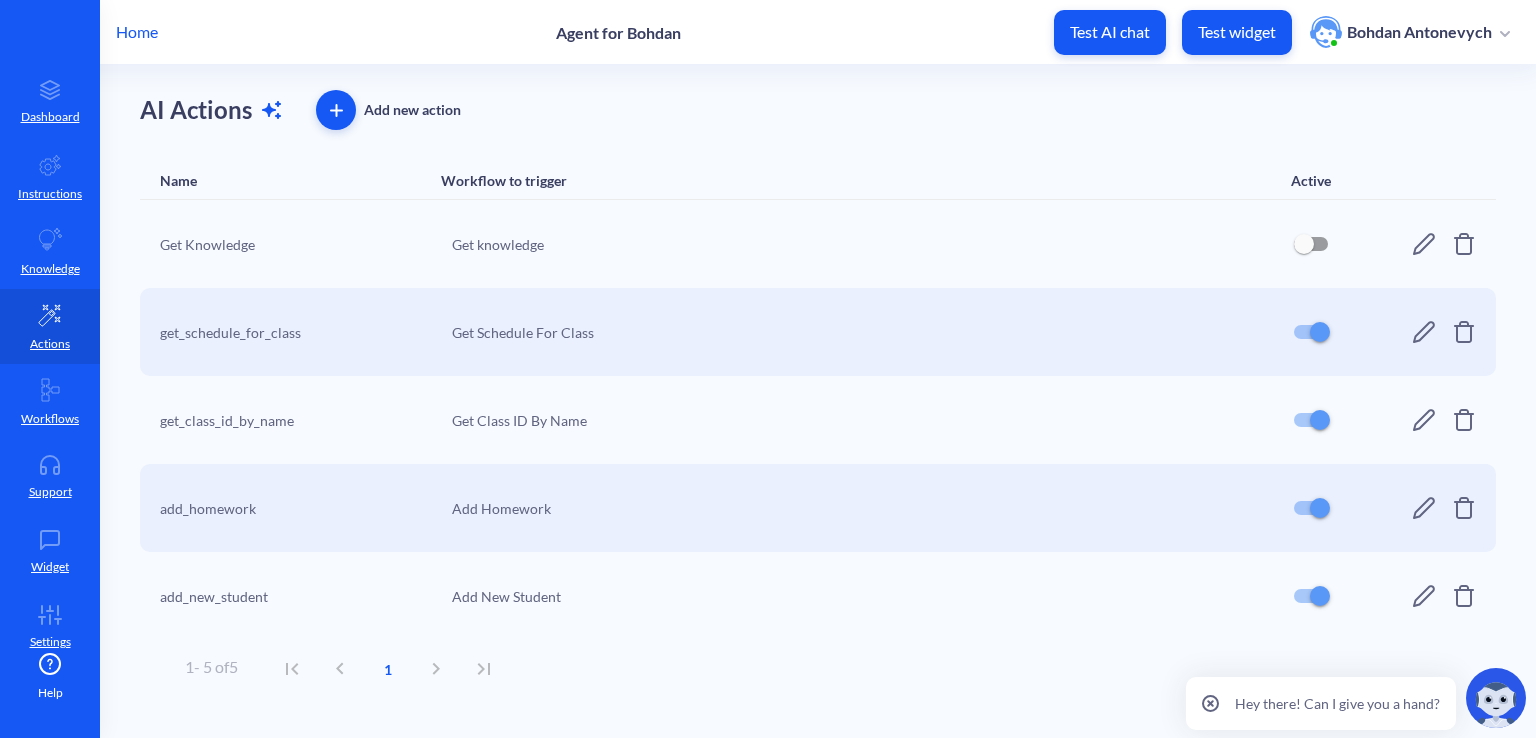 click at bounding box center (336, 110) 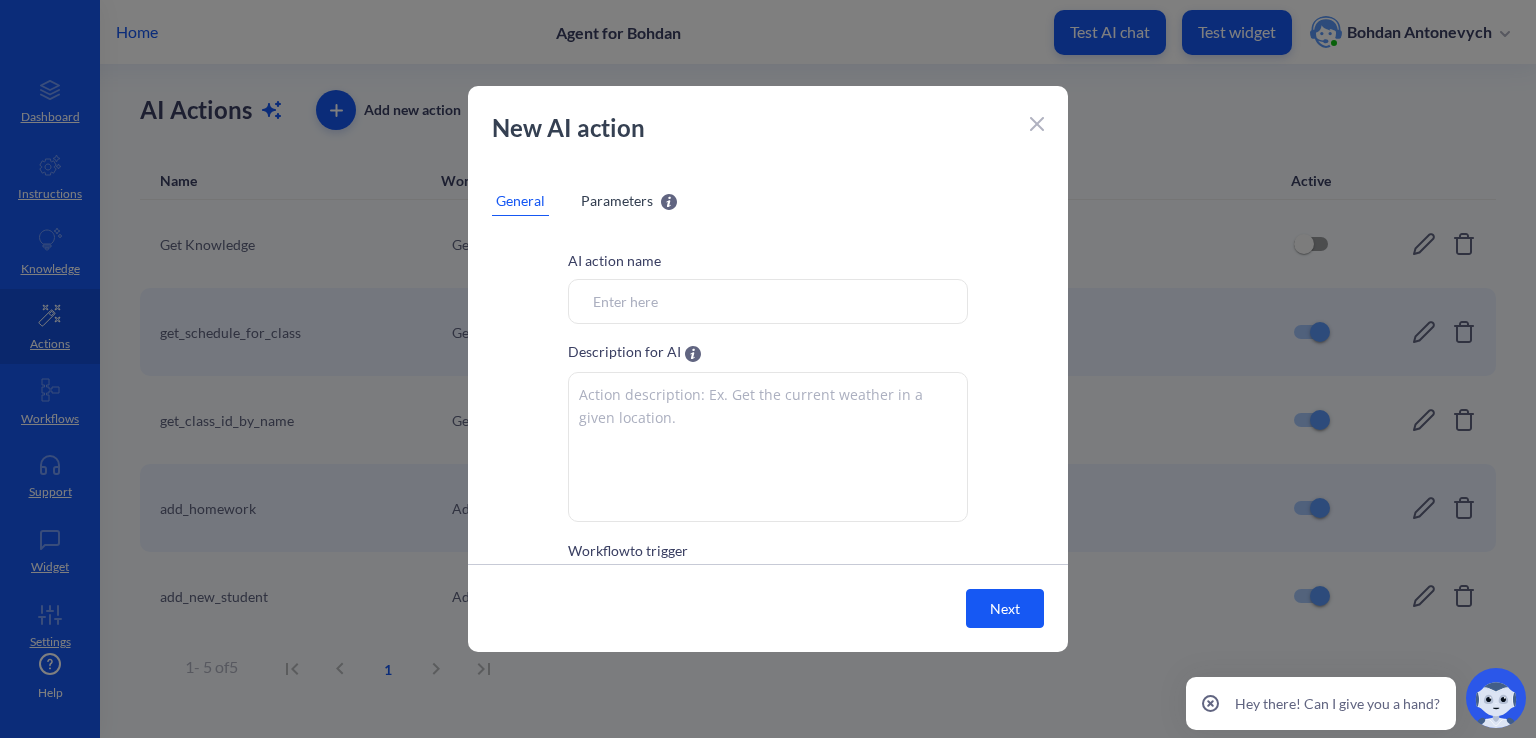 click on "Workflow  to trigger" at bounding box center [768, 301] 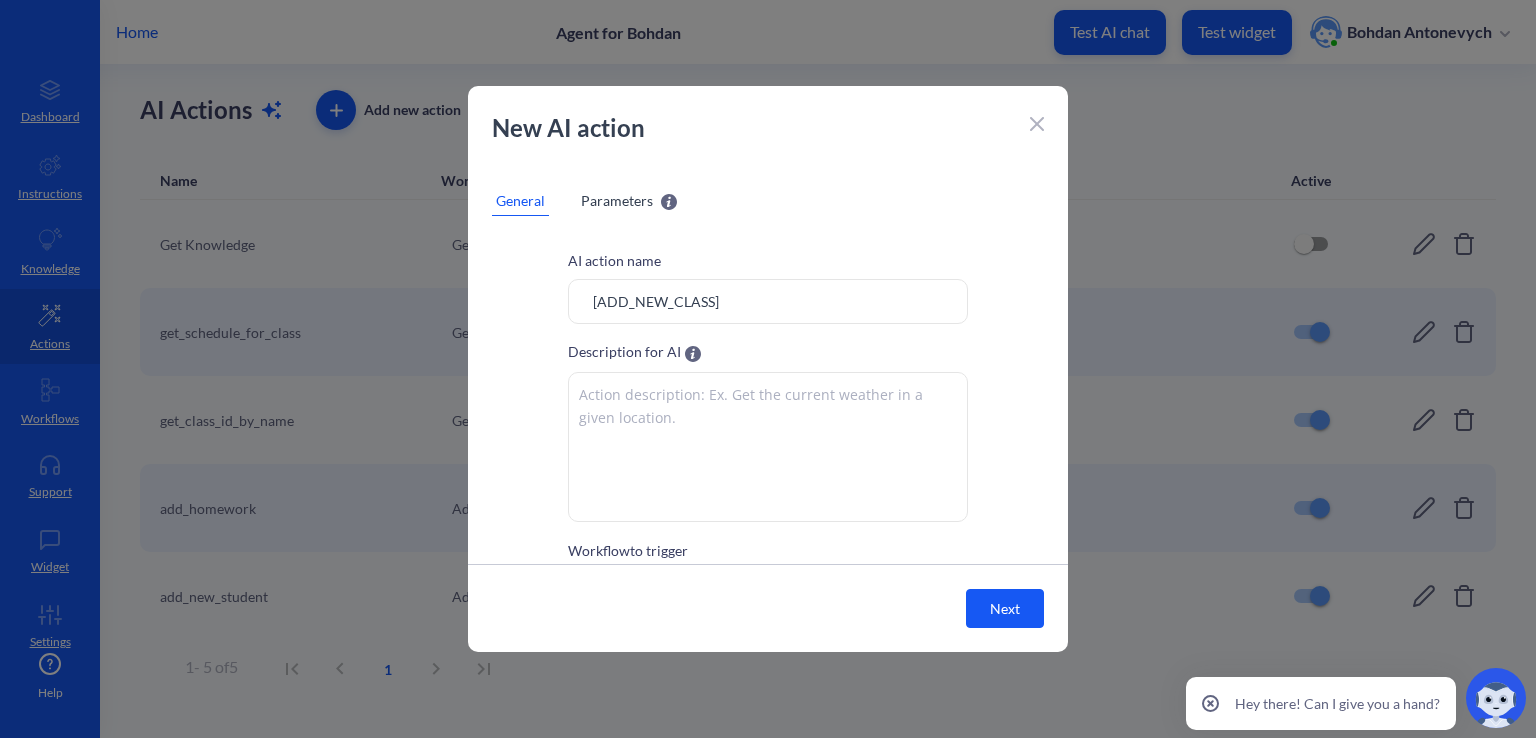 type on "add_new_class" 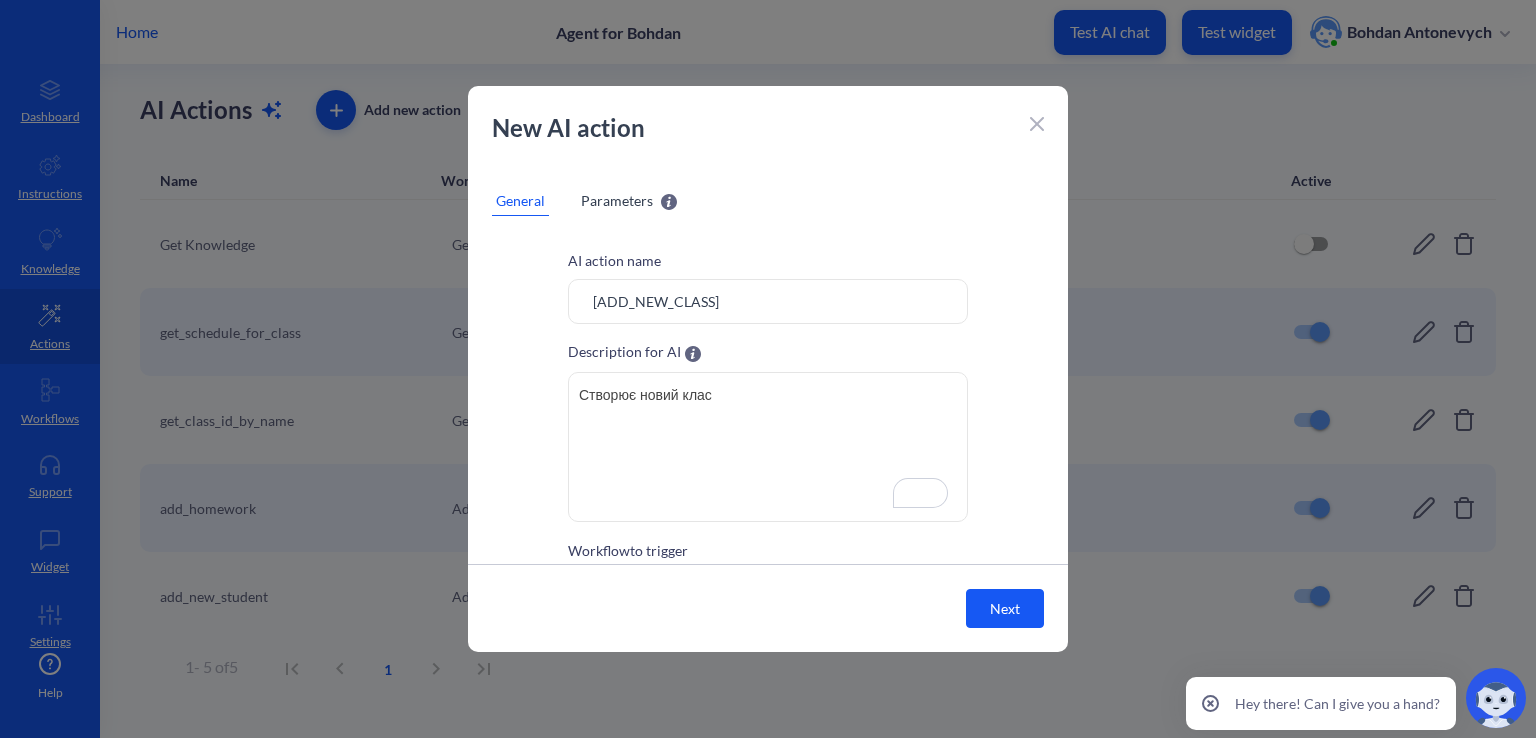 scroll, scrollTop: 52, scrollLeft: 0, axis: vertical 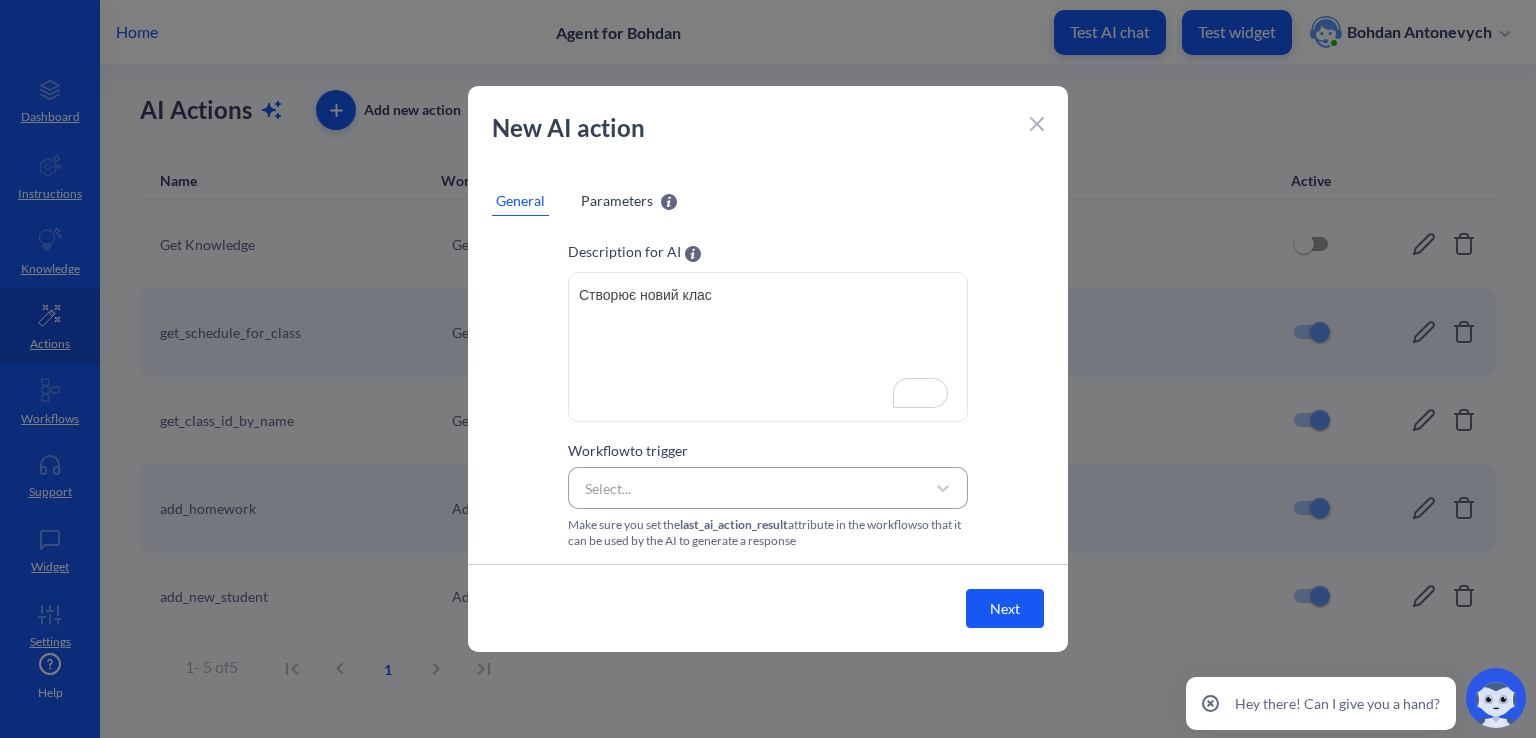type on "Створює новий клас" 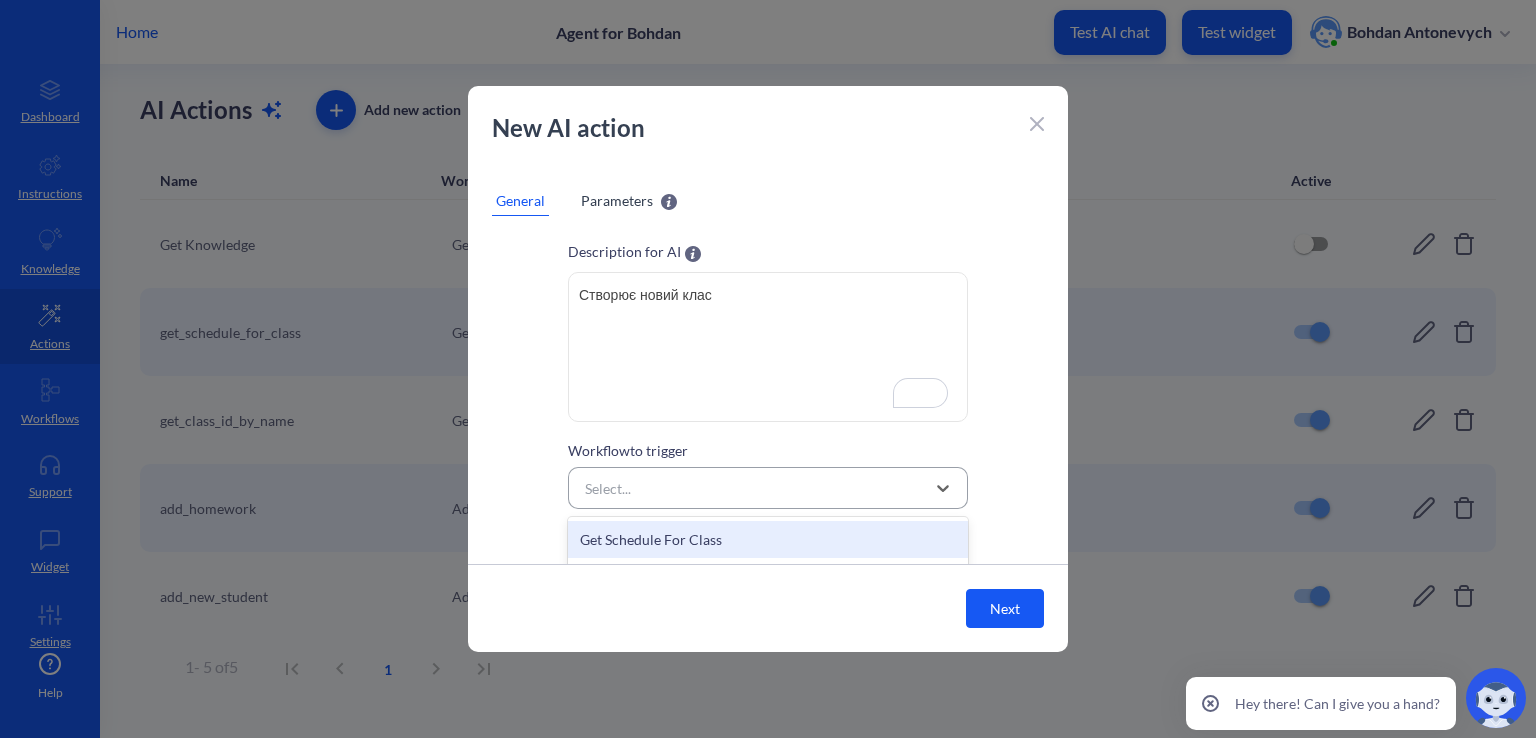 click on "Select..." at bounding box center (750, 488) 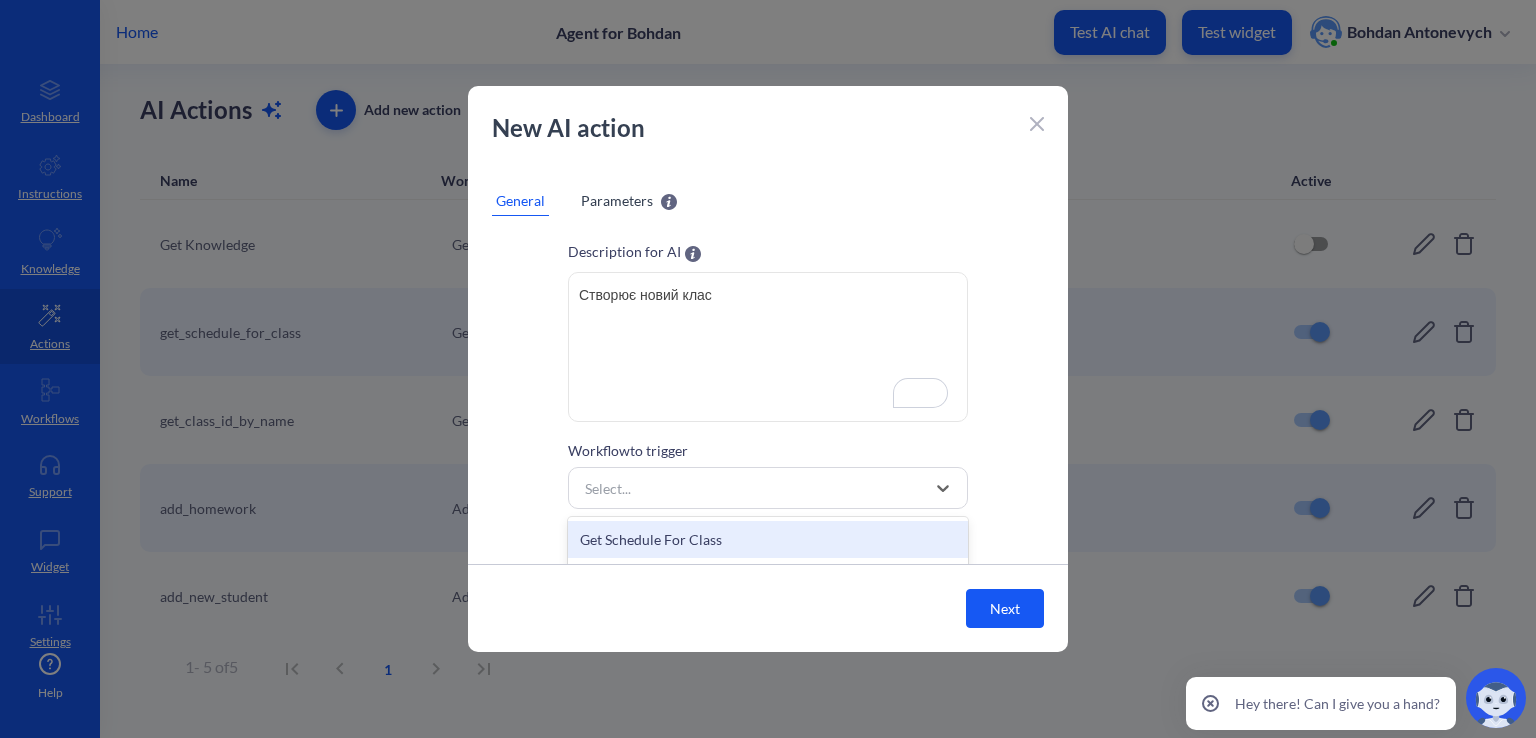 scroll, scrollTop: 203, scrollLeft: 0, axis: vertical 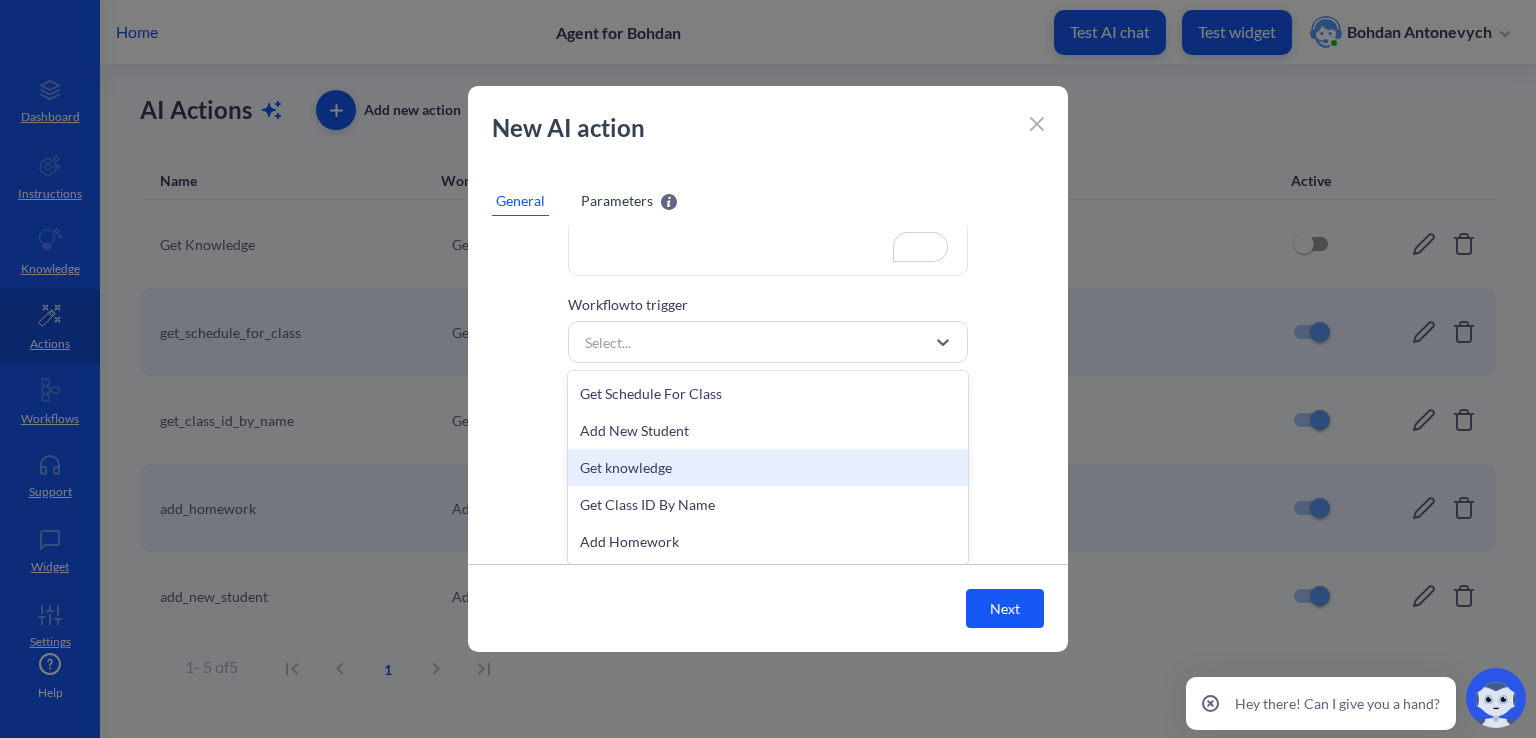 click on "Get knowledge" at bounding box center (768, 467) 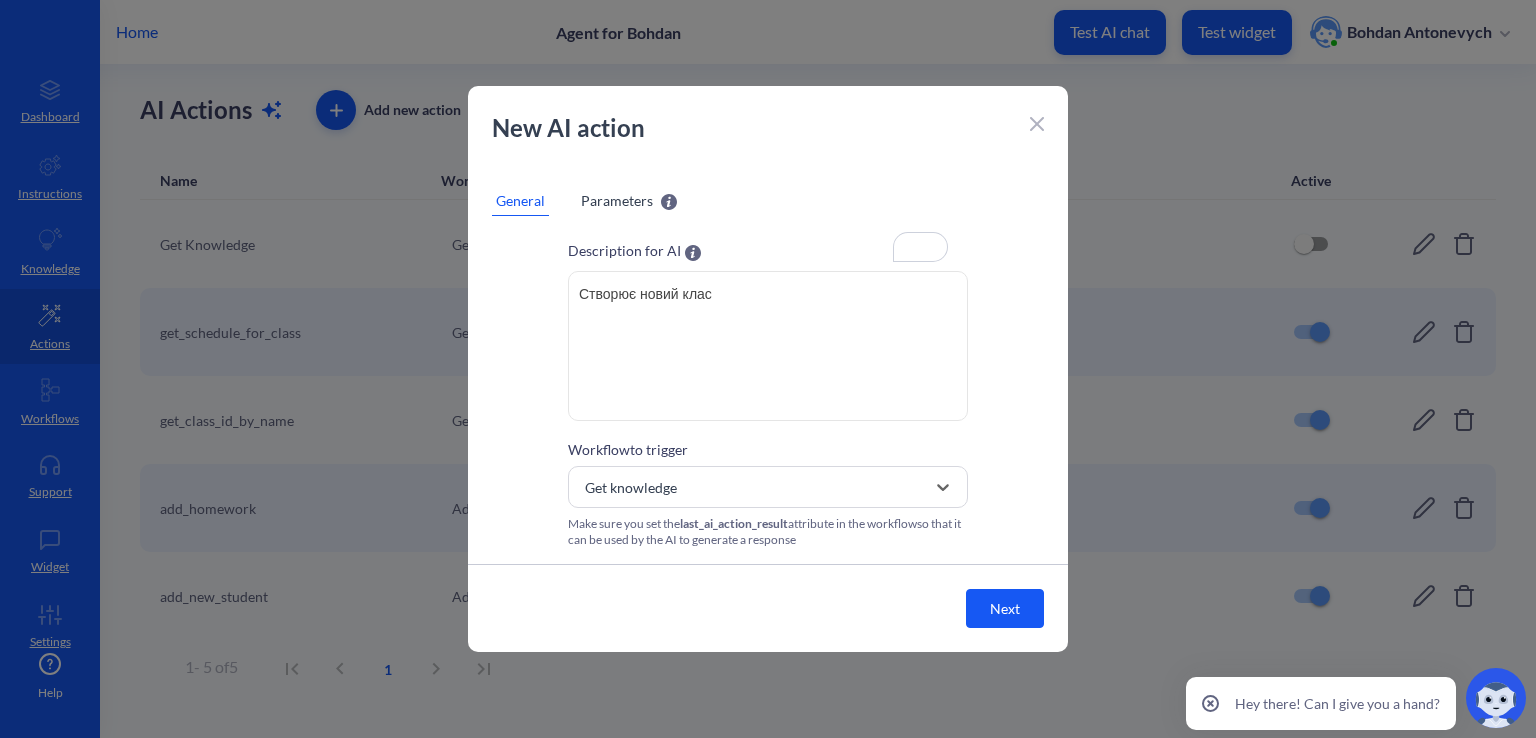 scroll, scrollTop: 101, scrollLeft: 0, axis: vertical 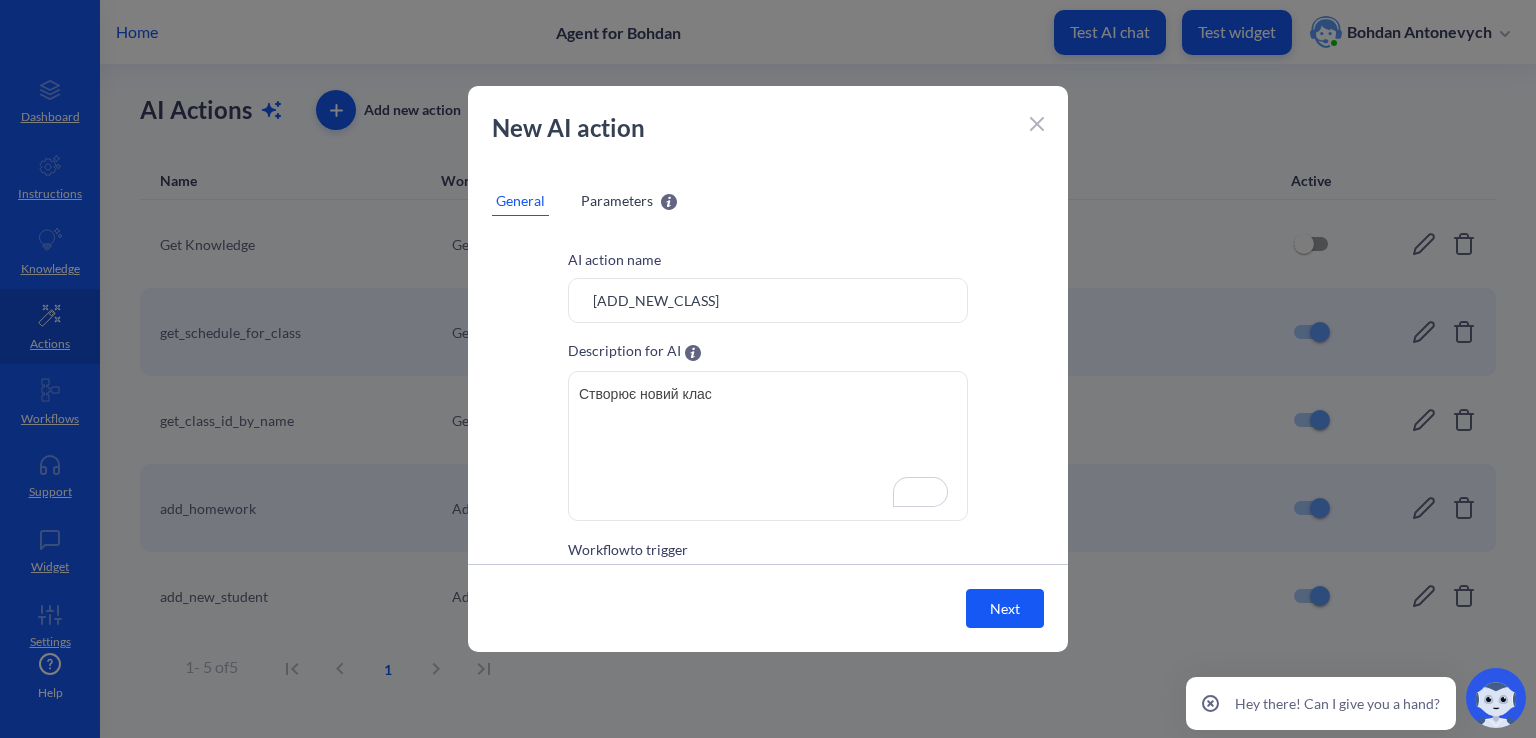 click on "Next" at bounding box center (1005, 608) 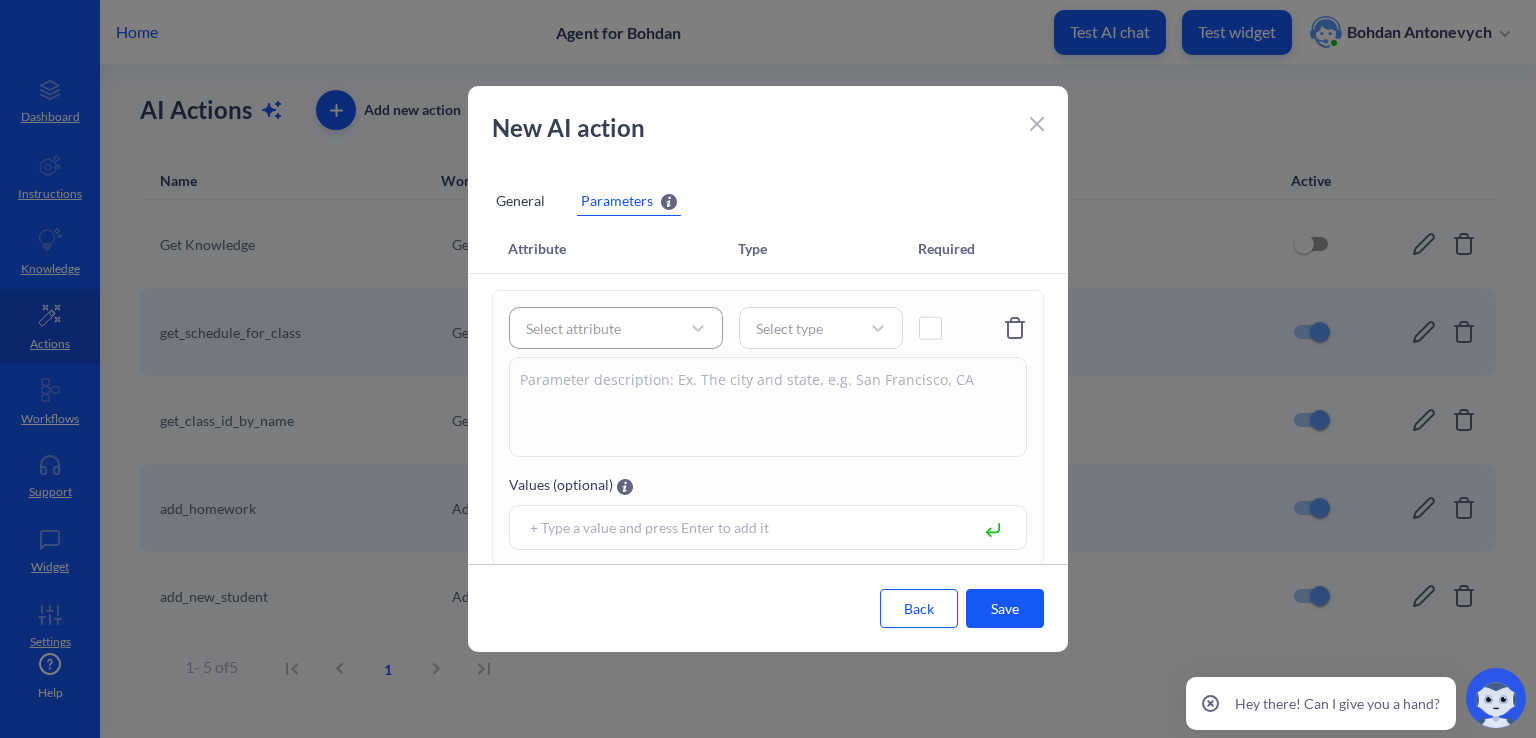 click on "Select attribute" at bounding box center (598, 328) 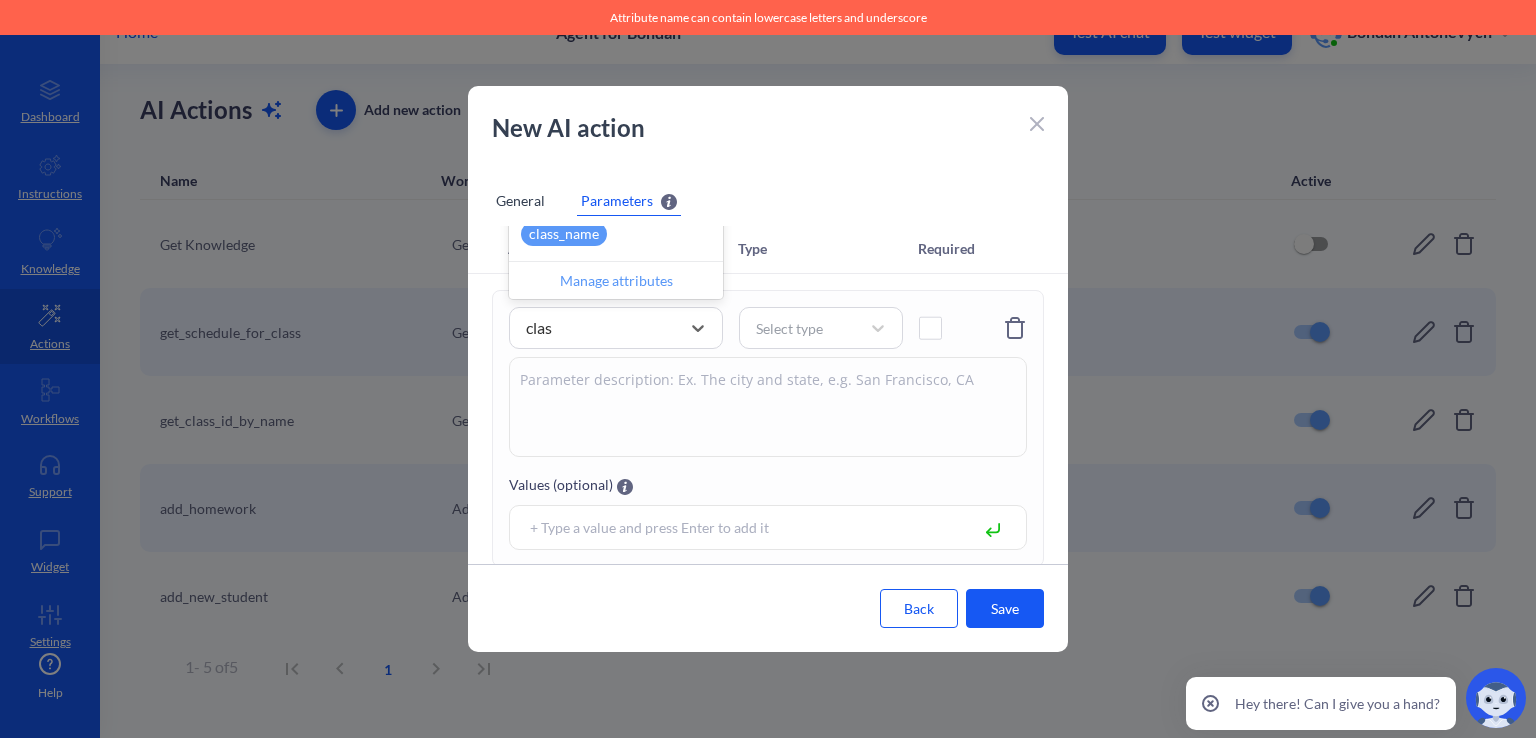 type on "class" 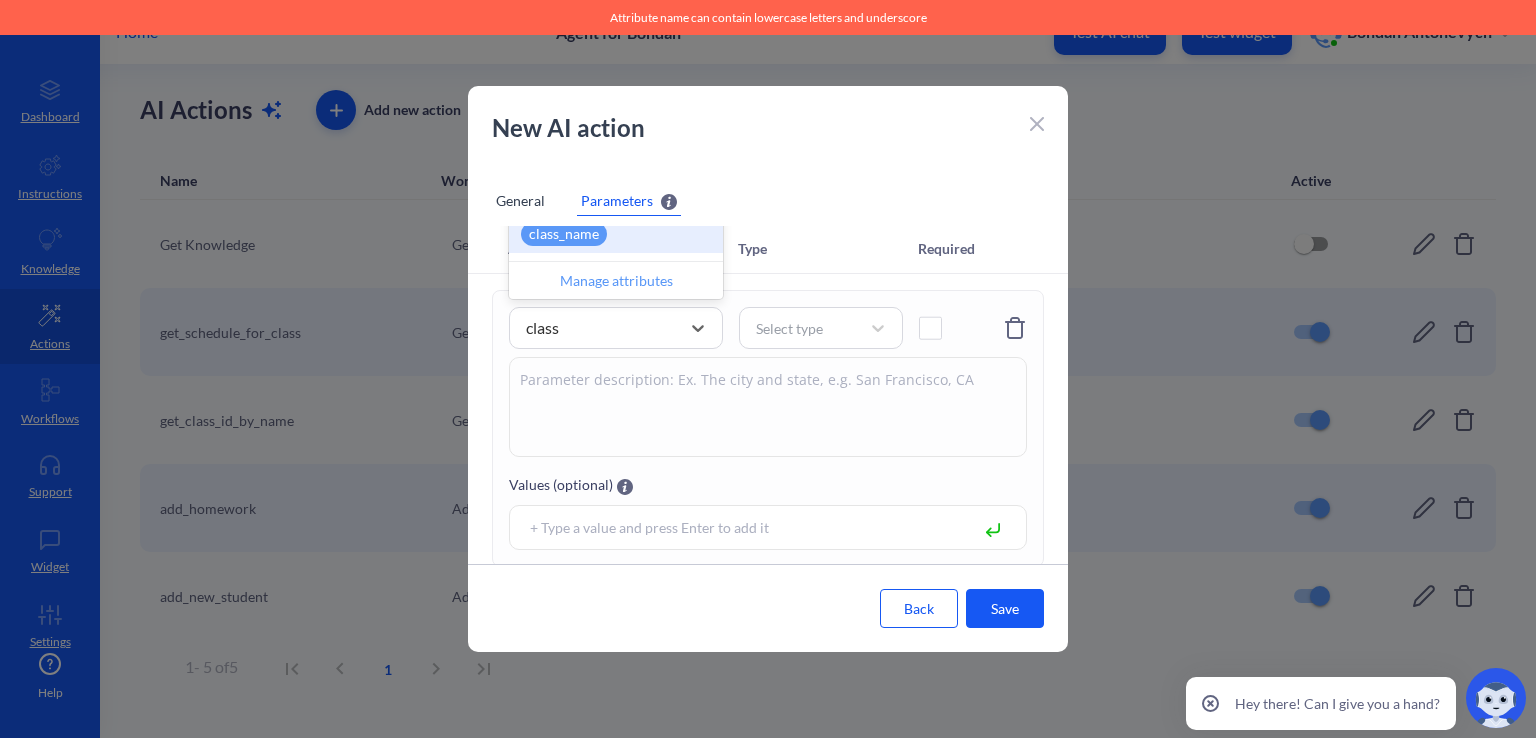 click on "class_name" at bounding box center [564, 234] 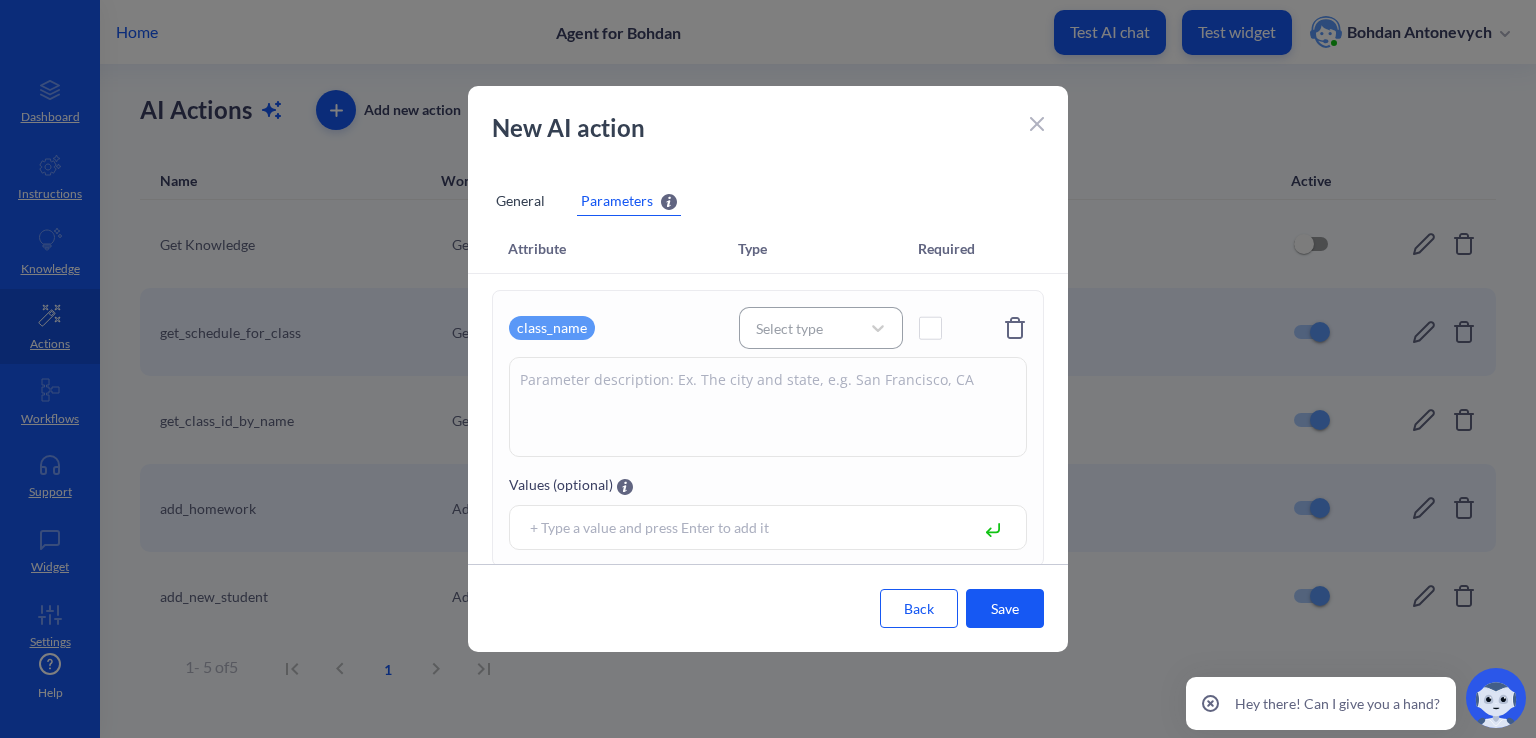 click on "Select type" at bounding box center (821, 328) 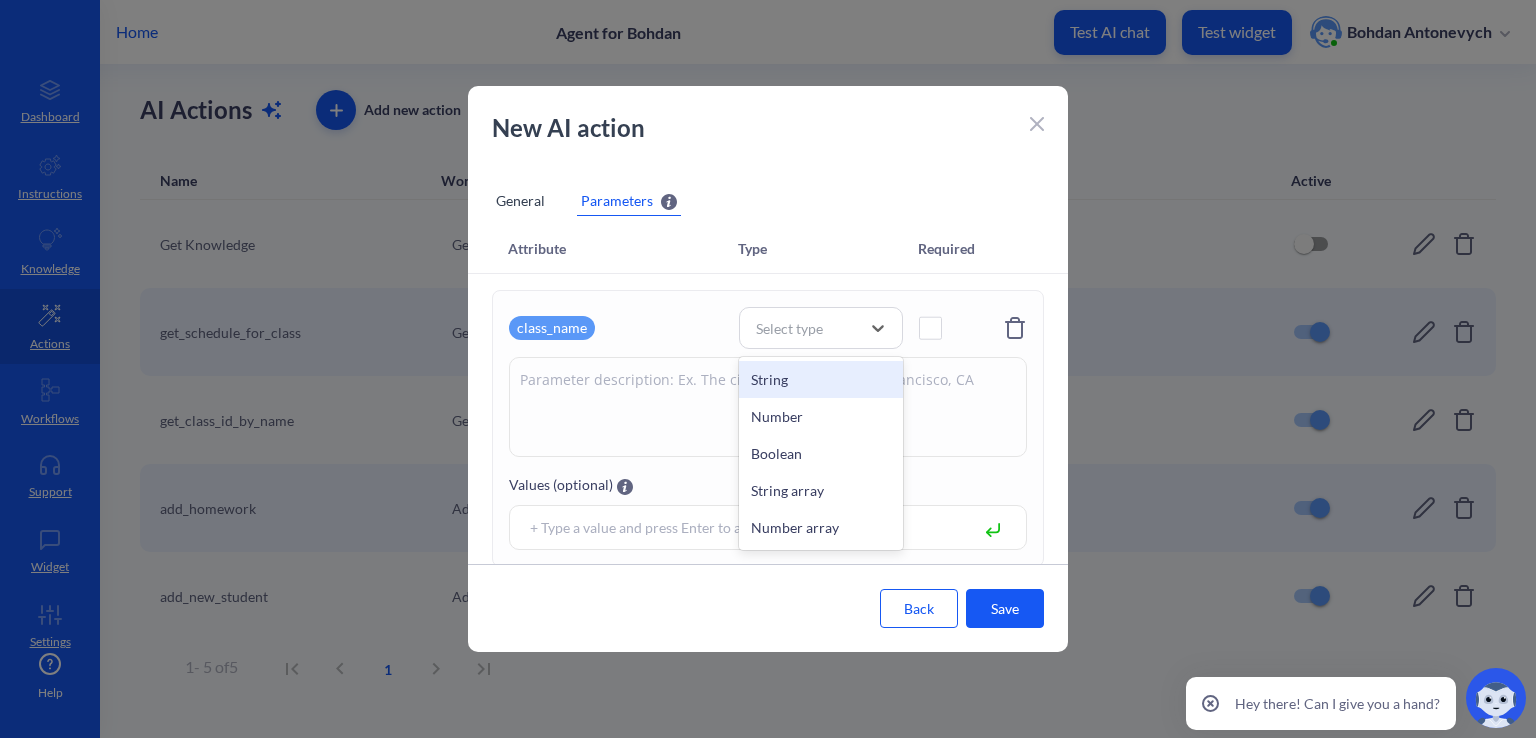 click on "String" at bounding box center [821, 379] 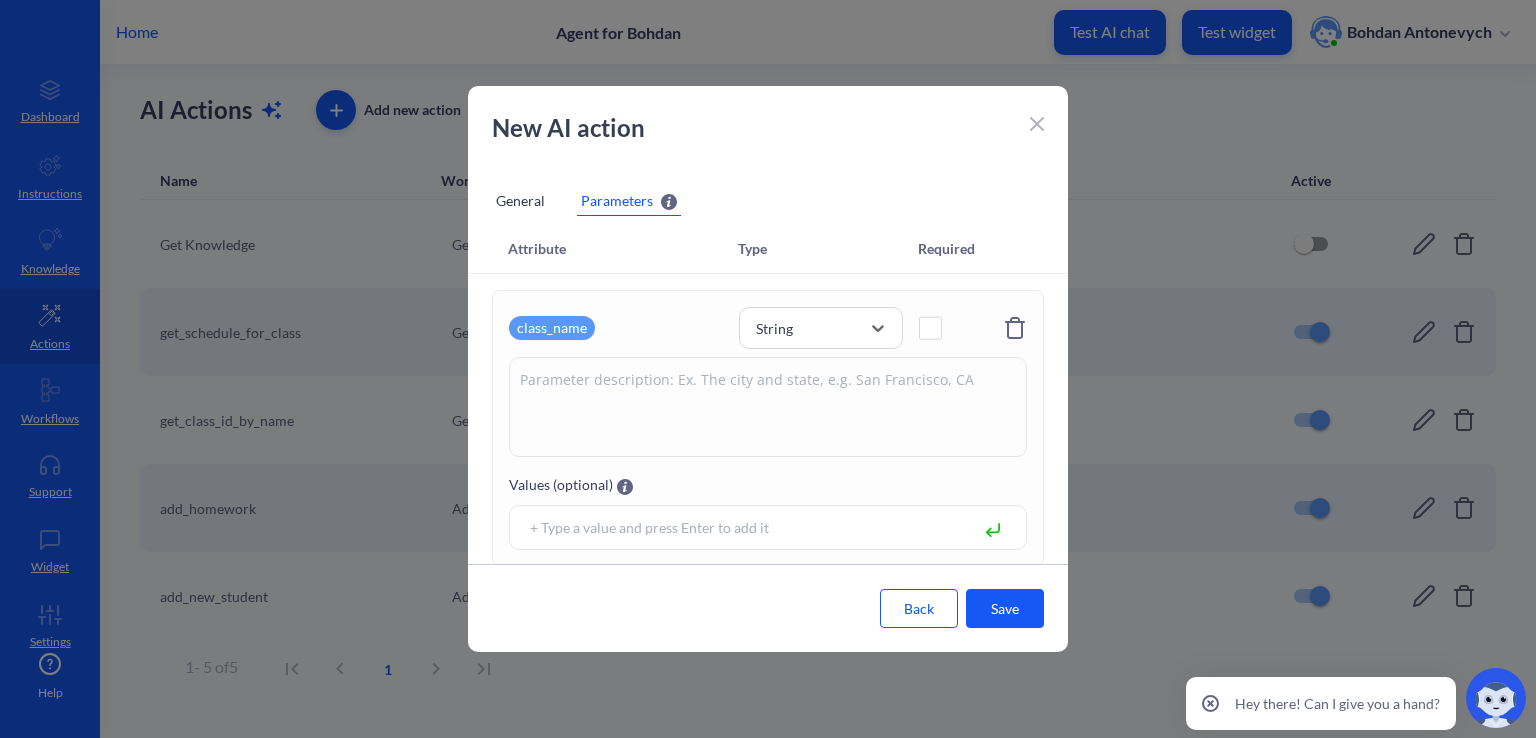 click at bounding box center [768, 407] 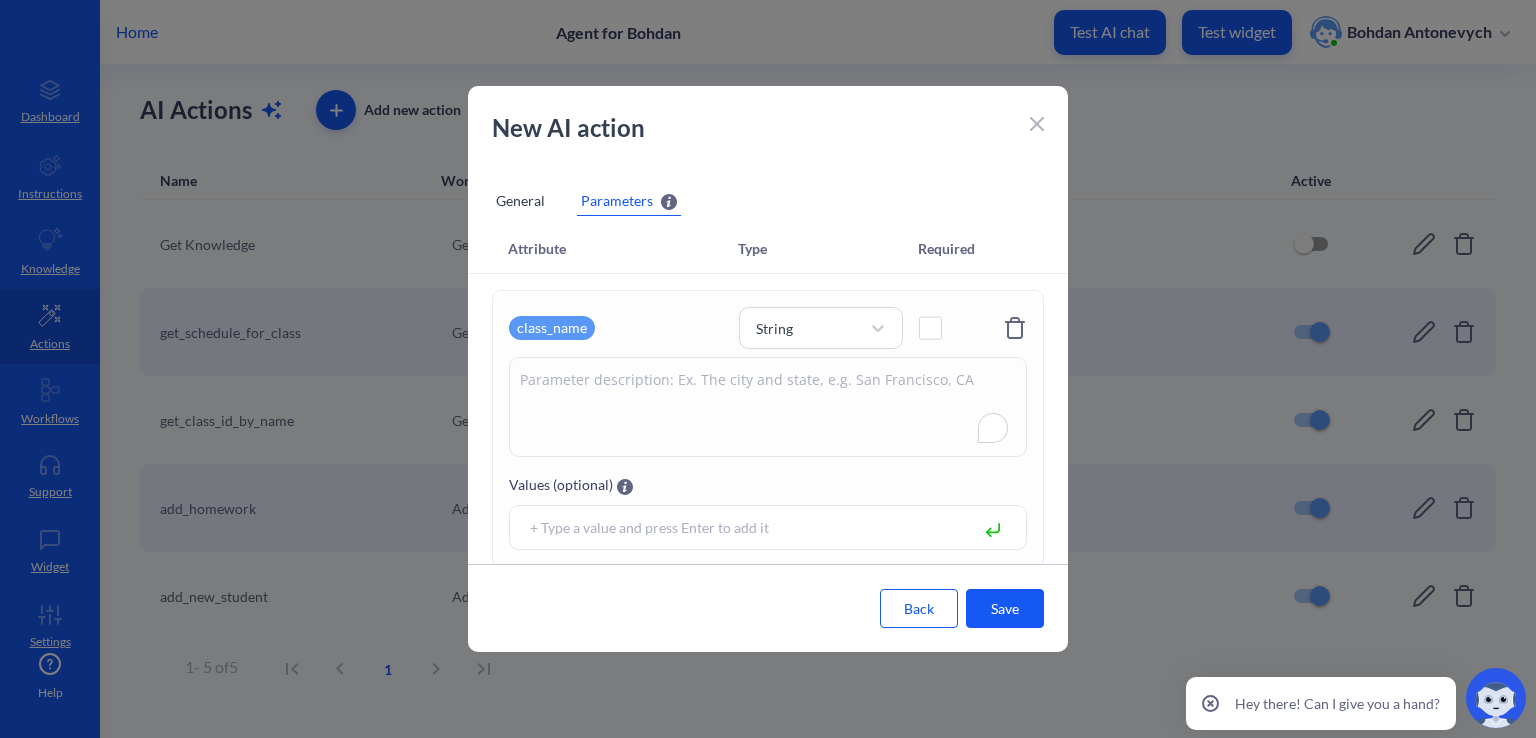 scroll, scrollTop: 1, scrollLeft: 0, axis: vertical 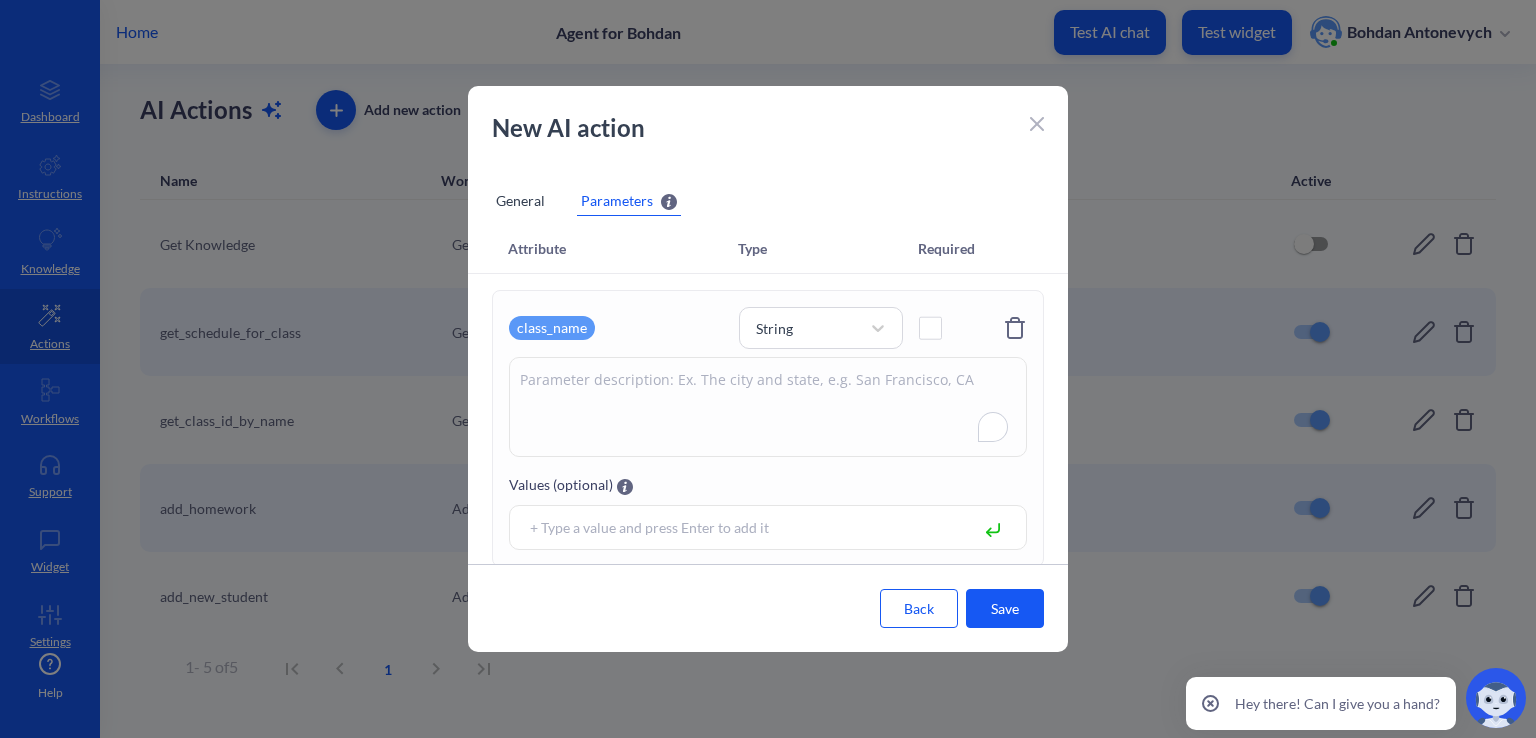 paste on "Назва класу, яку надав користувач. Формат назви: 10-А, 7-В" 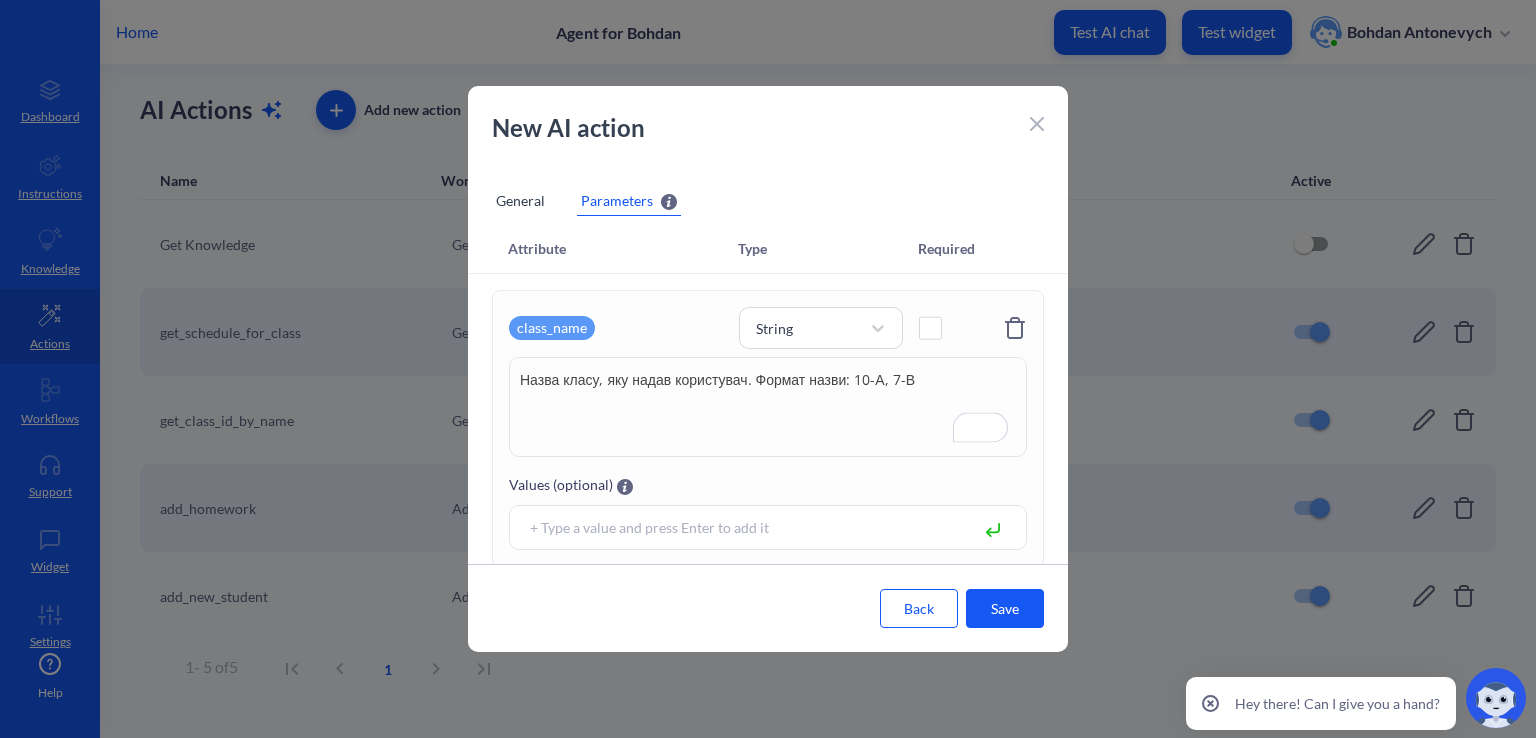 click on "Назва класу, яку надав користувач. Формат назви: 10-А, 7-В" at bounding box center (768, 407) 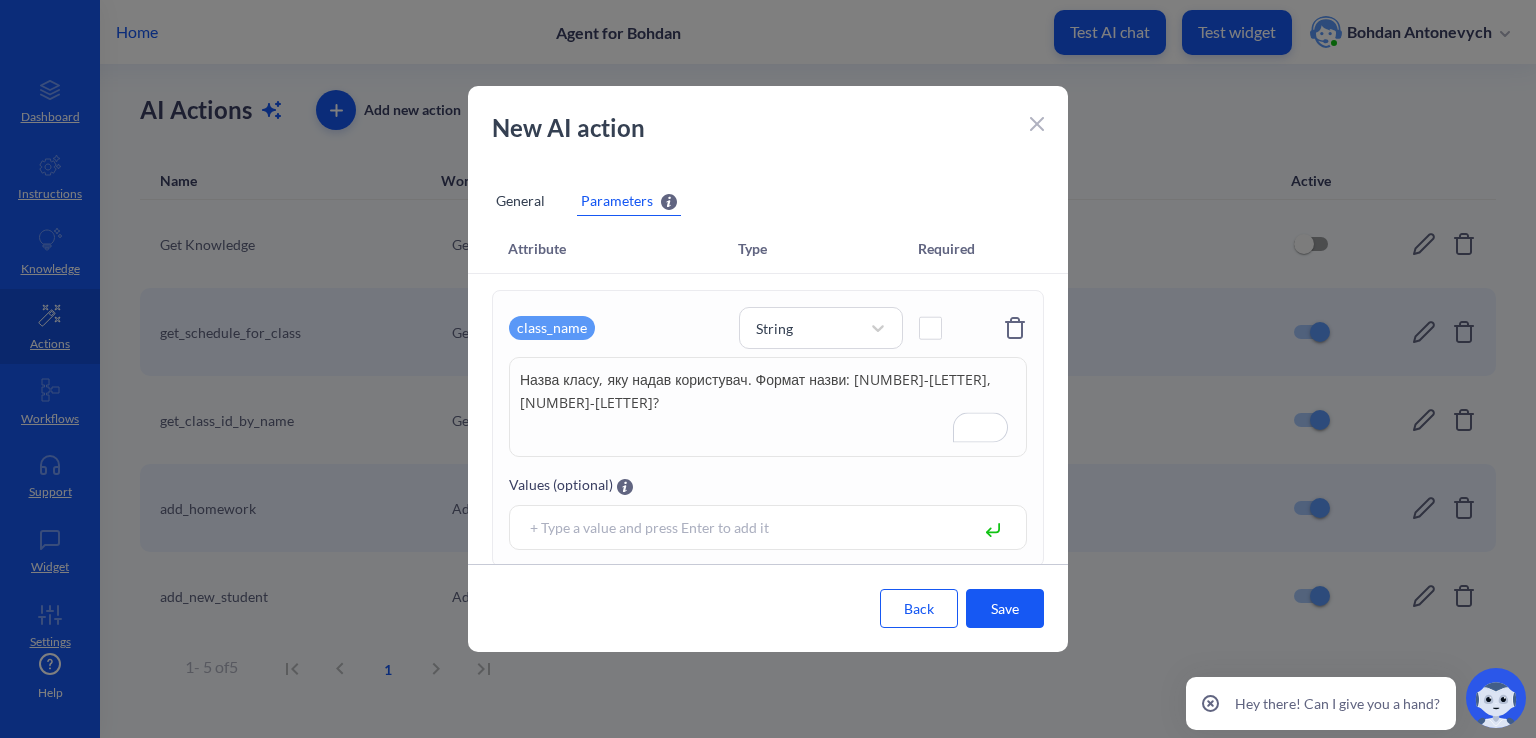 scroll, scrollTop: 1, scrollLeft: 0, axis: vertical 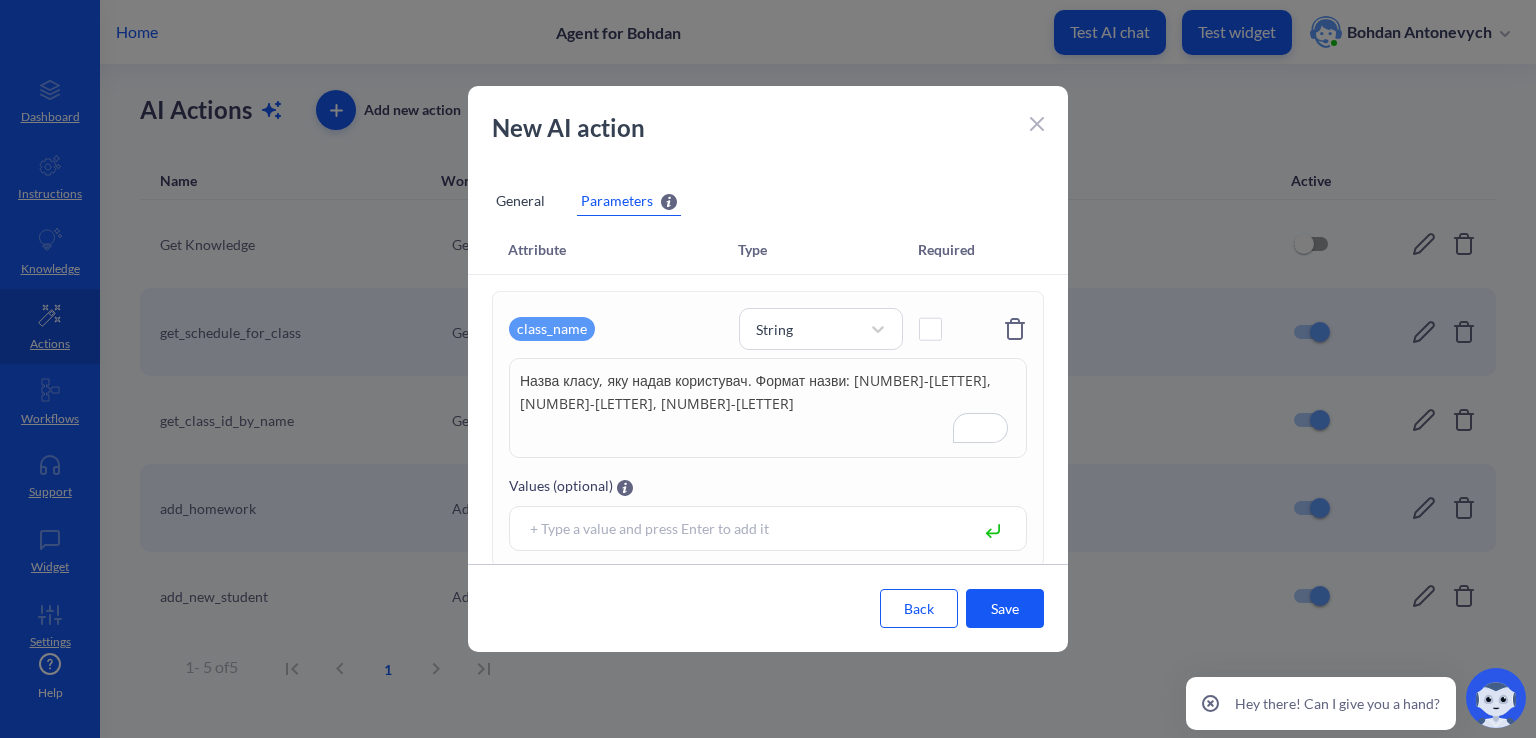 type on "Назва класу, яку надав користувач. Формат назви: 10-А, 7-В, 4-Б" 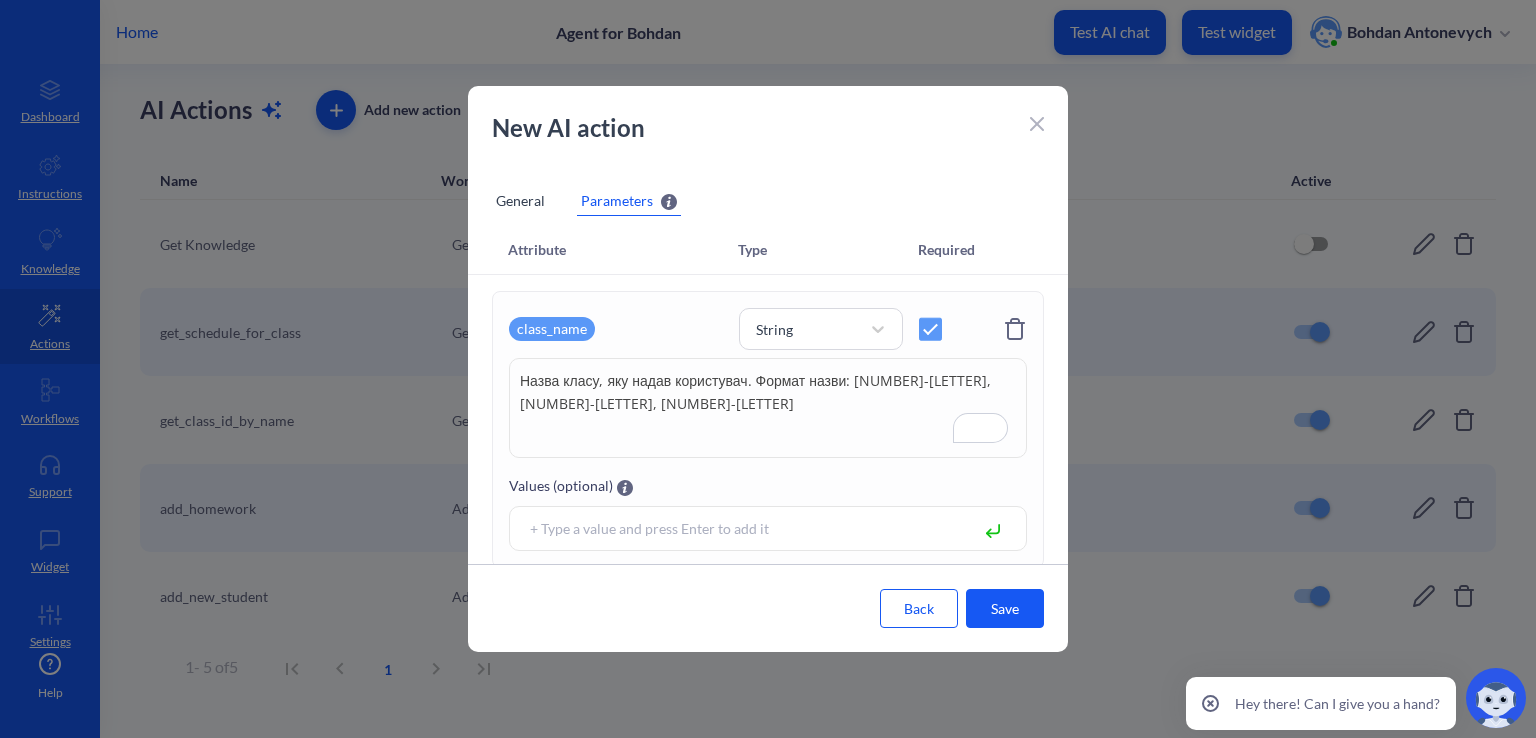 scroll, scrollTop: 40, scrollLeft: 0, axis: vertical 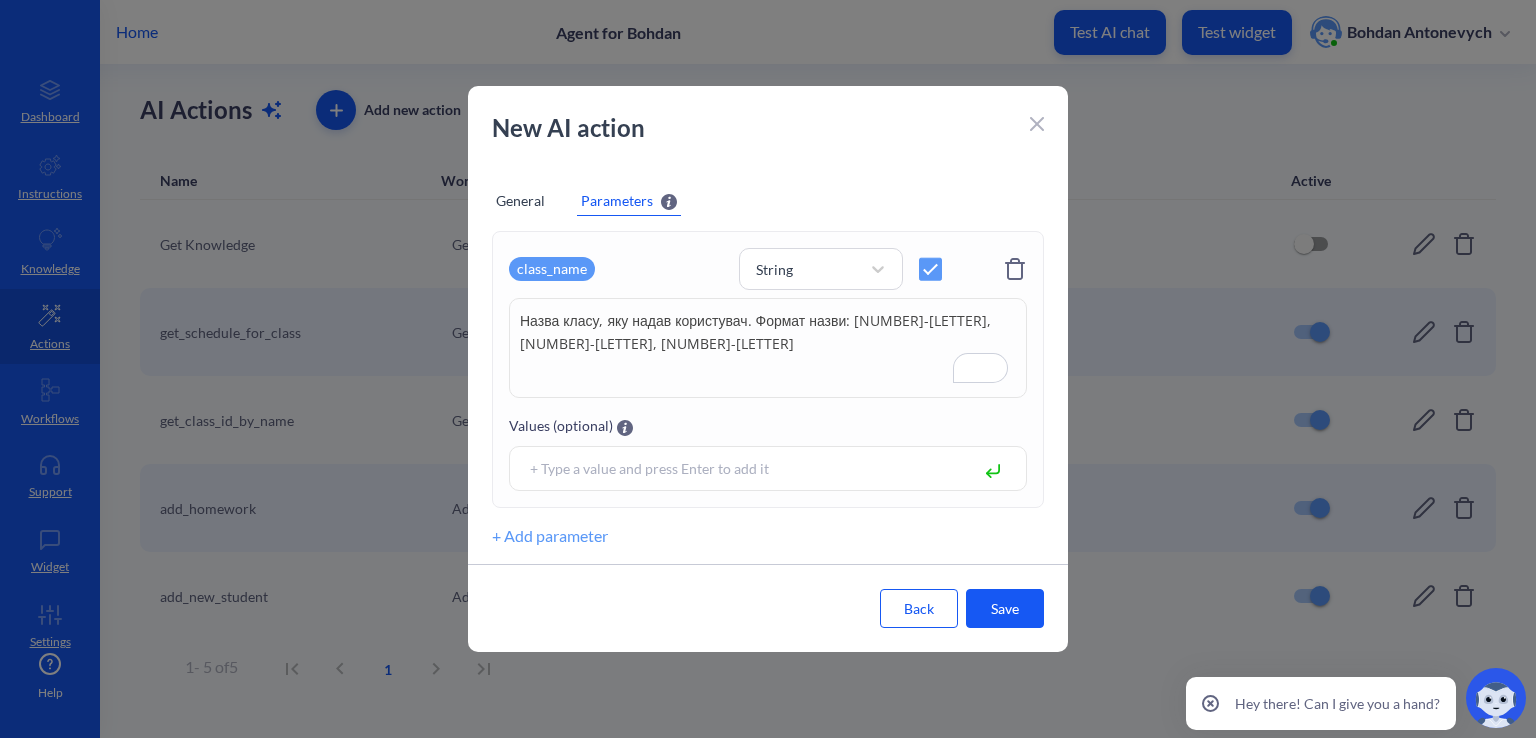 click on "Save" at bounding box center (1005, 608) 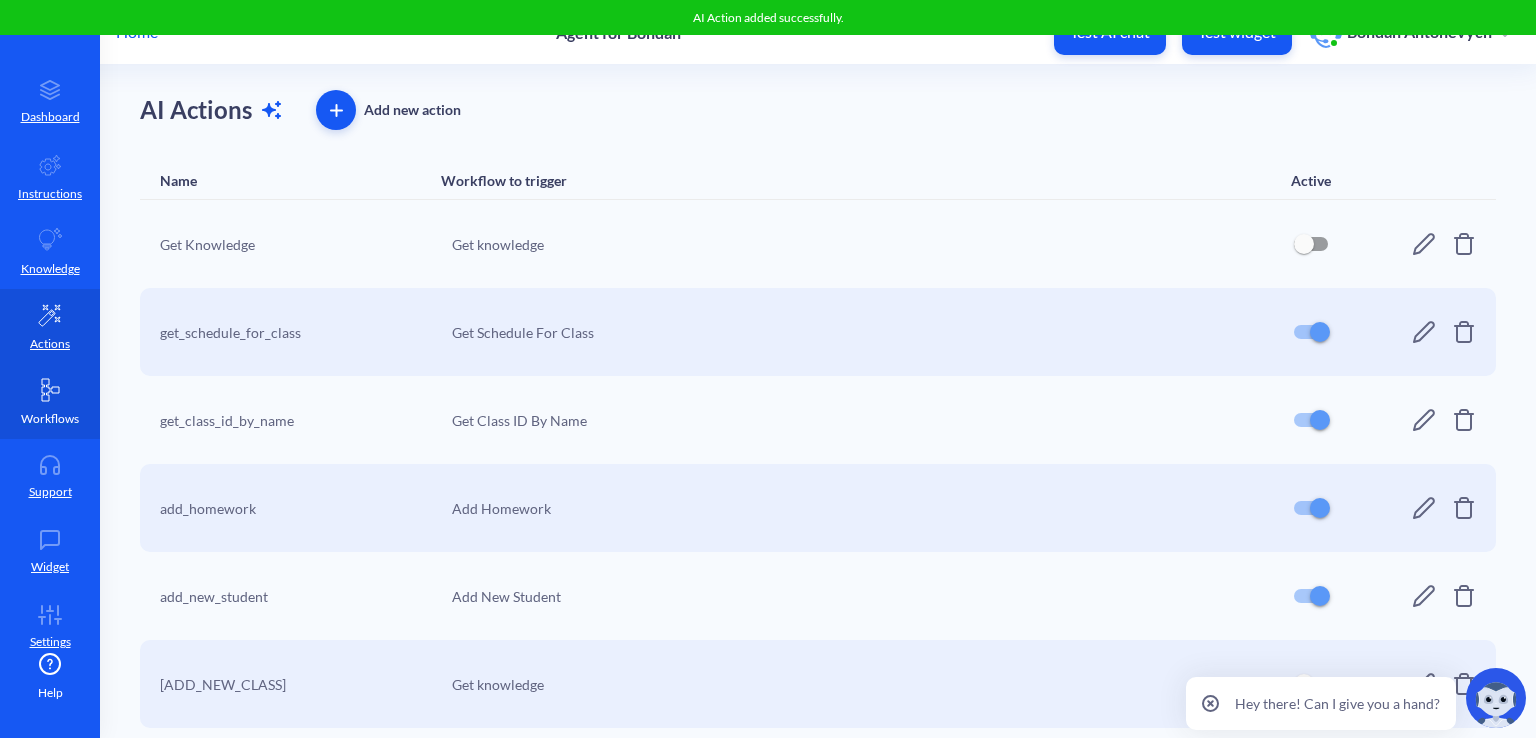 click 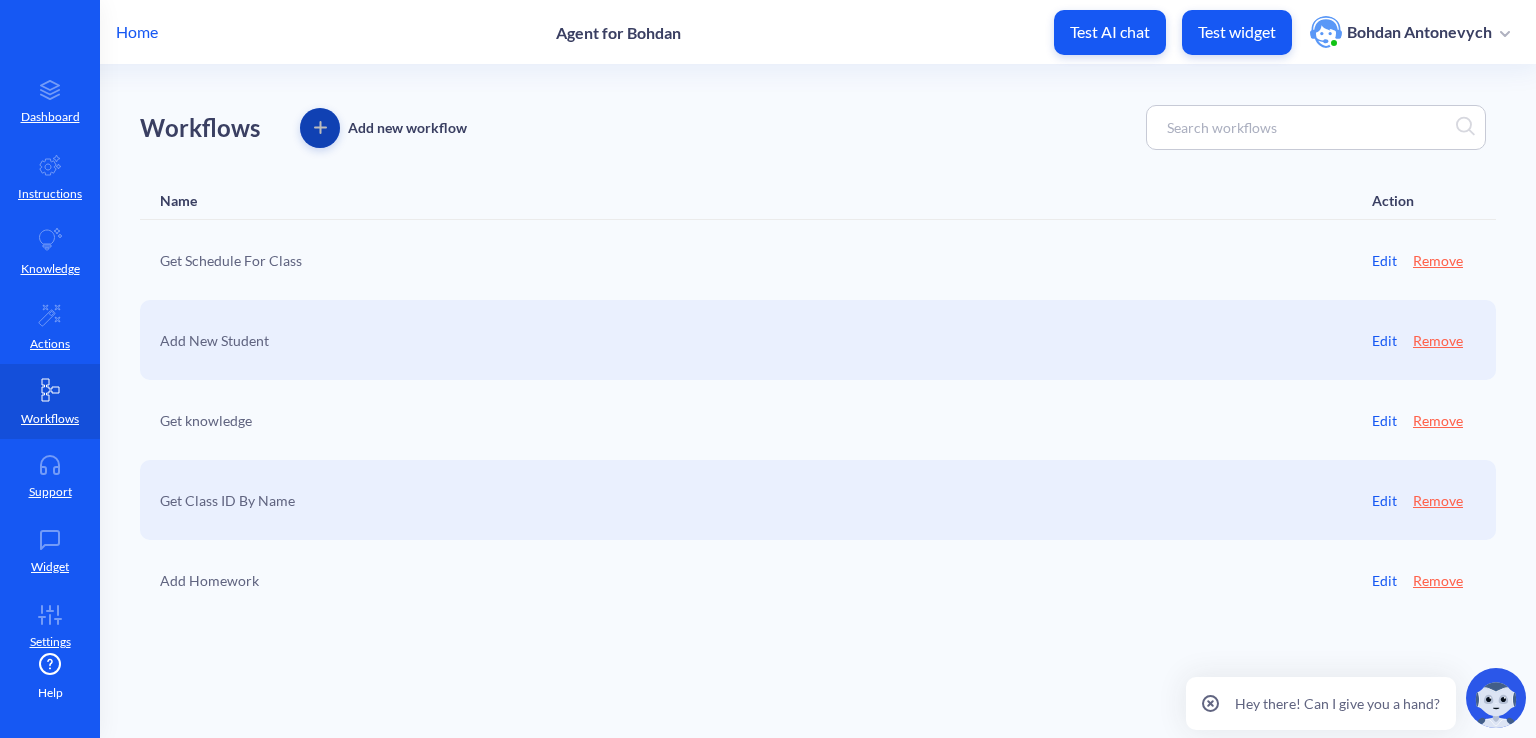 click at bounding box center [320, 128] 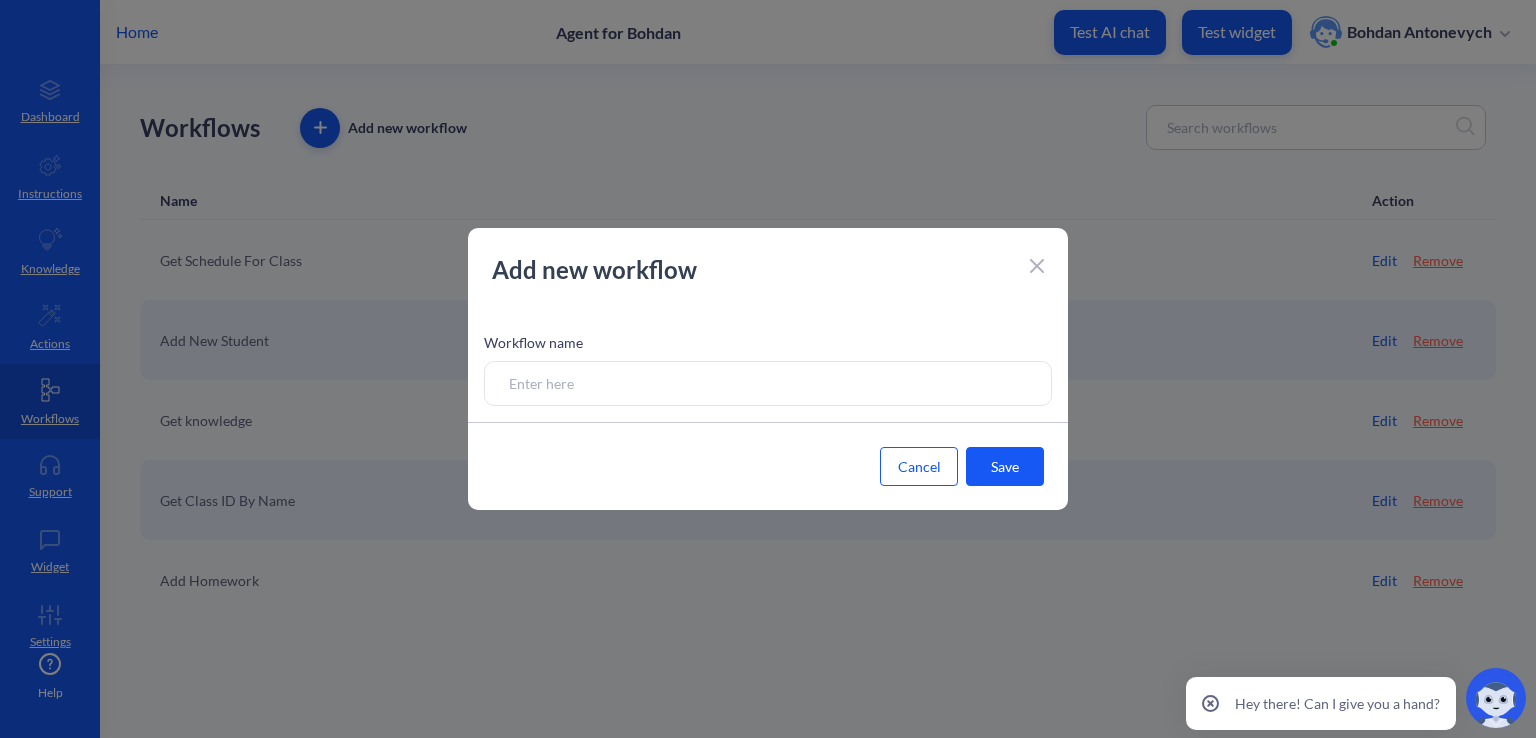 click at bounding box center (768, 383) 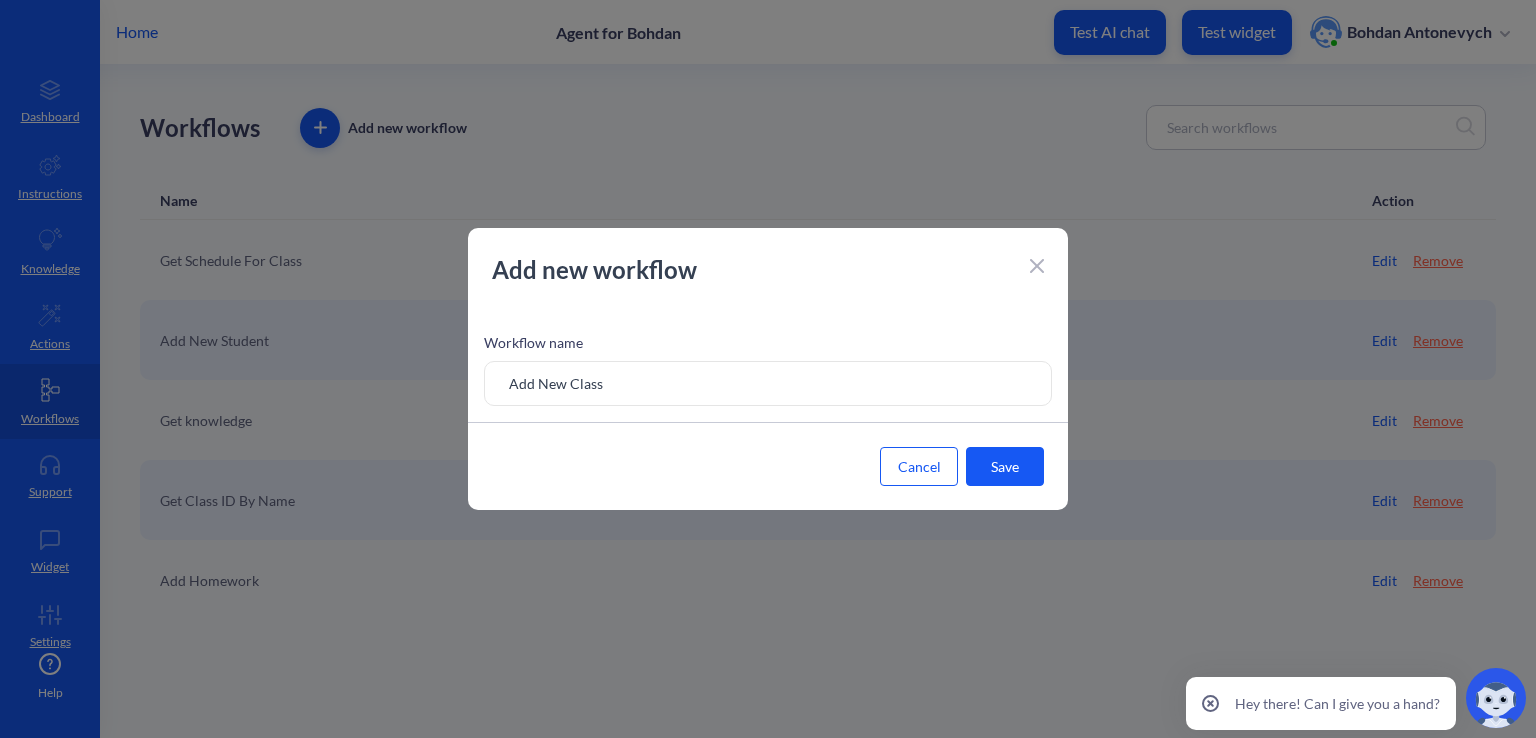 type on "Add New Class" 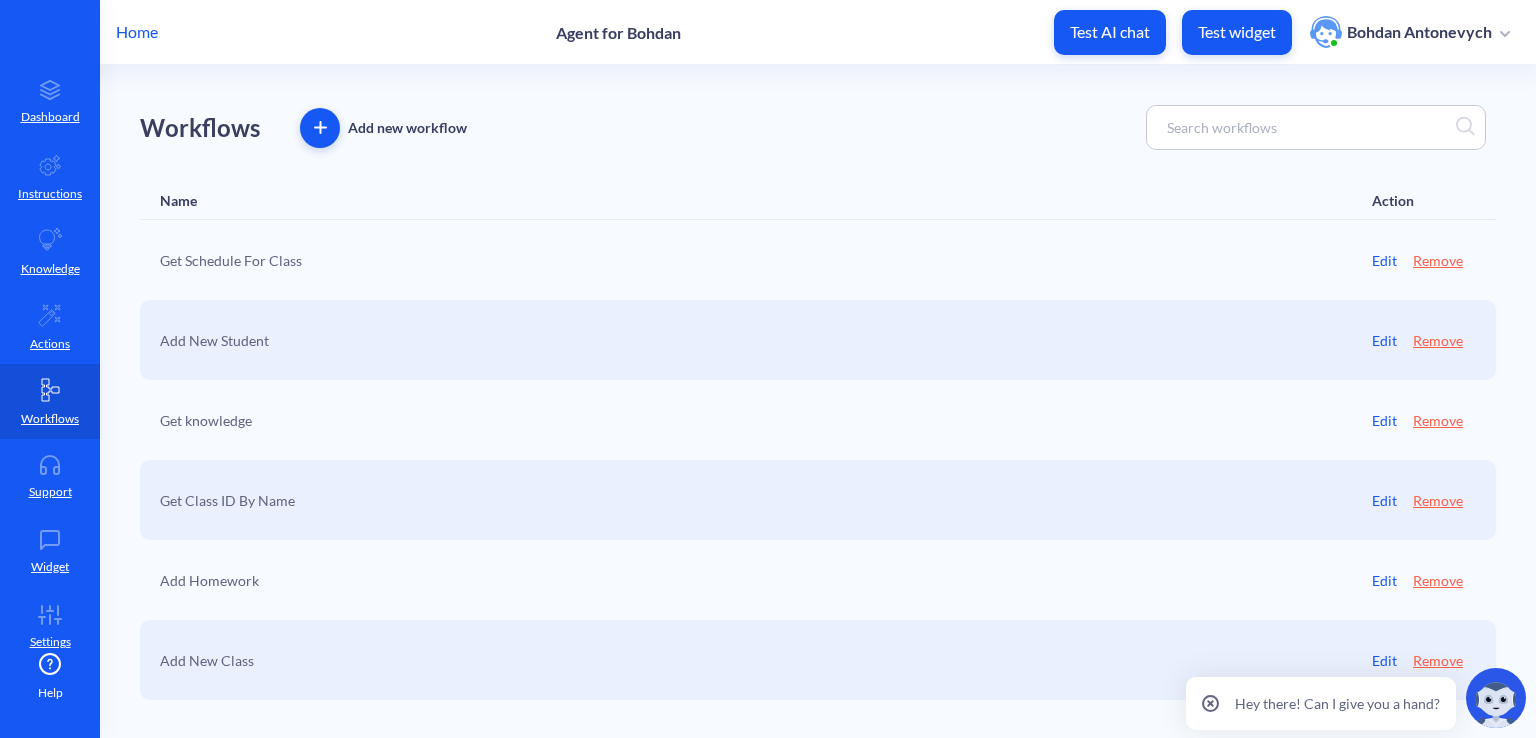 click on "Hey there! Can I give you a hand?" at bounding box center [1357, 698] 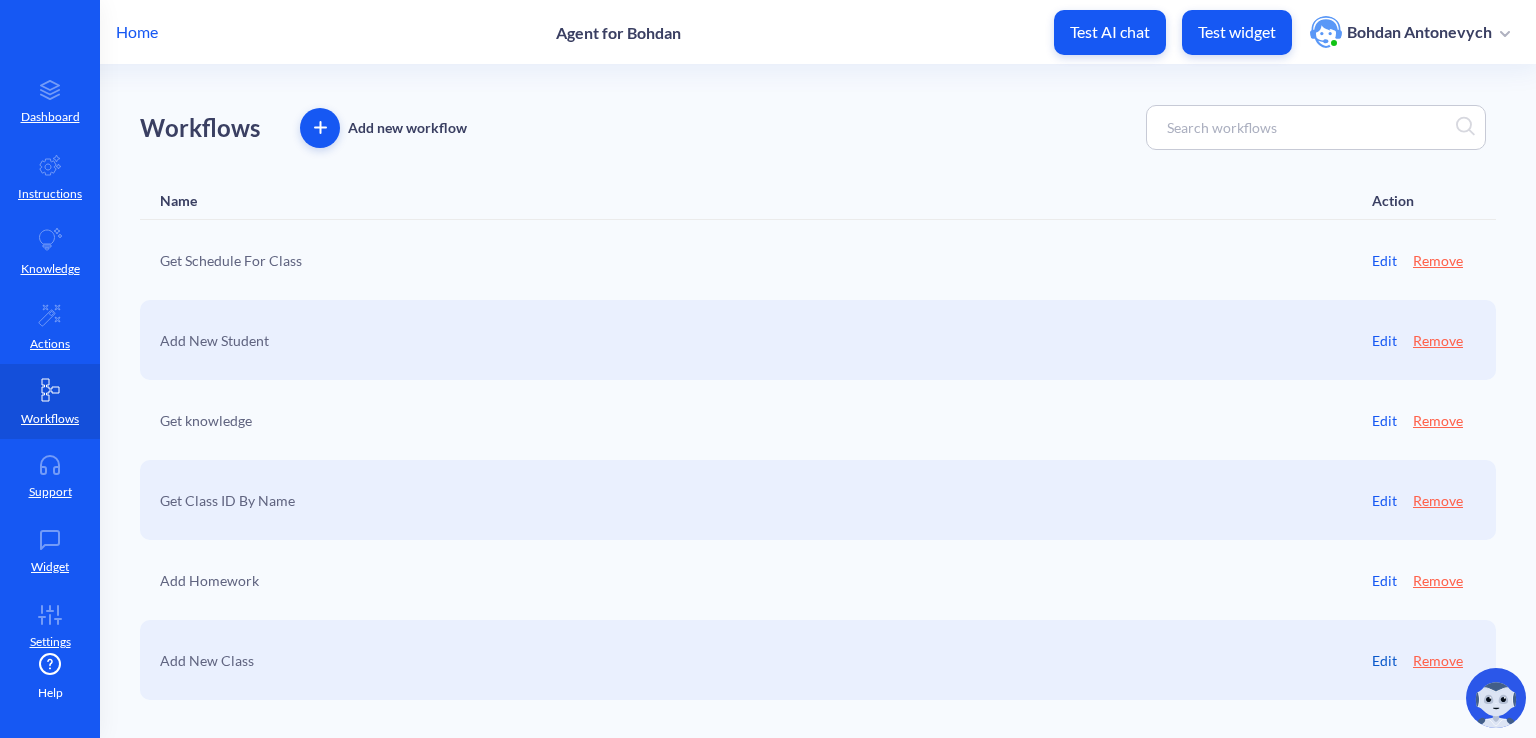 click on "Edit" at bounding box center (1384, 660) 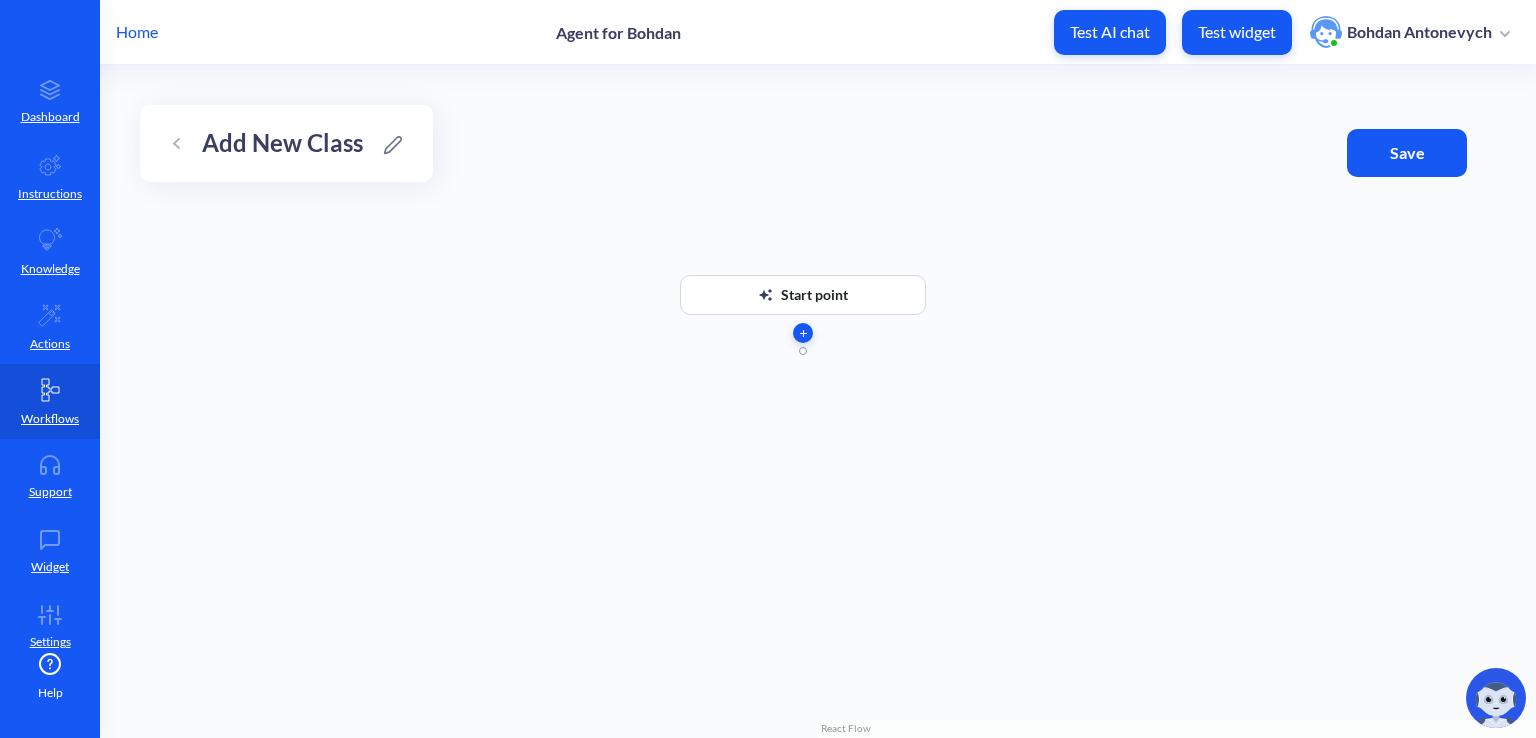 click at bounding box center (803, 333) 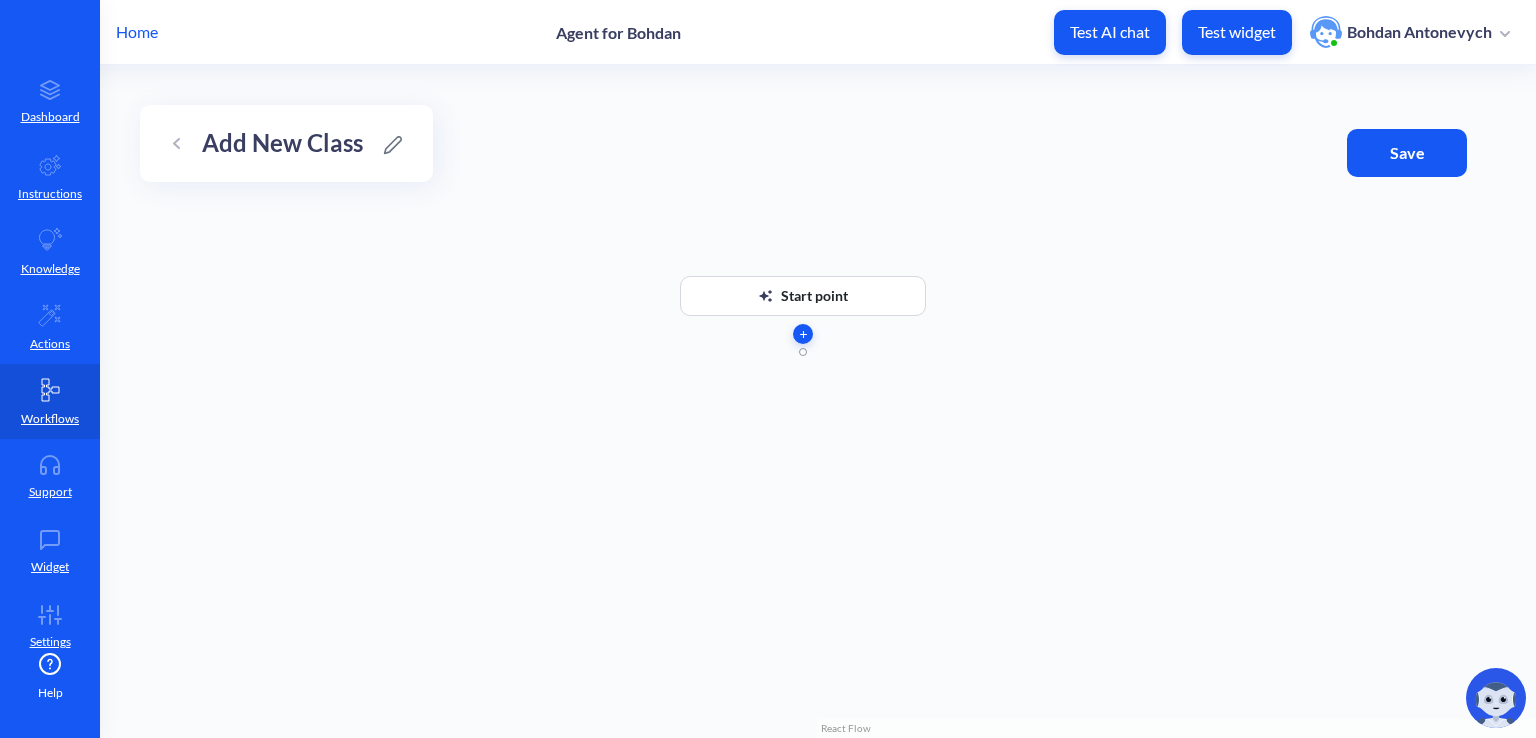 click 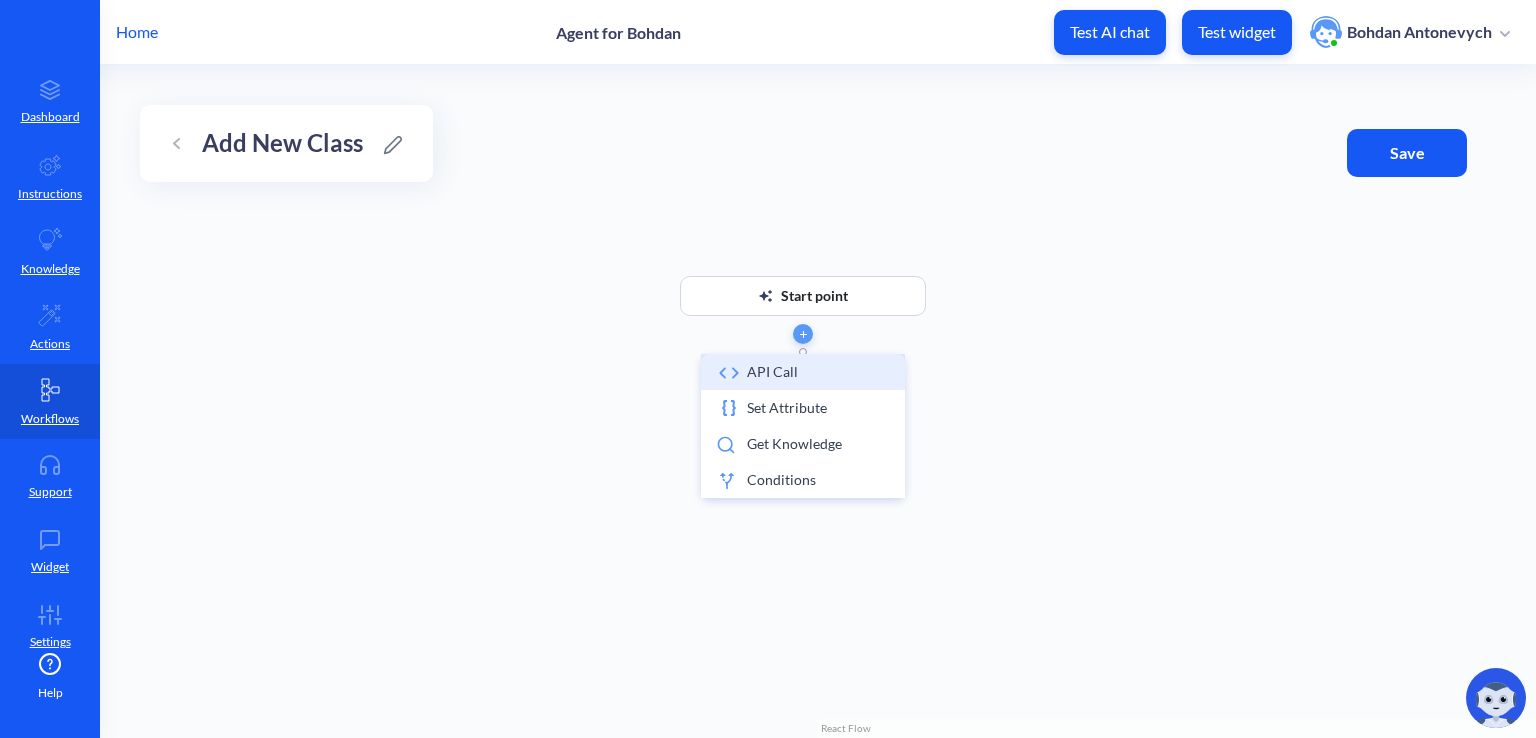 click on "API call" at bounding box center (803, 372) 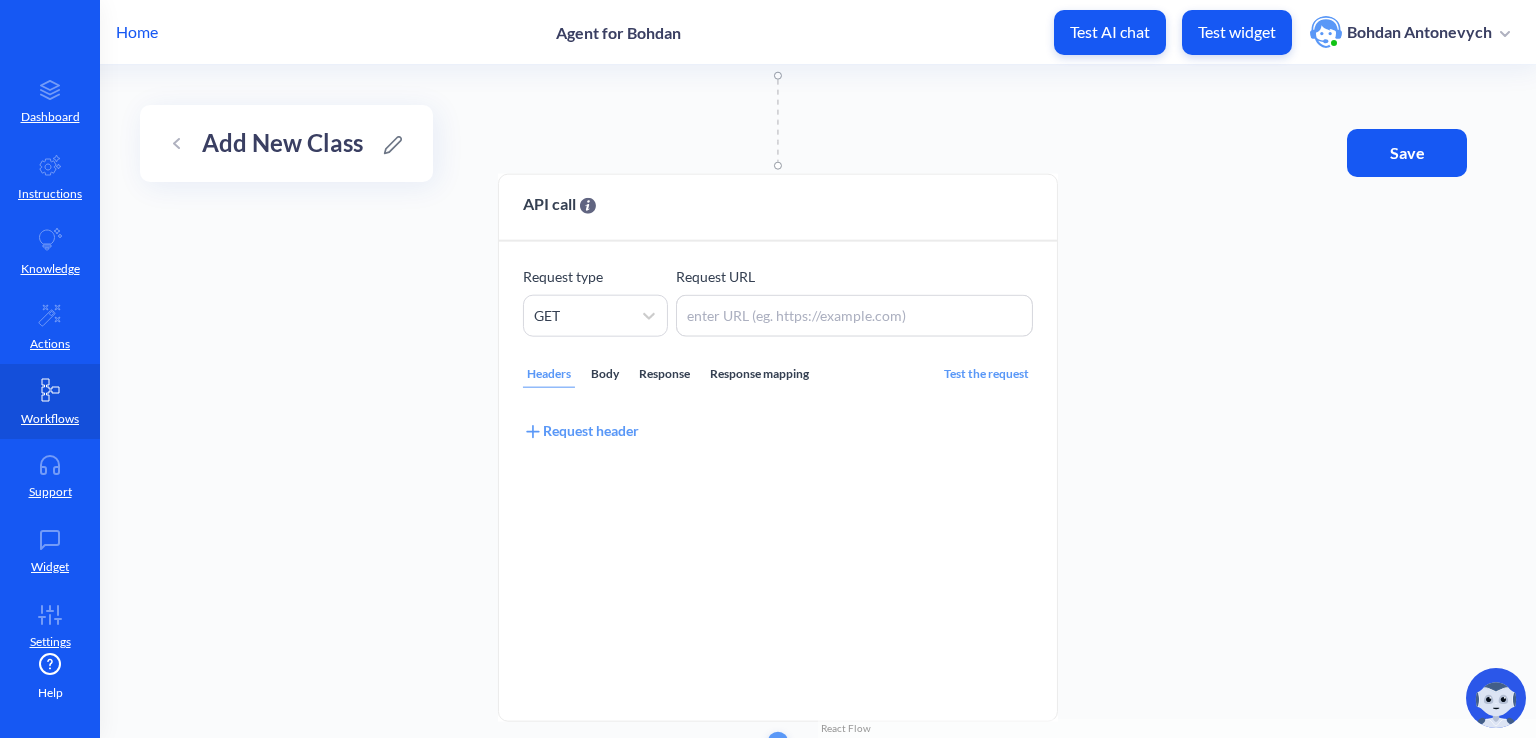 drag, startPoint x: 928, startPoint y: 370, endPoint x: 897, endPoint y: 128, distance: 243.97746 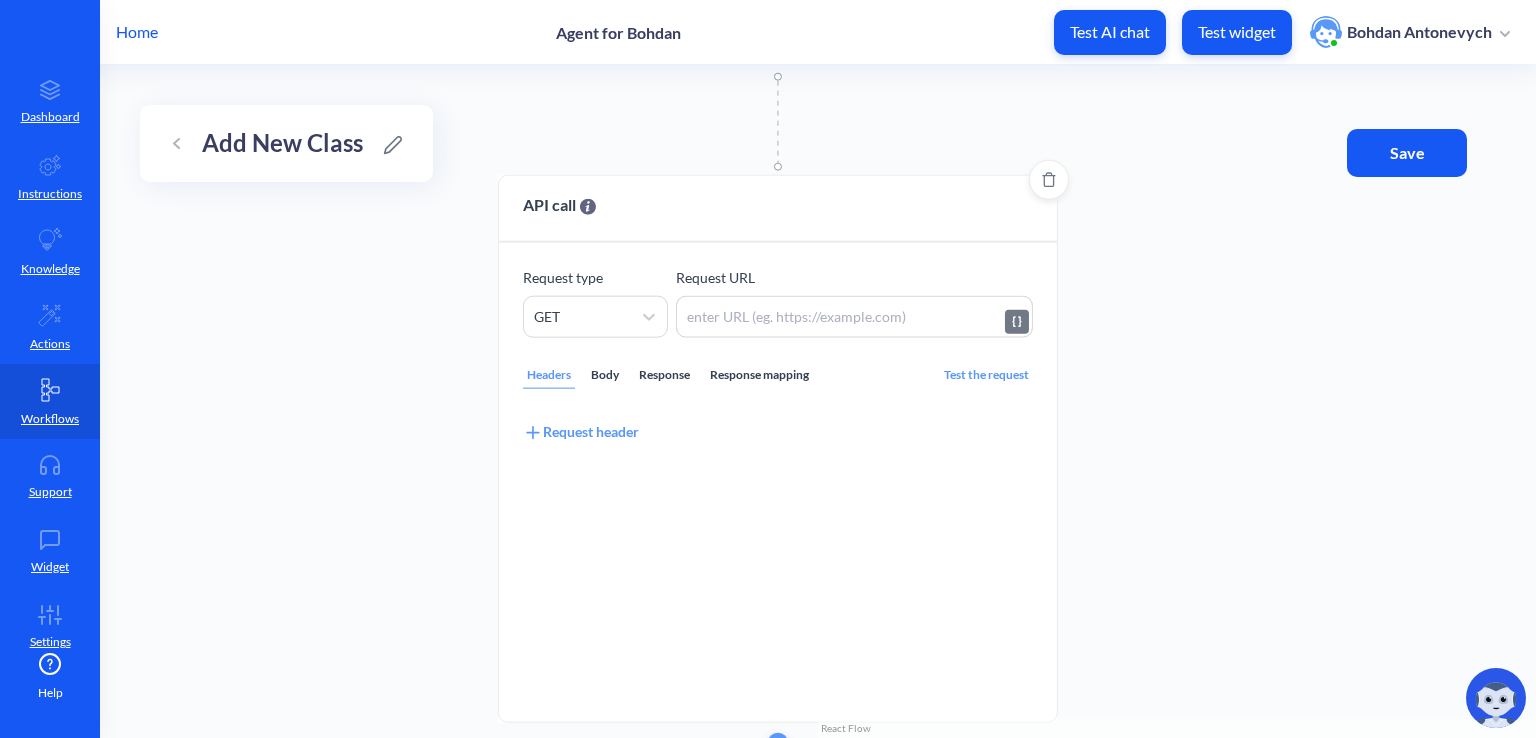 paste on "https://uehqaccosxbmjdevrdja.supabase.co/rest/v1/classes" 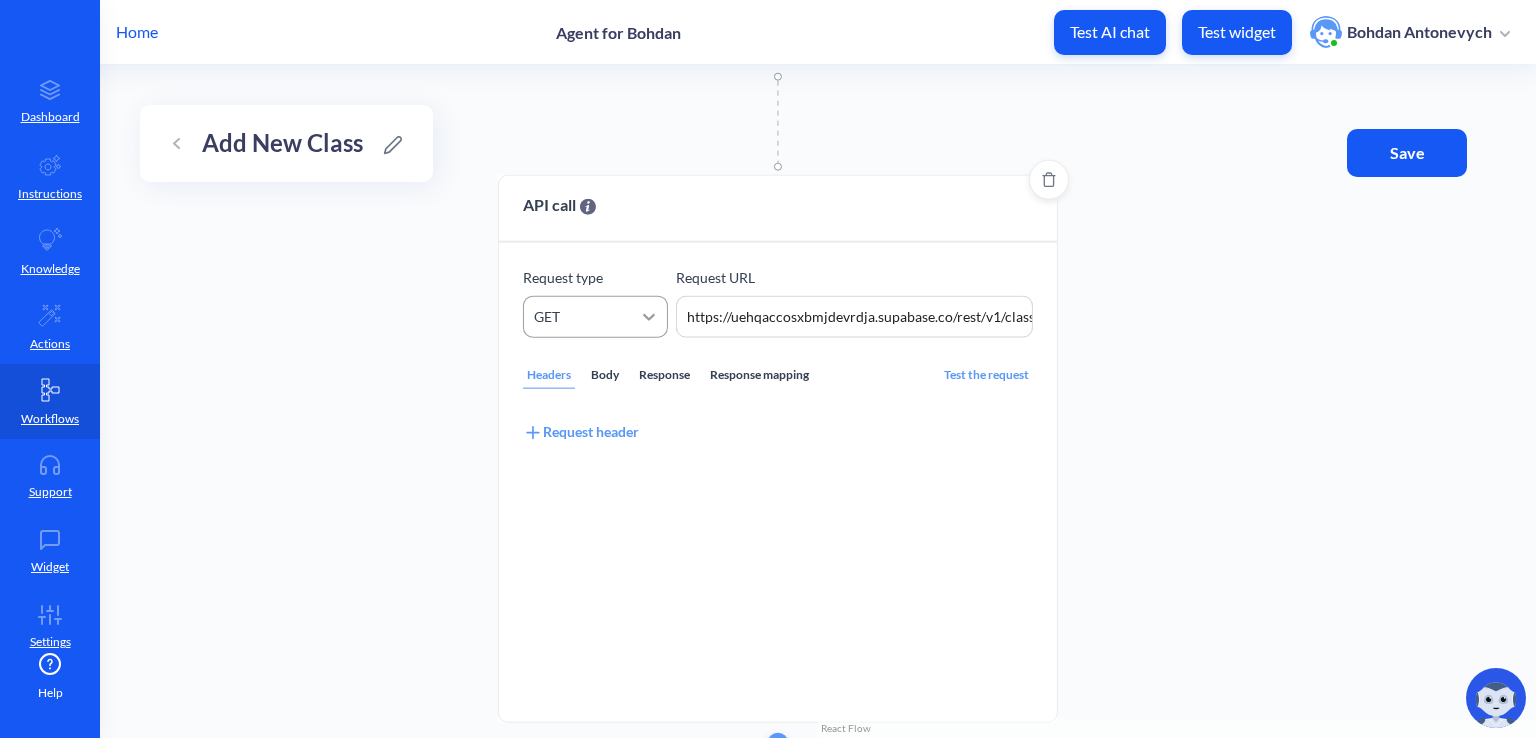scroll, scrollTop: 0, scrollLeft: 12, axis: horizontal 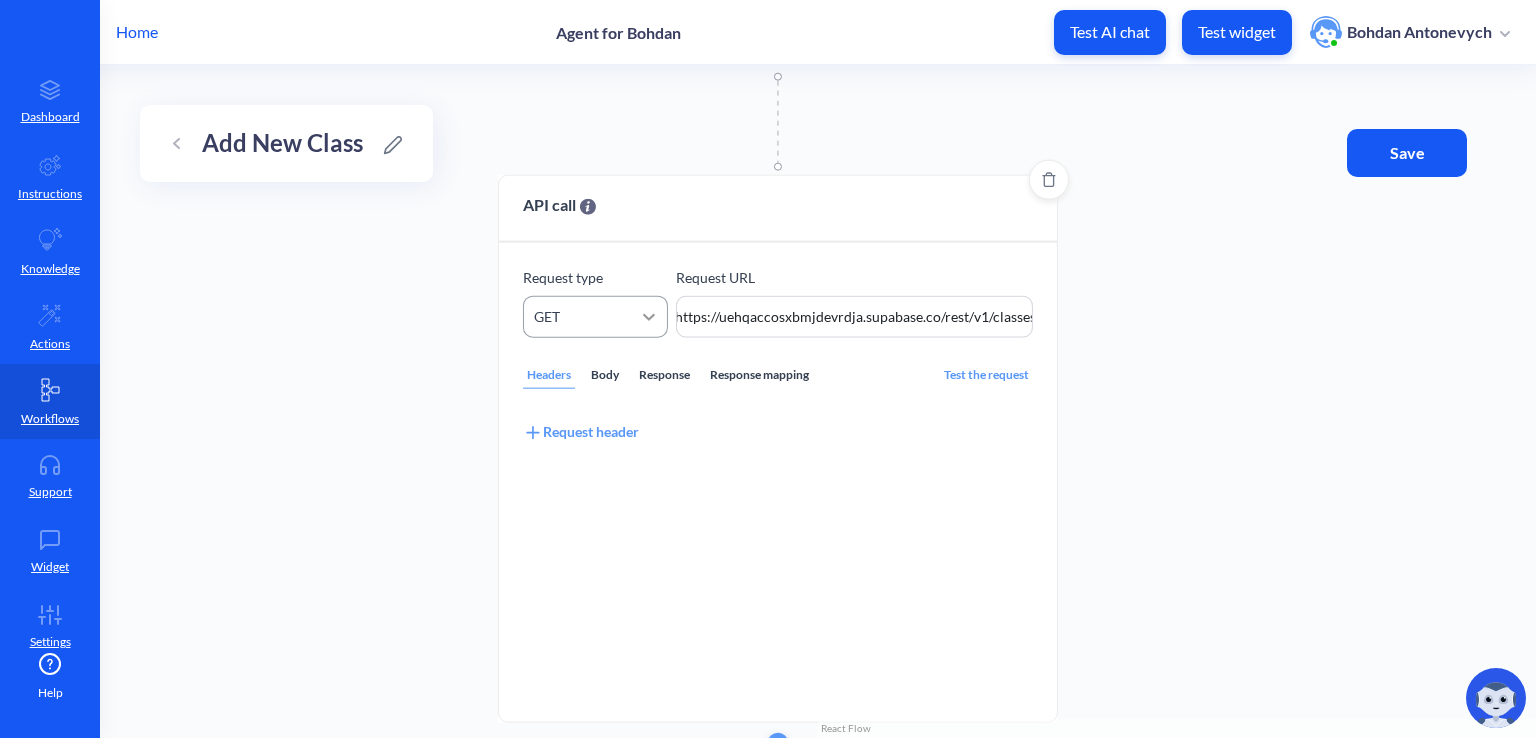 type on "https://uehqaccosxbmjdevrdja.supabase.co/rest/v1/classes" 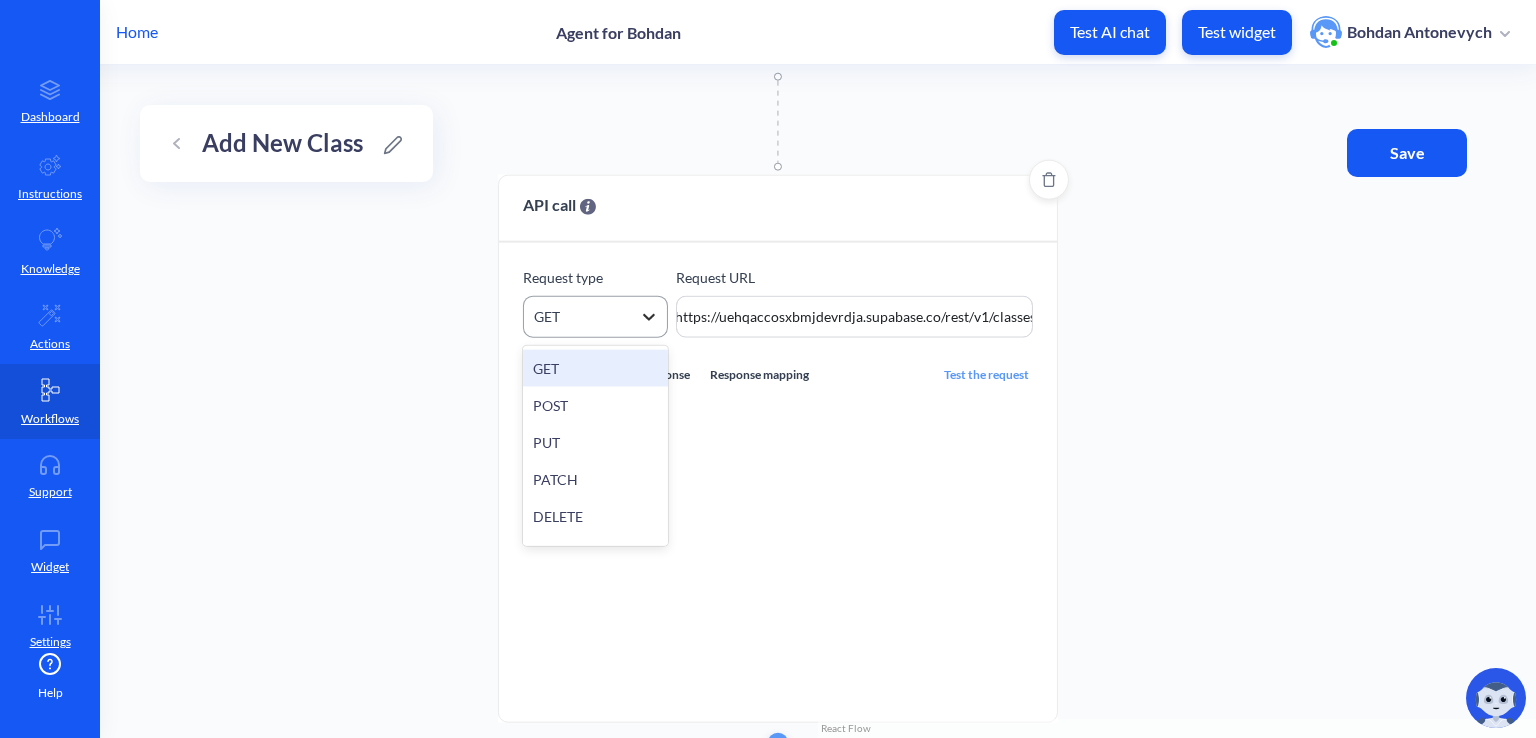 click 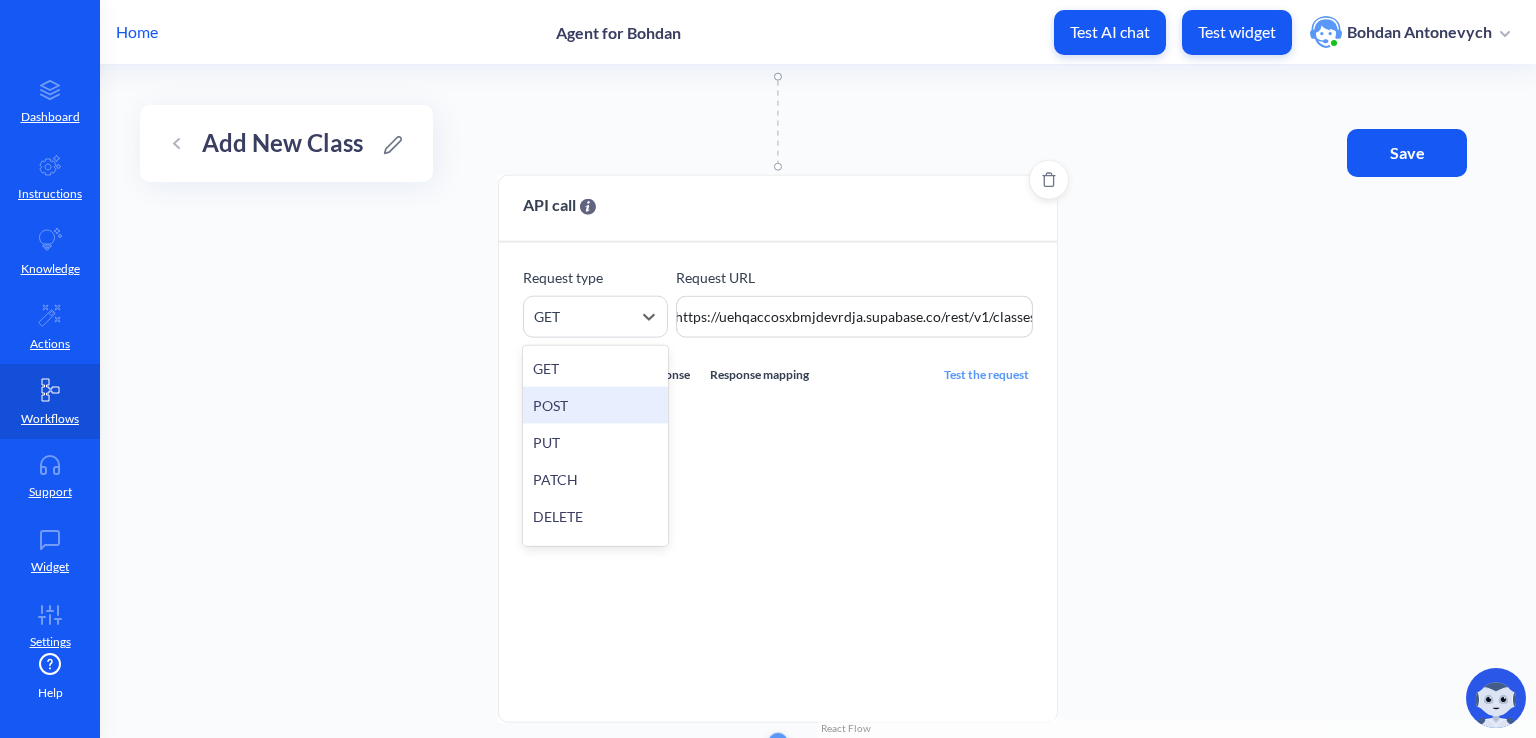 click on "POST" at bounding box center [595, 405] 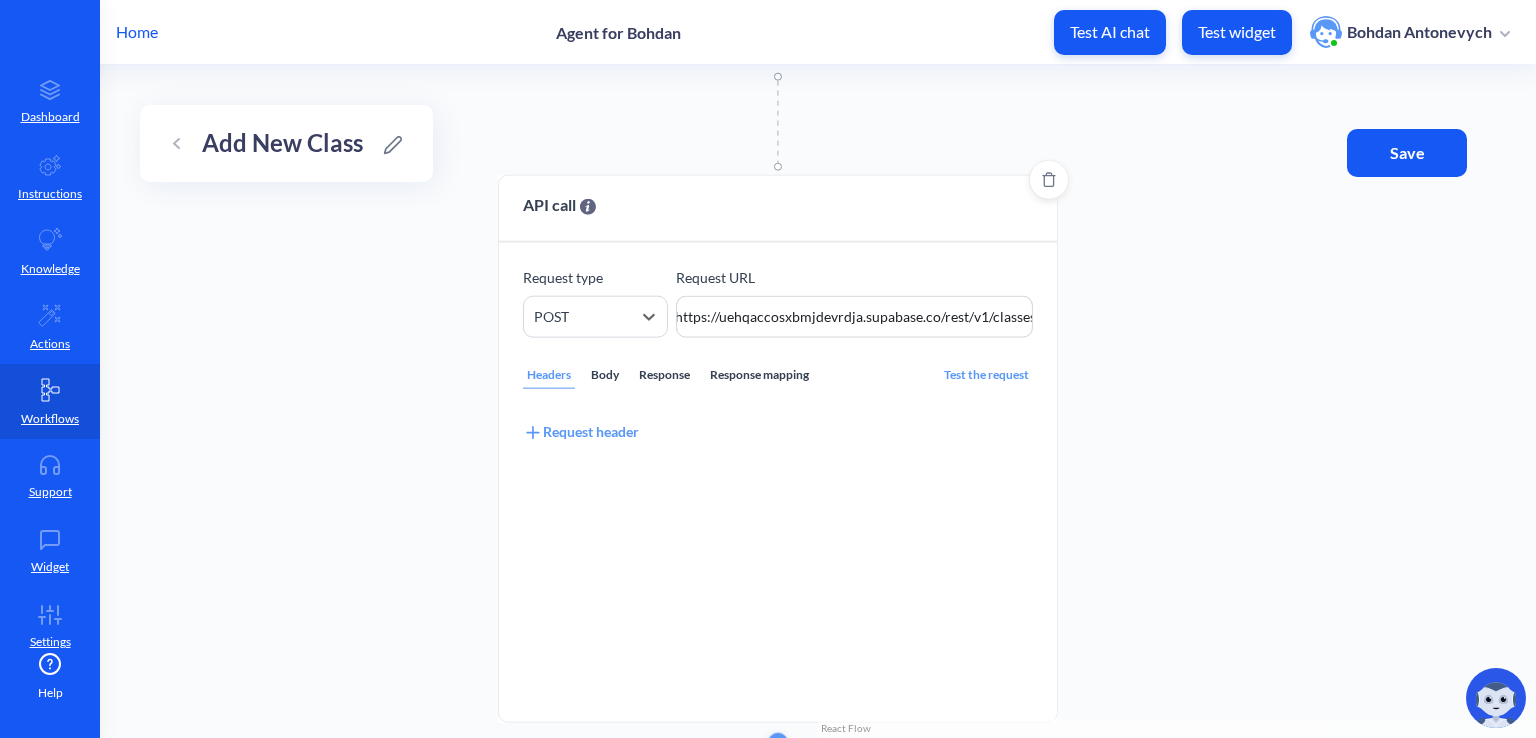 click on "Request header" at bounding box center [581, 432] 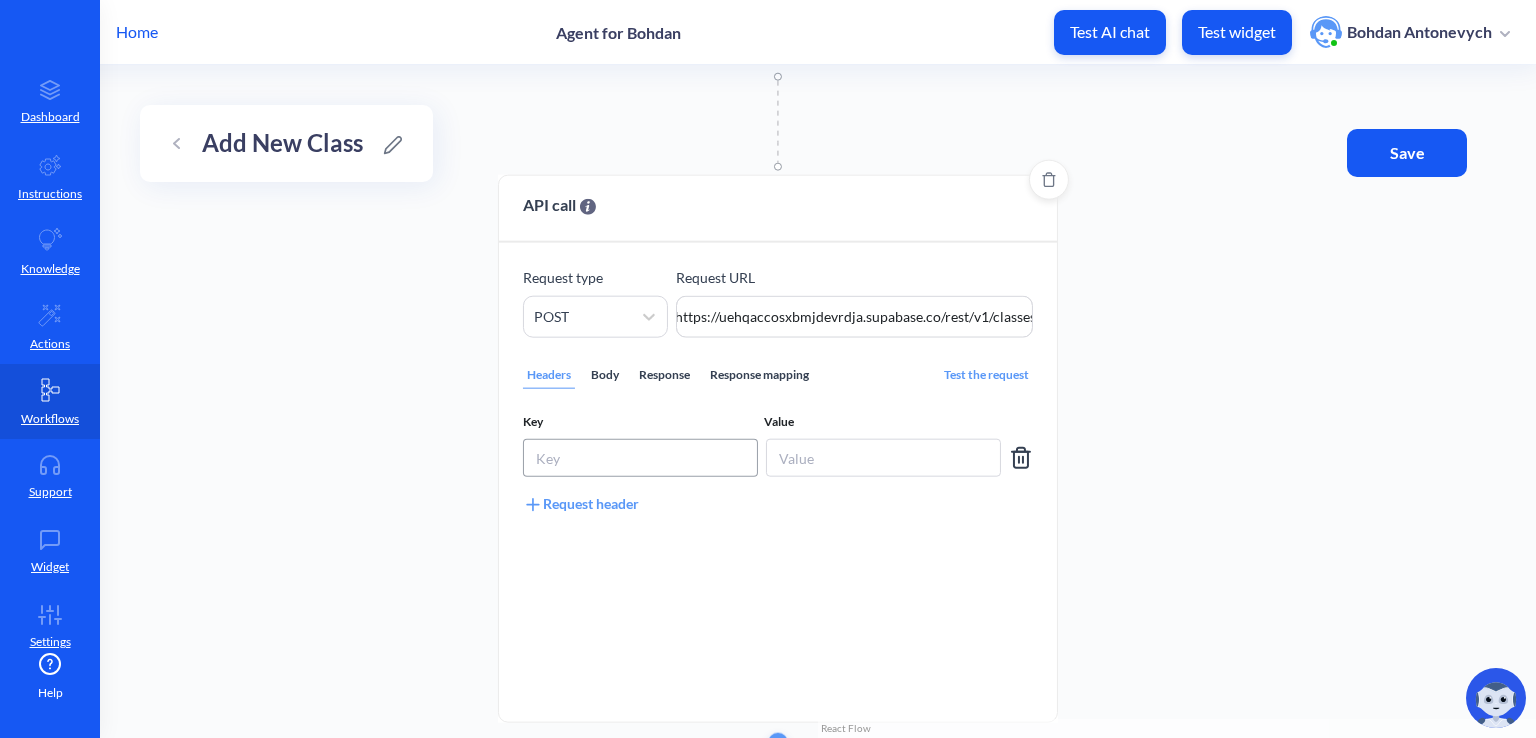click at bounding box center [640, 458] 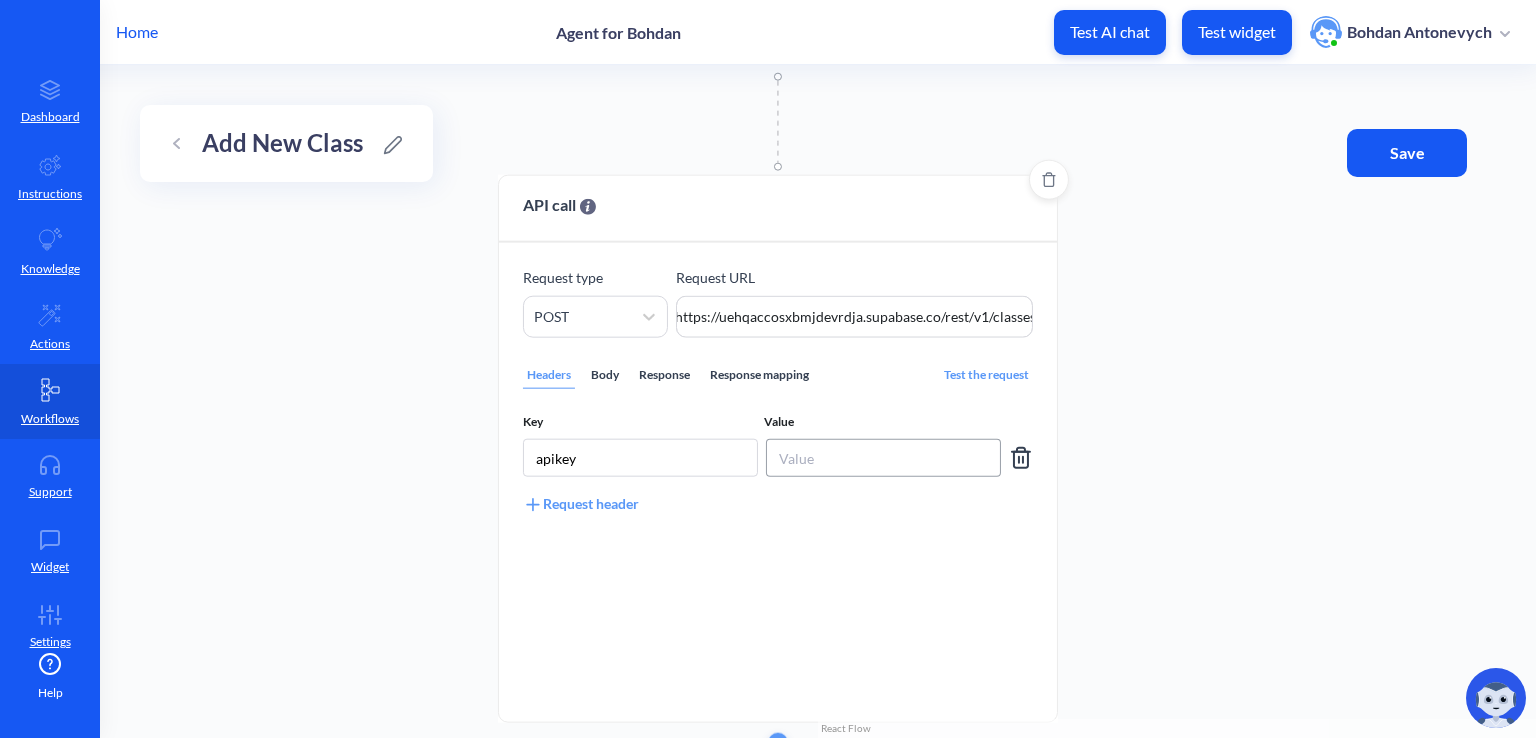 type on "apikey" 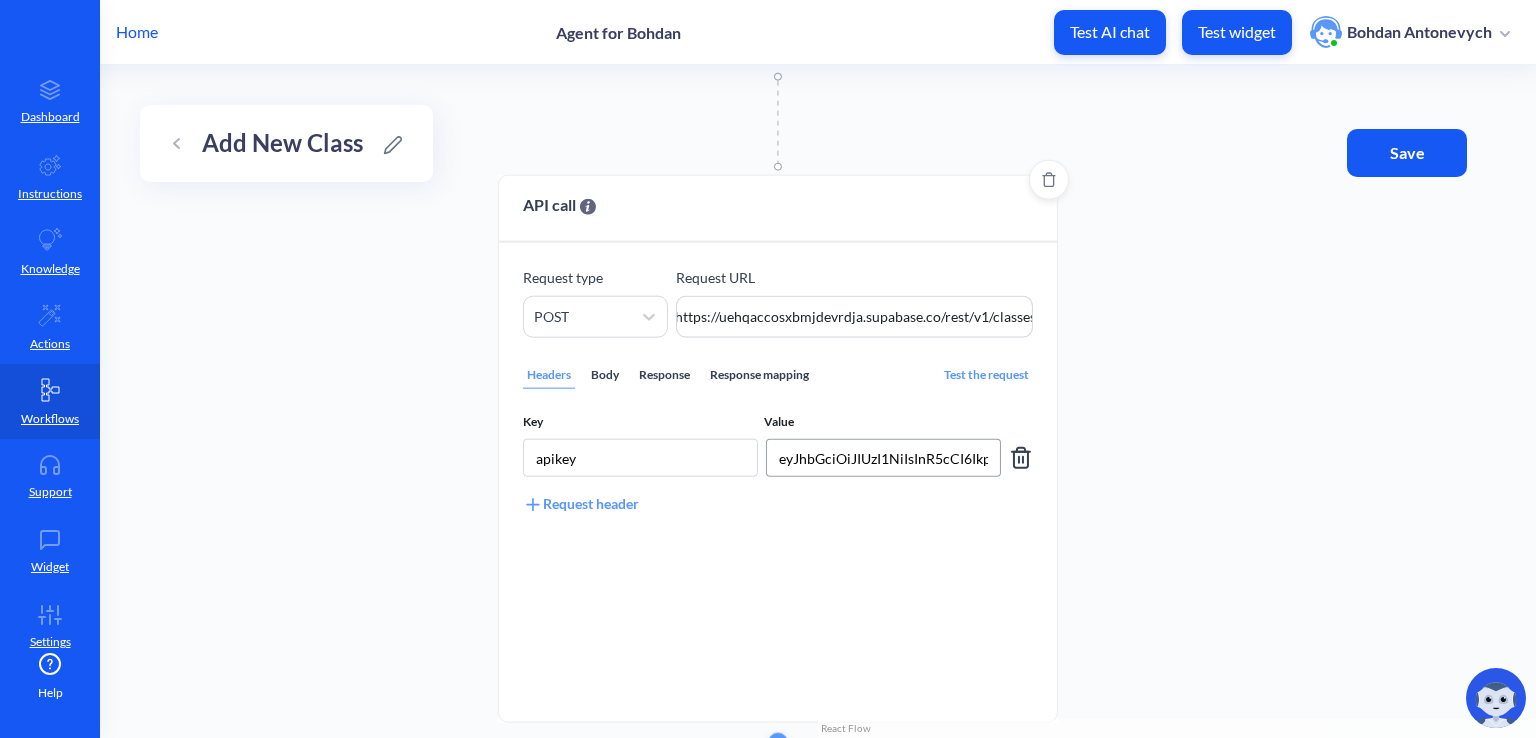 scroll, scrollTop: 0, scrollLeft: 1384, axis: horizontal 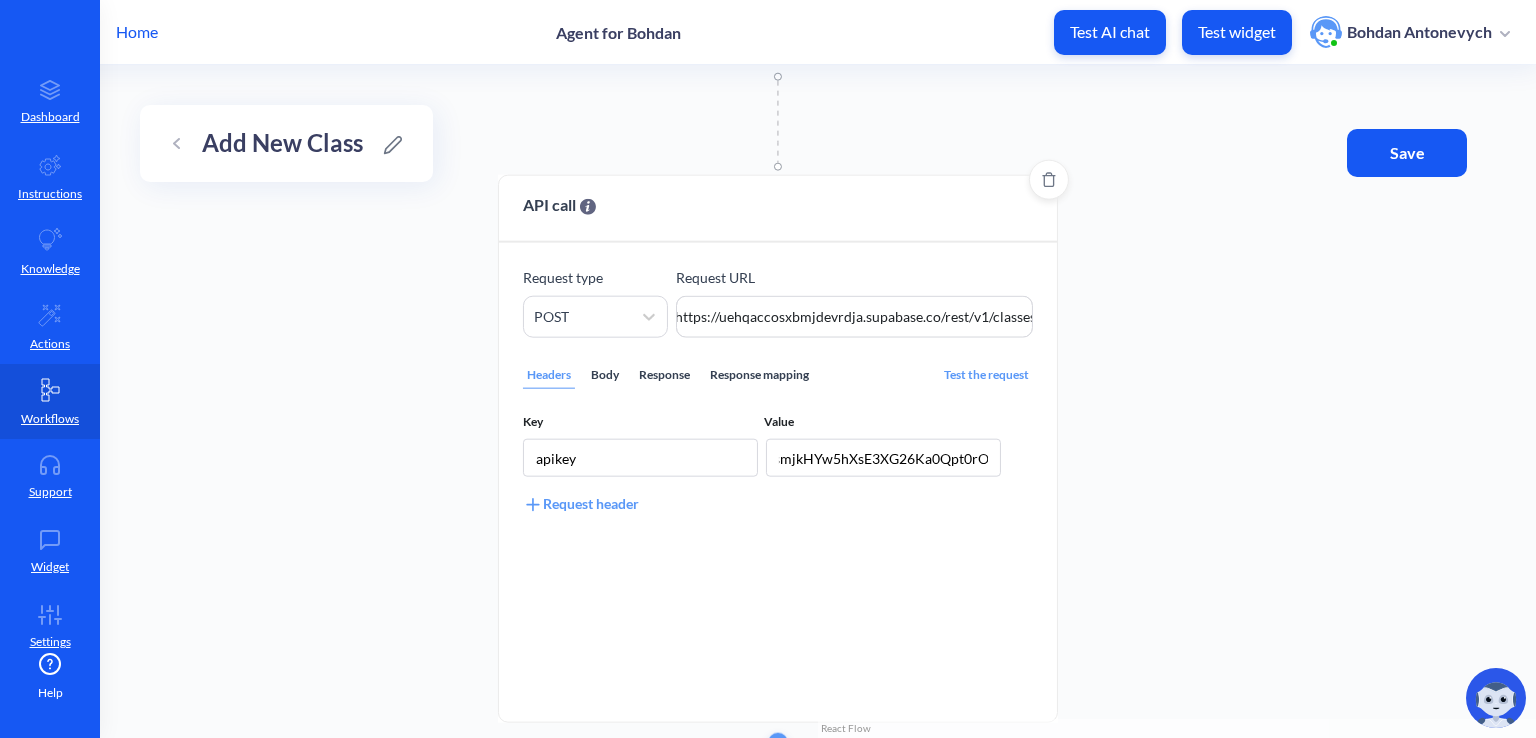 type on "eyJhbGciOiJIUzI1NiIsInR5cCI6IkpXVCJ9.eyJpc3MiOiJzdXBhYmFzZSIsInJlZiI6InVlaHFhY2Nvc3hibWpkZXZyZGphIiwicm9sZSI6ImFub24iLCJpYXQiOjE3NTI1OTM3NjYsImV4cCI6MjA2ODE2OTc2Nn0.YyomyOobZ9zmKvKsmjkHYw5hXsE3XG26Ka0Qpt0rOIA" 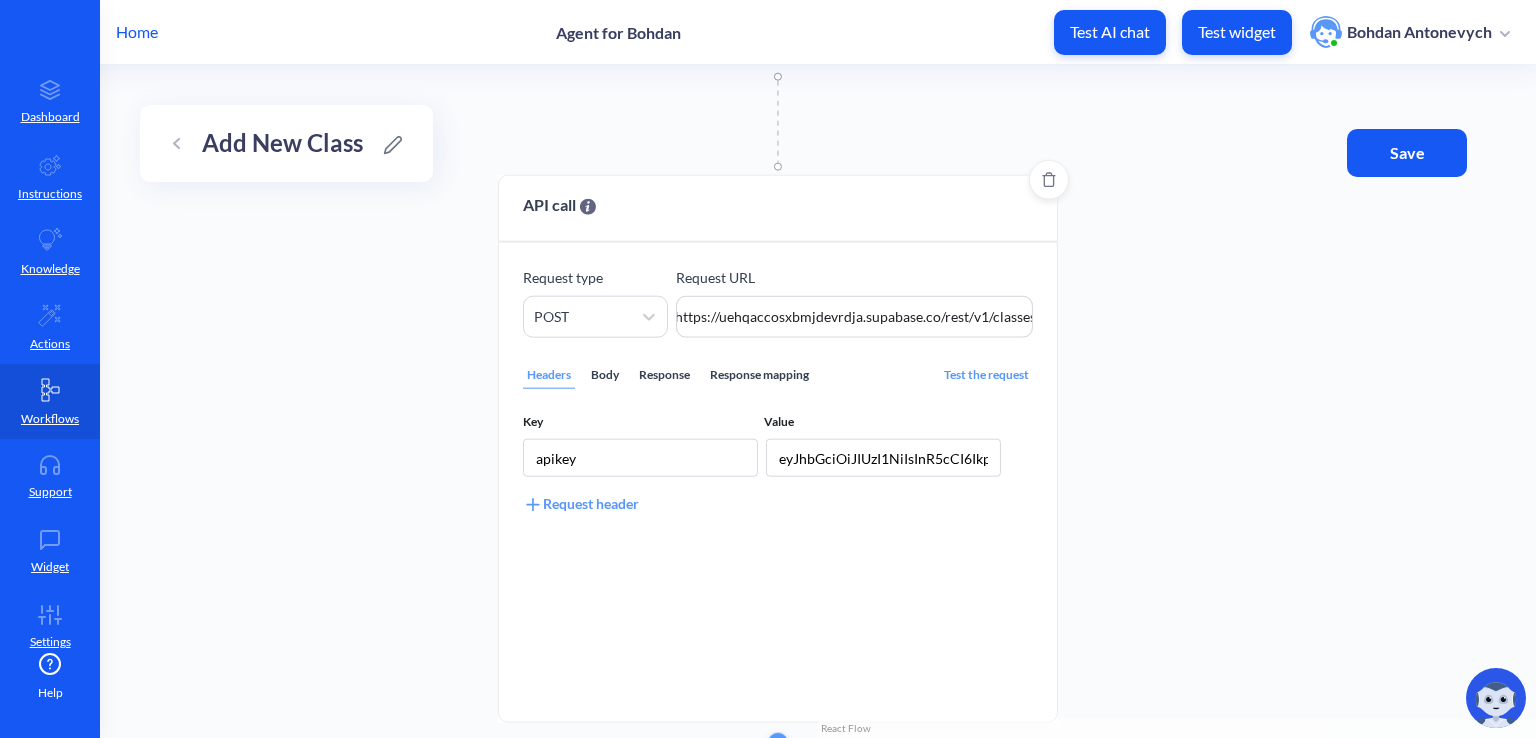 click on "Body" at bounding box center (605, 375) 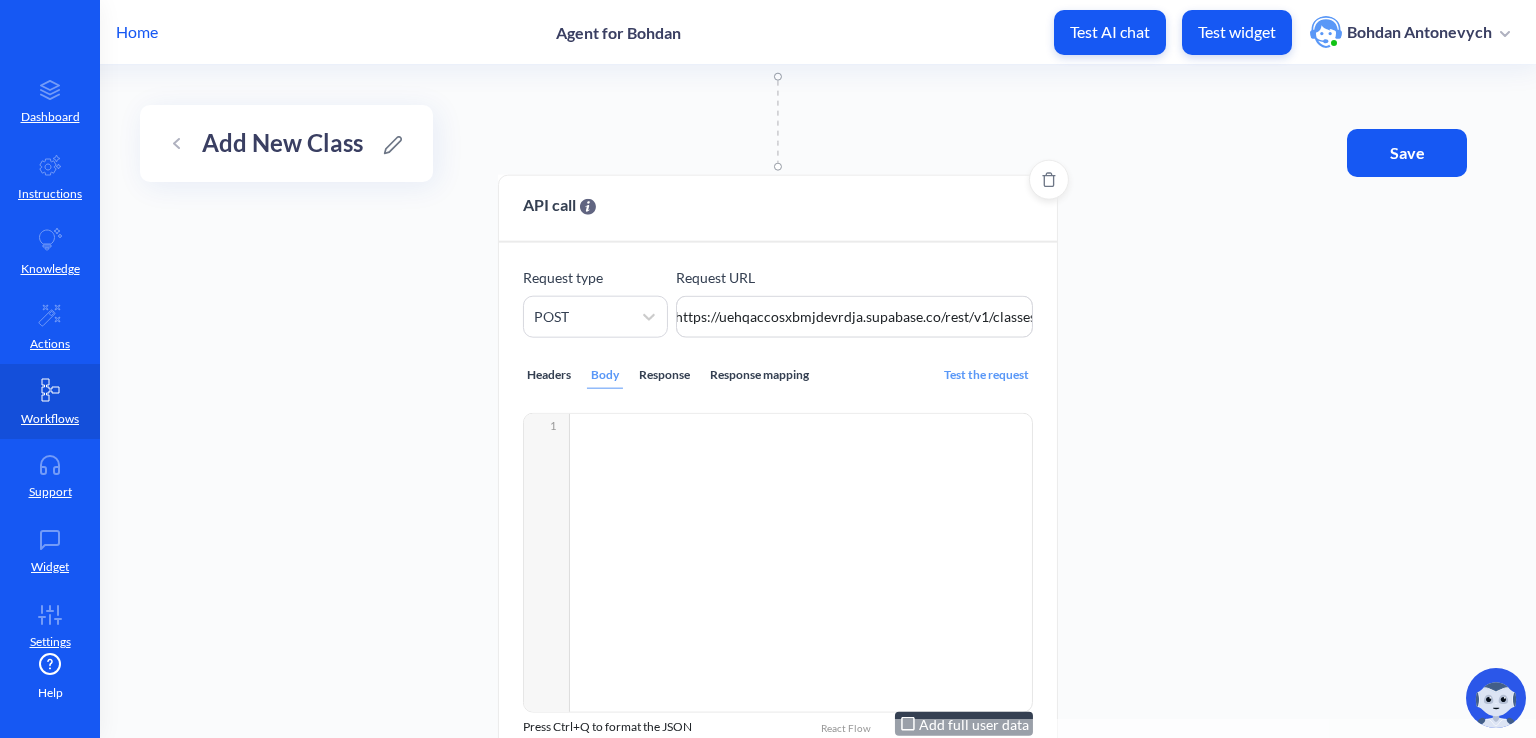 click on "​ x   1 ​" at bounding box center (803, 588) 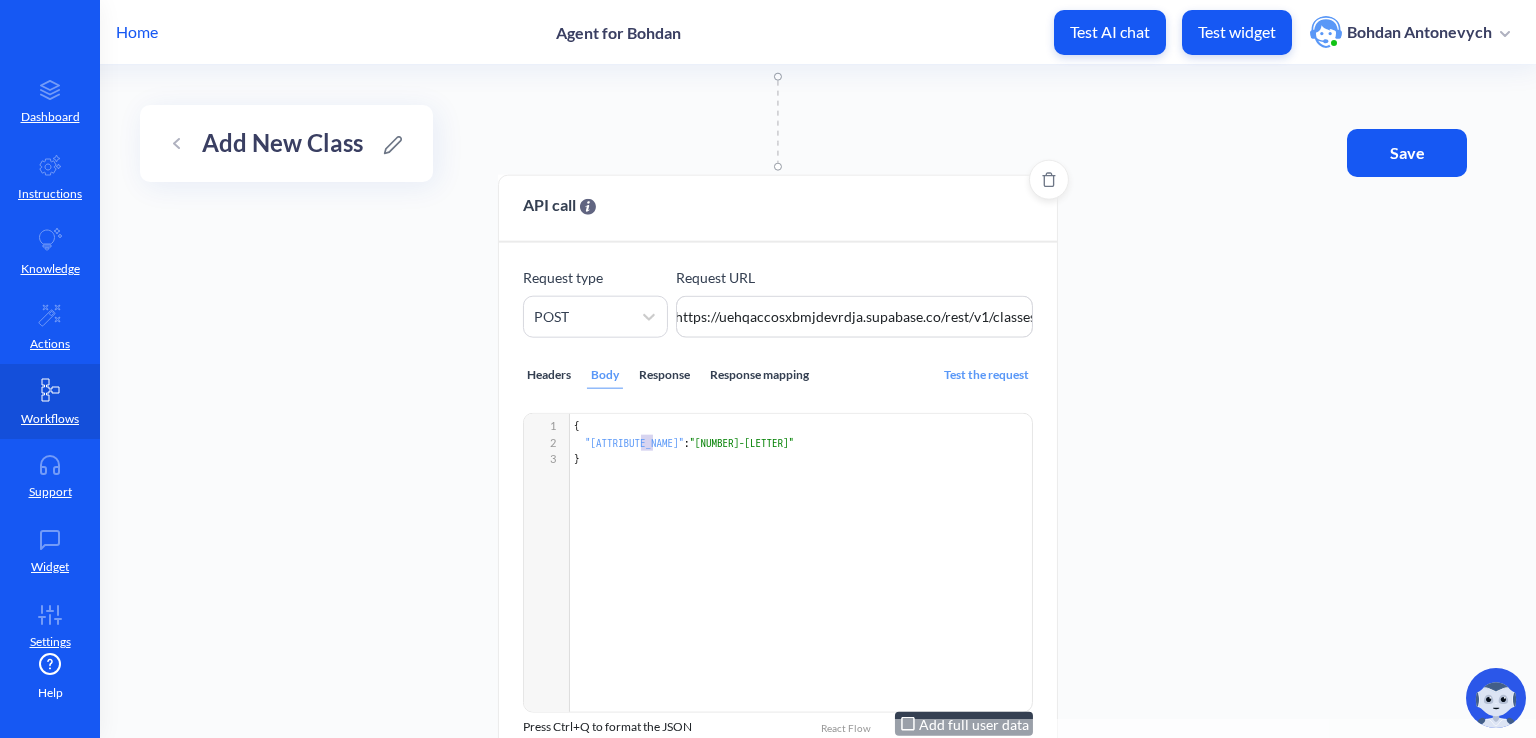 type on "7-Б" 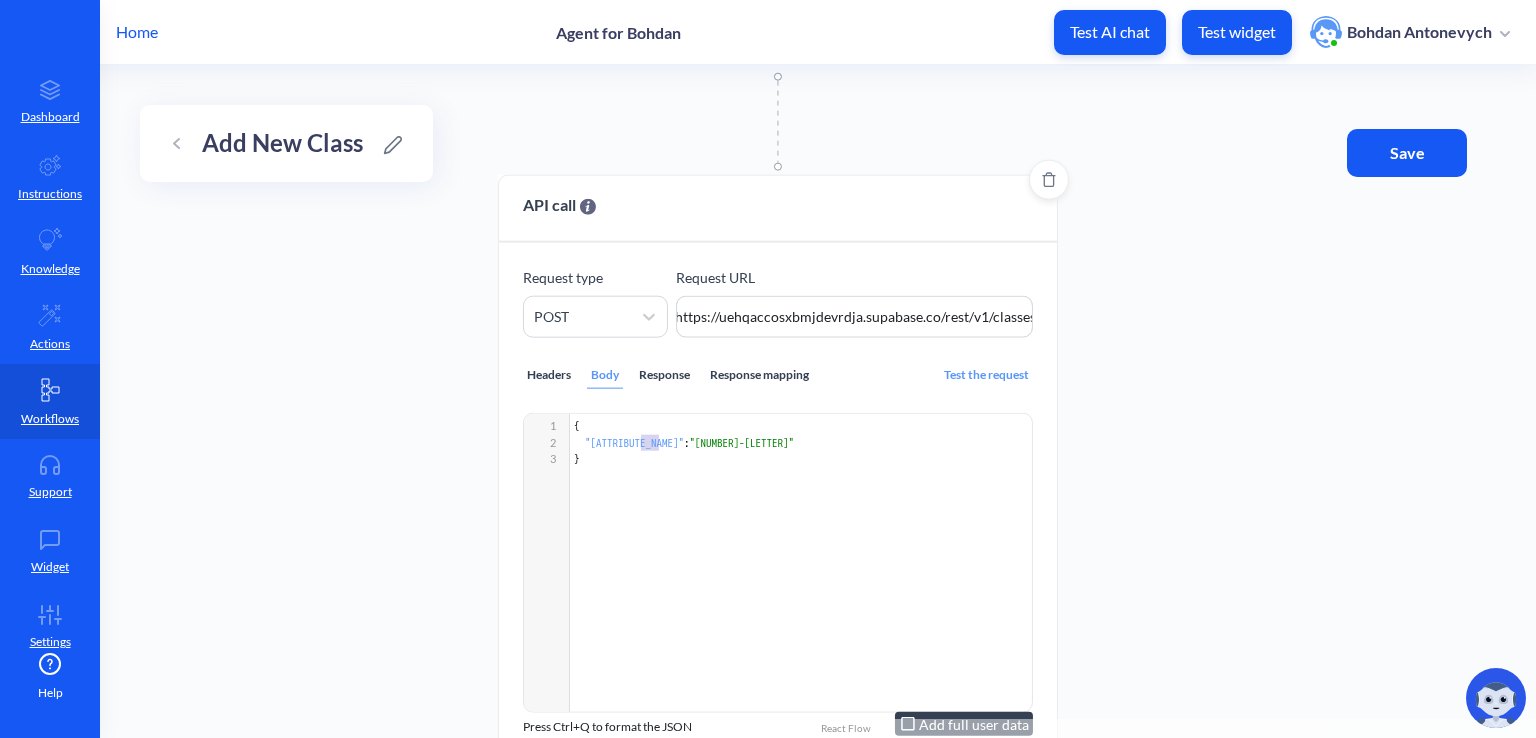 drag, startPoint x: 640, startPoint y: 437, endPoint x: 660, endPoint y: 444, distance: 21.189621 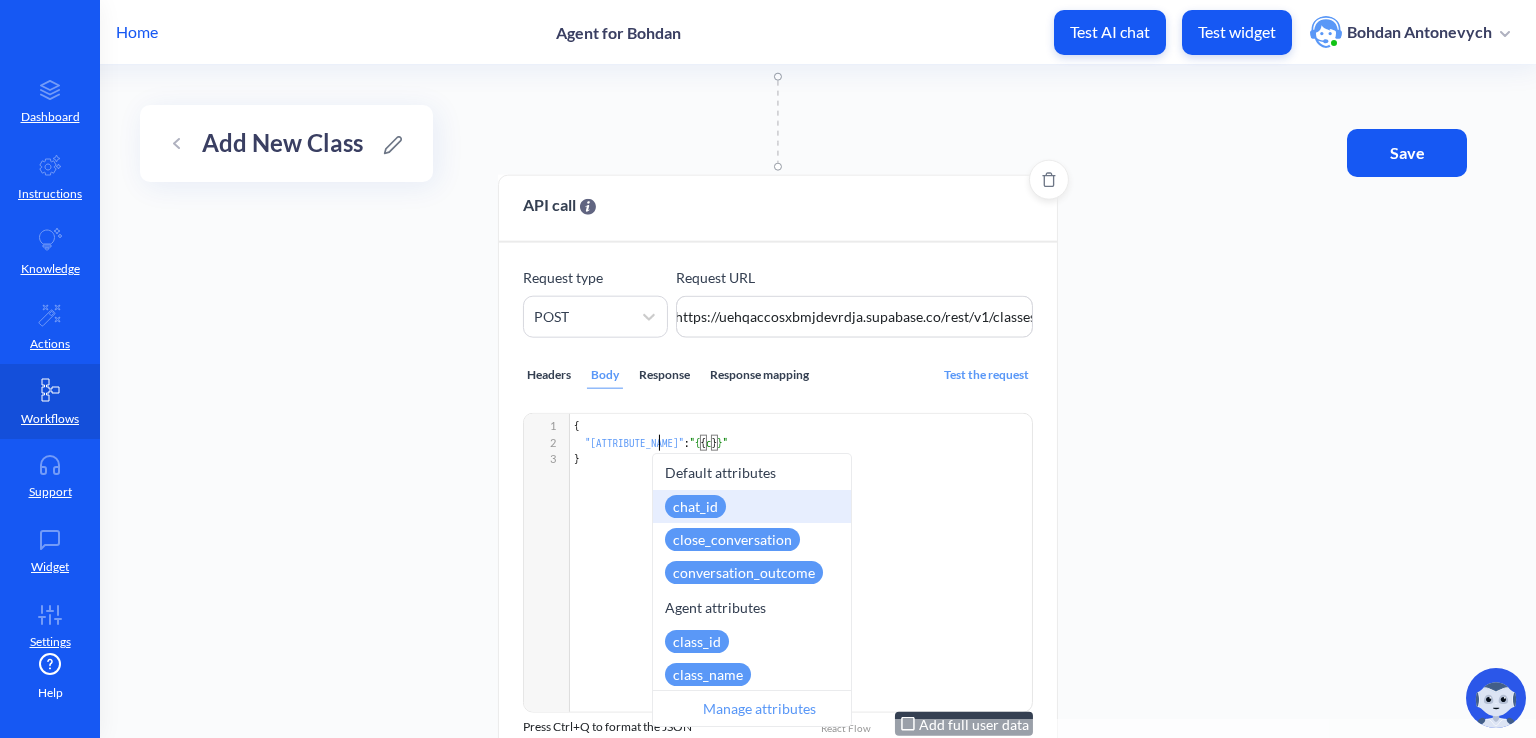 type on "cla" 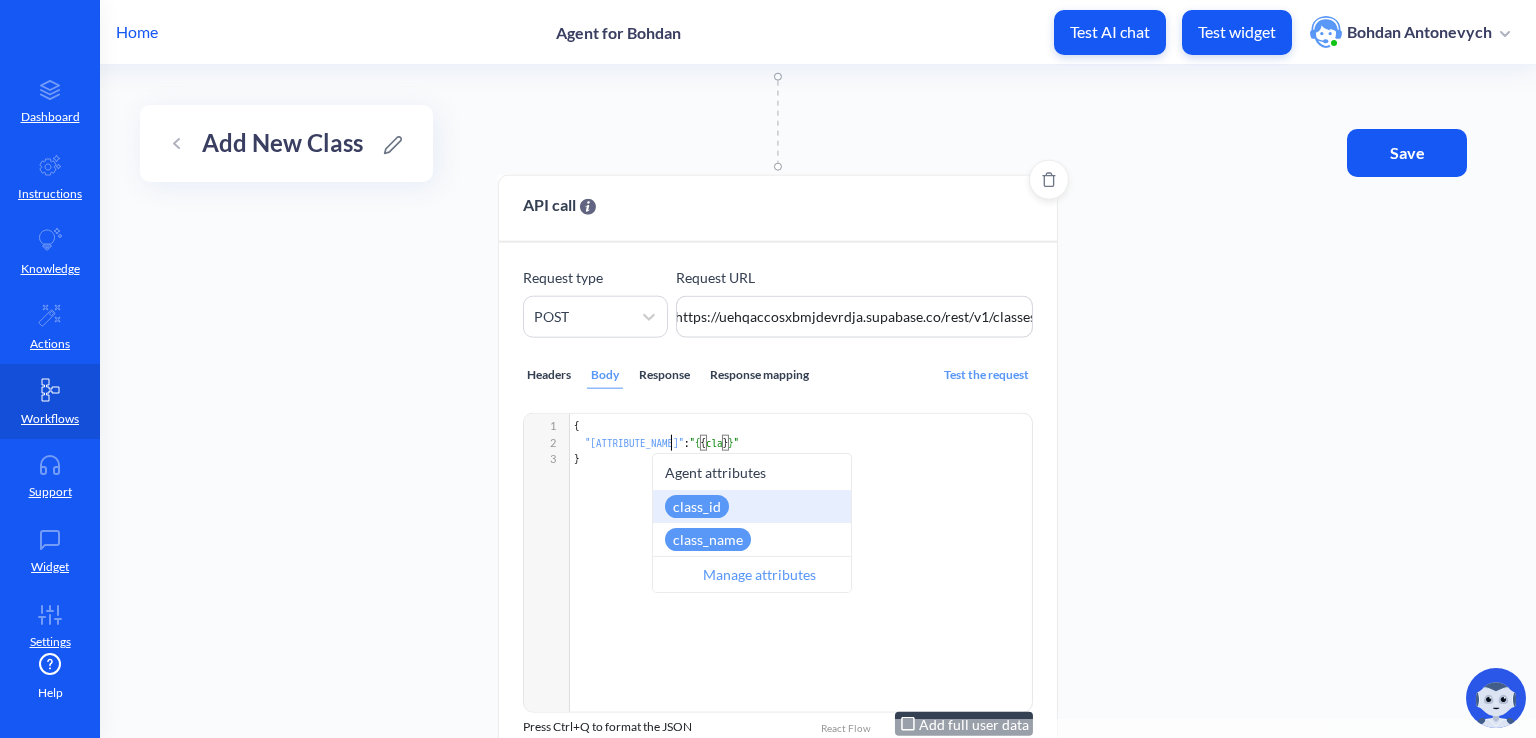 scroll, scrollTop: 7, scrollLeft: 16, axis: both 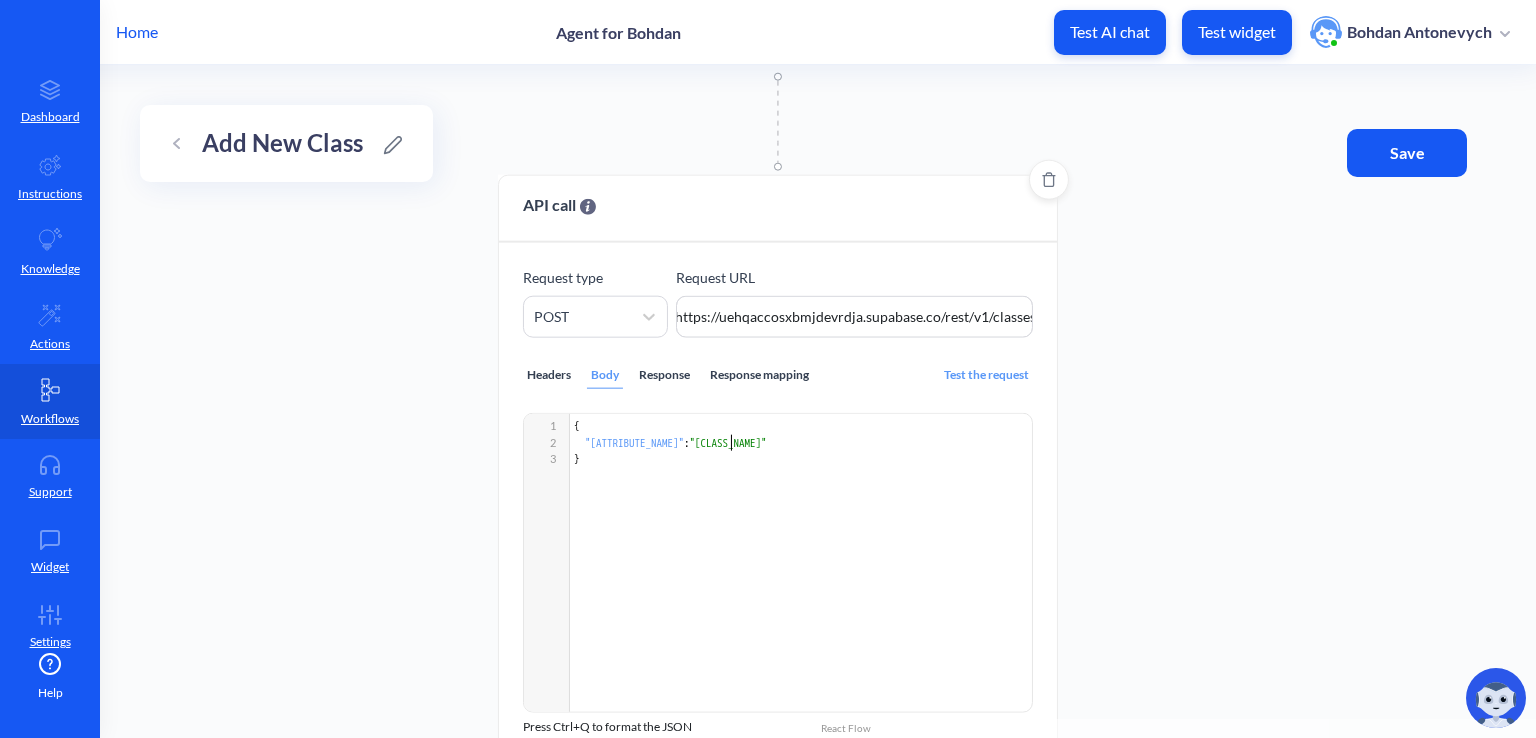 click on "Response" at bounding box center [664, 375] 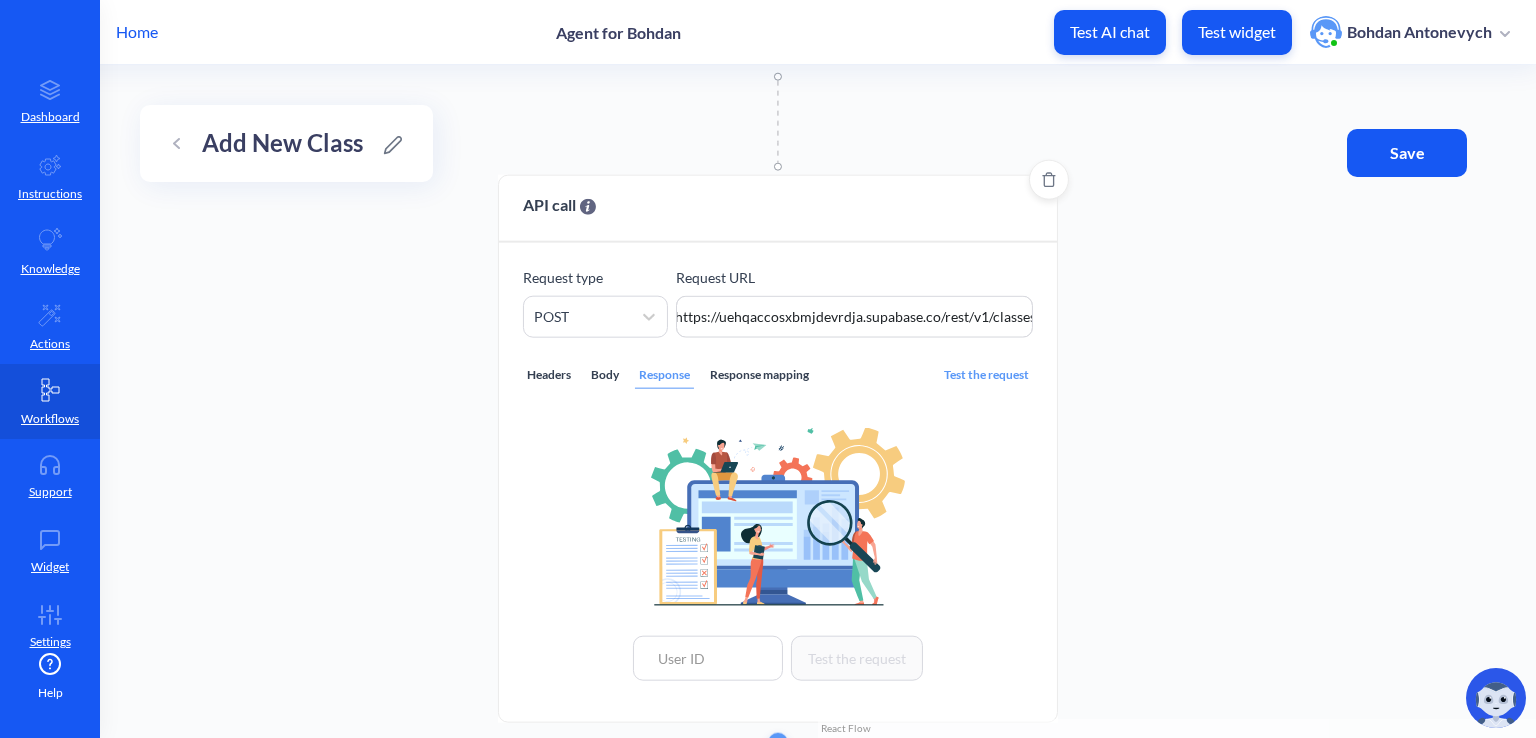 click on "Response mapping" at bounding box center (759, 375) 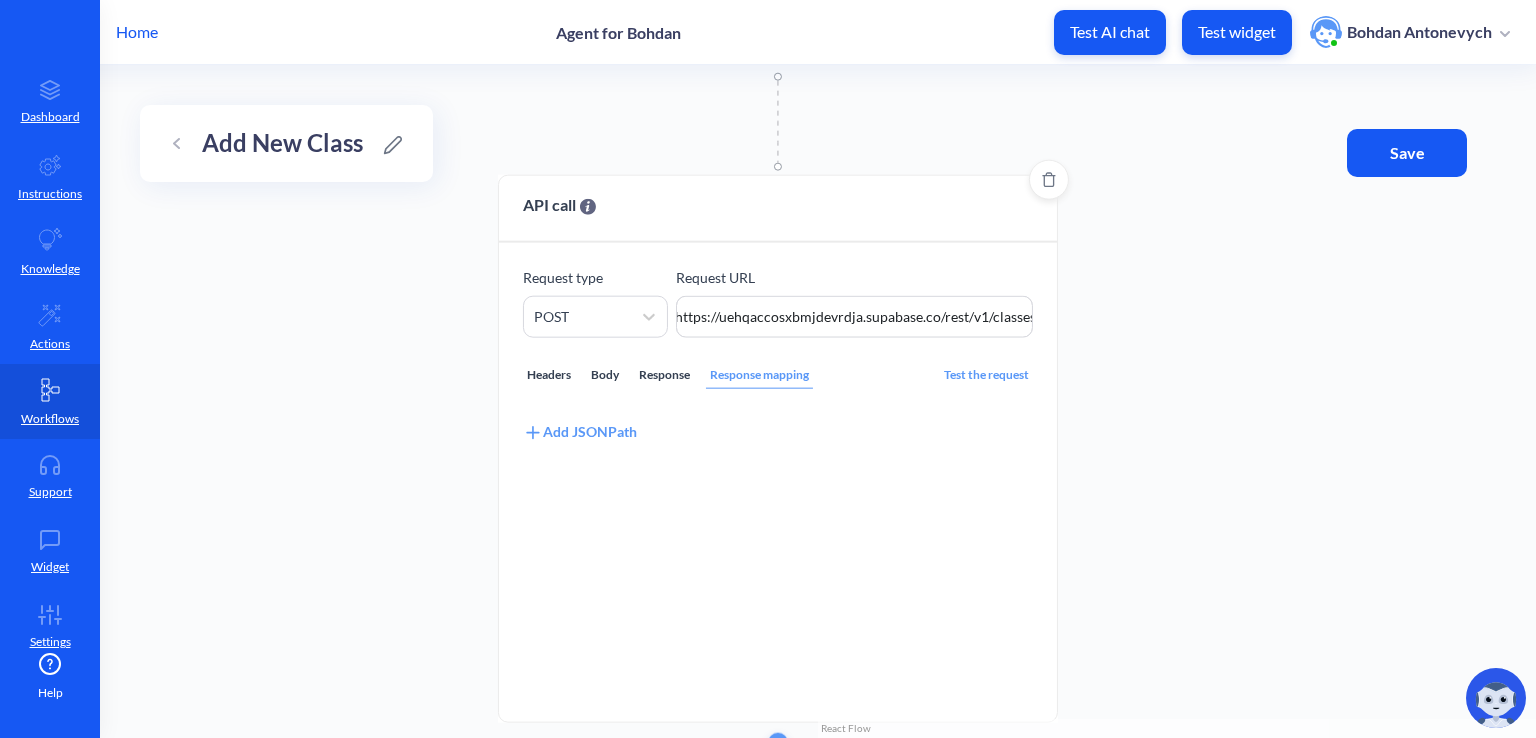 click on "Add JSONPath" at bounding box center [580, 432] 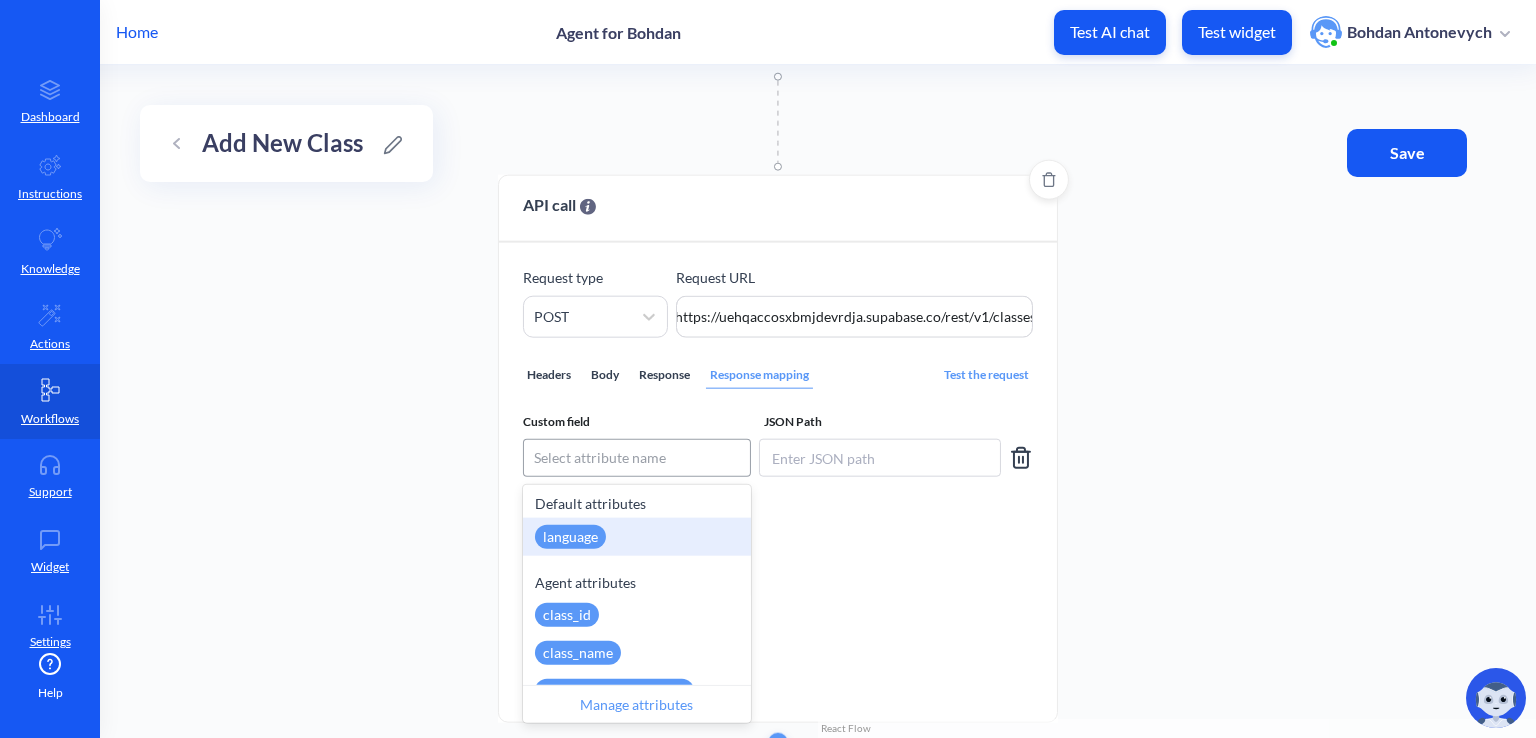 click on "Select attribute name" at bounding box center [600, 457] 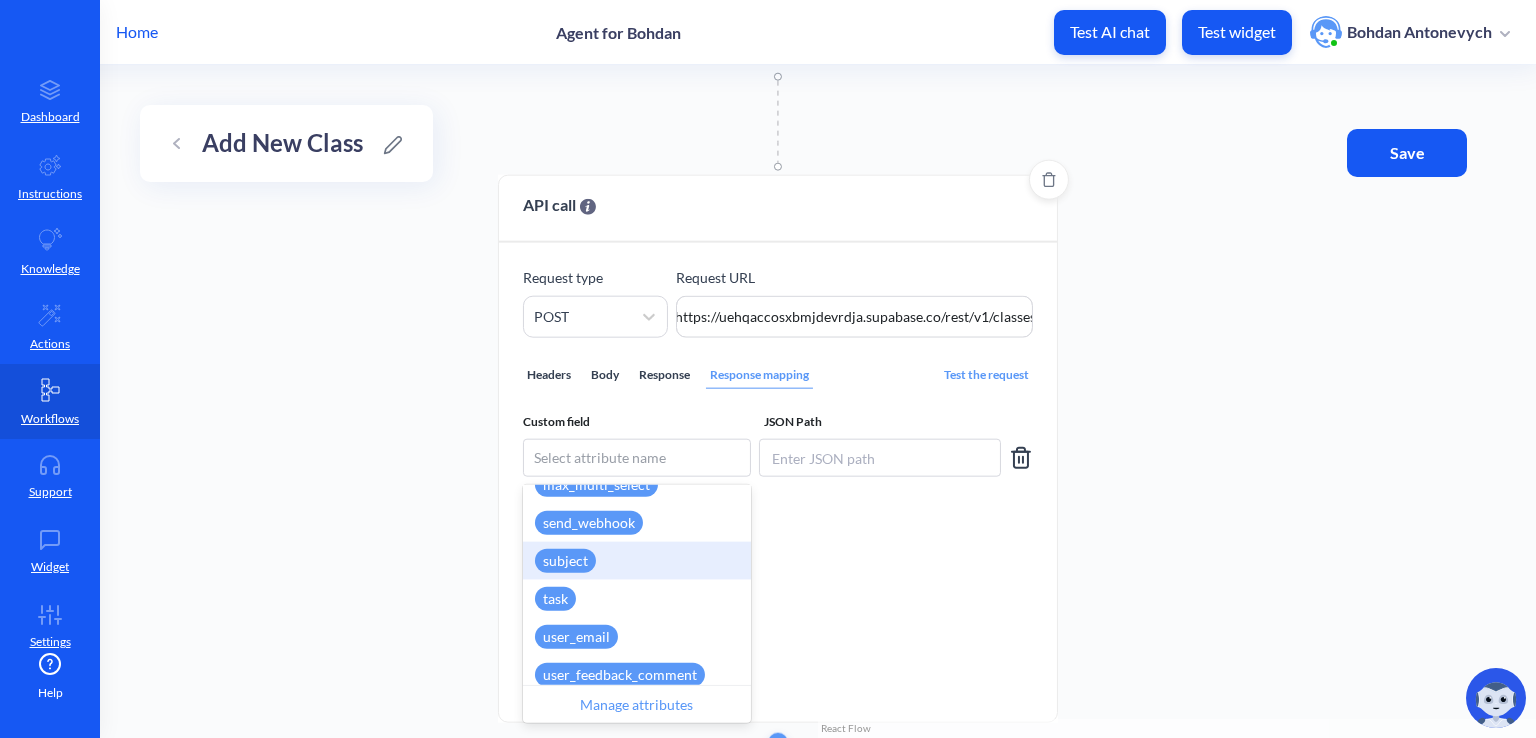 scroll, scrollTop: 600, scrollLeft: 0, axis: vertical 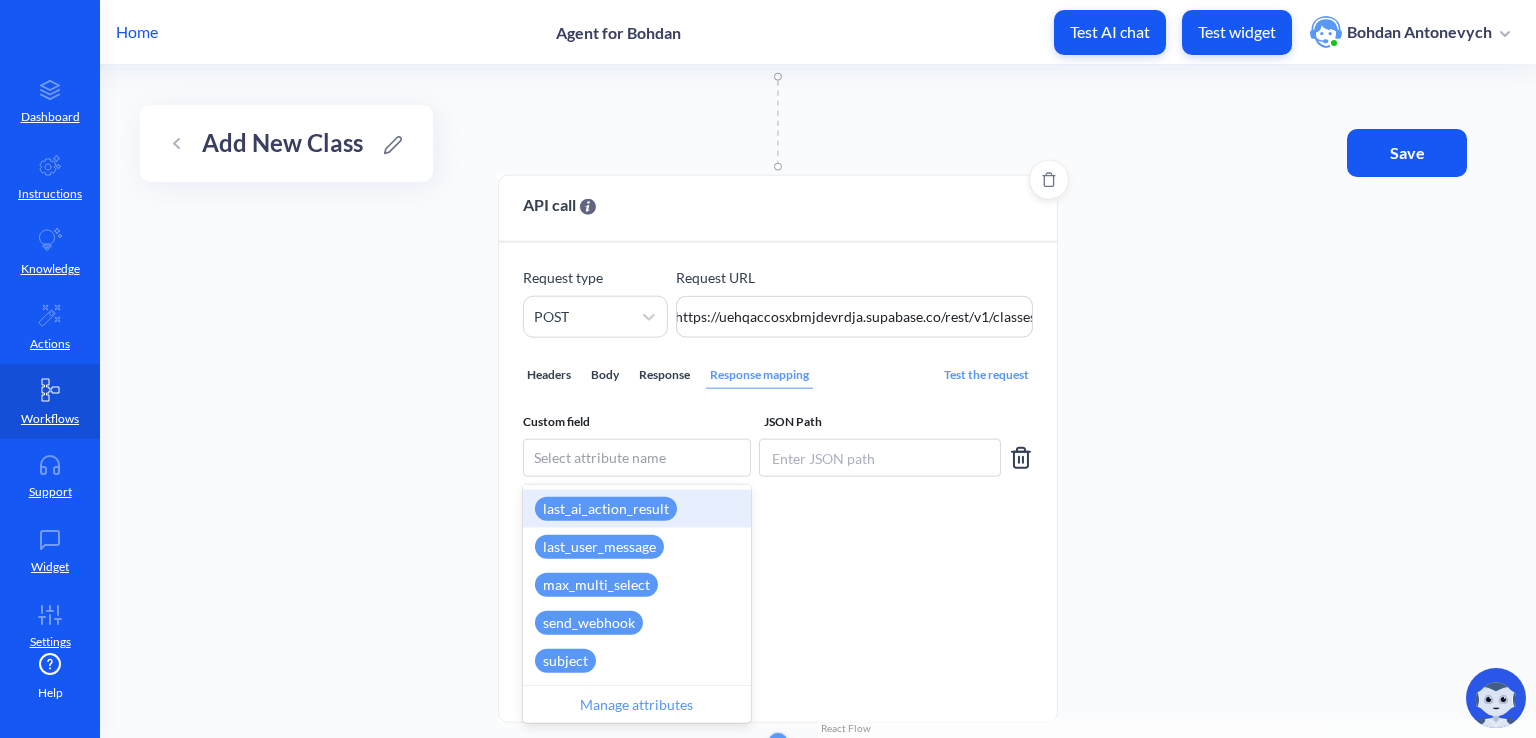 click on "last_ai_action_result" at bounding box center [606, 509] 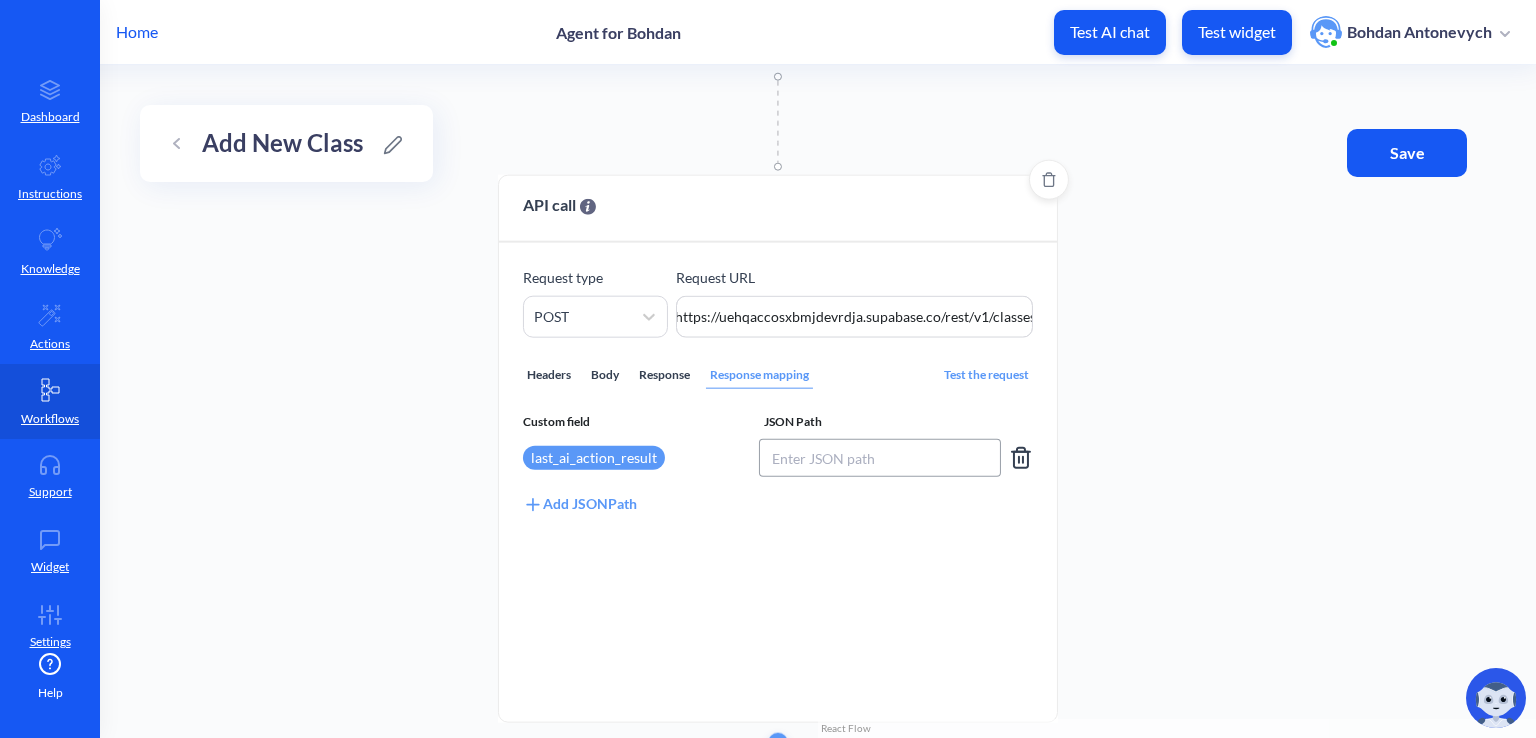 click at bounding box center (880, 458) 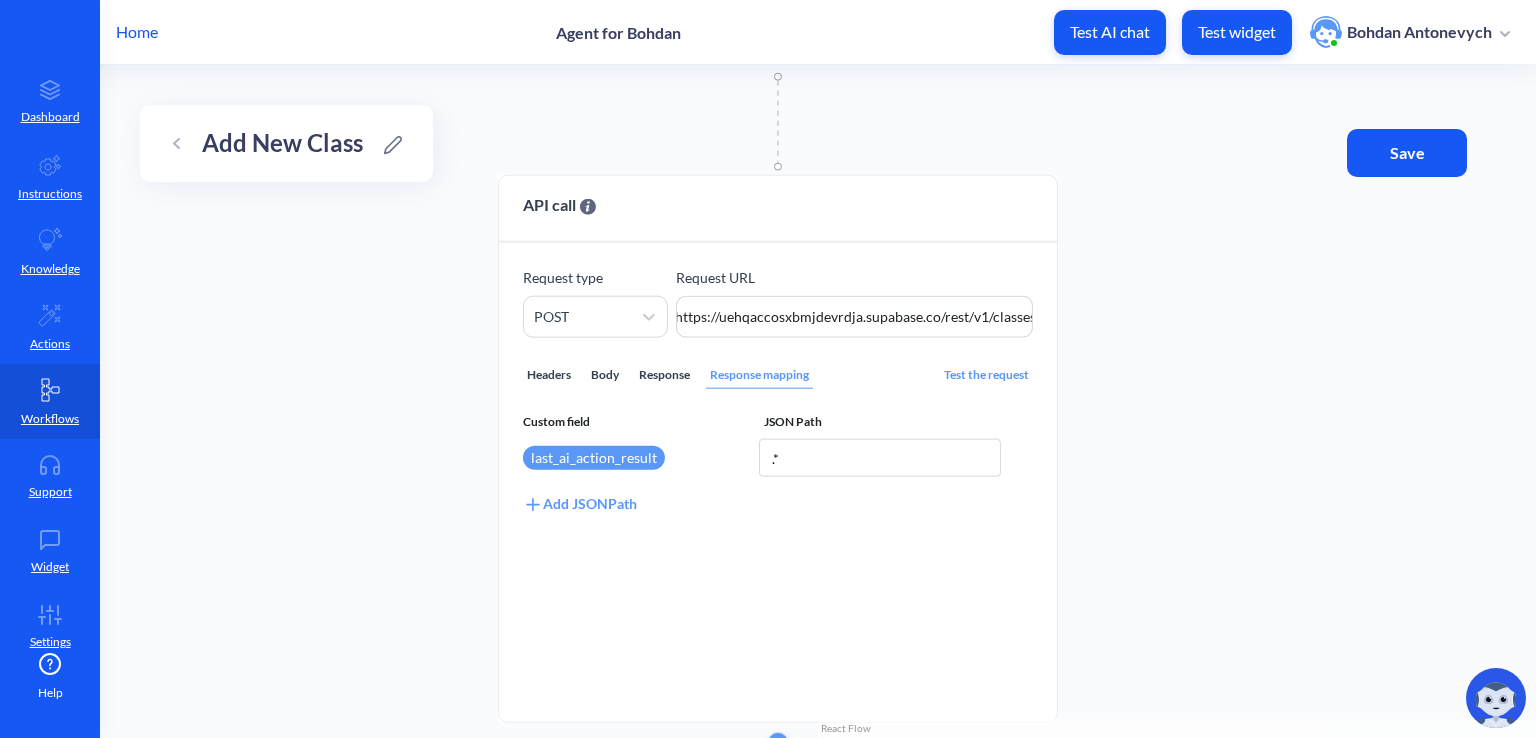 type on ".*" 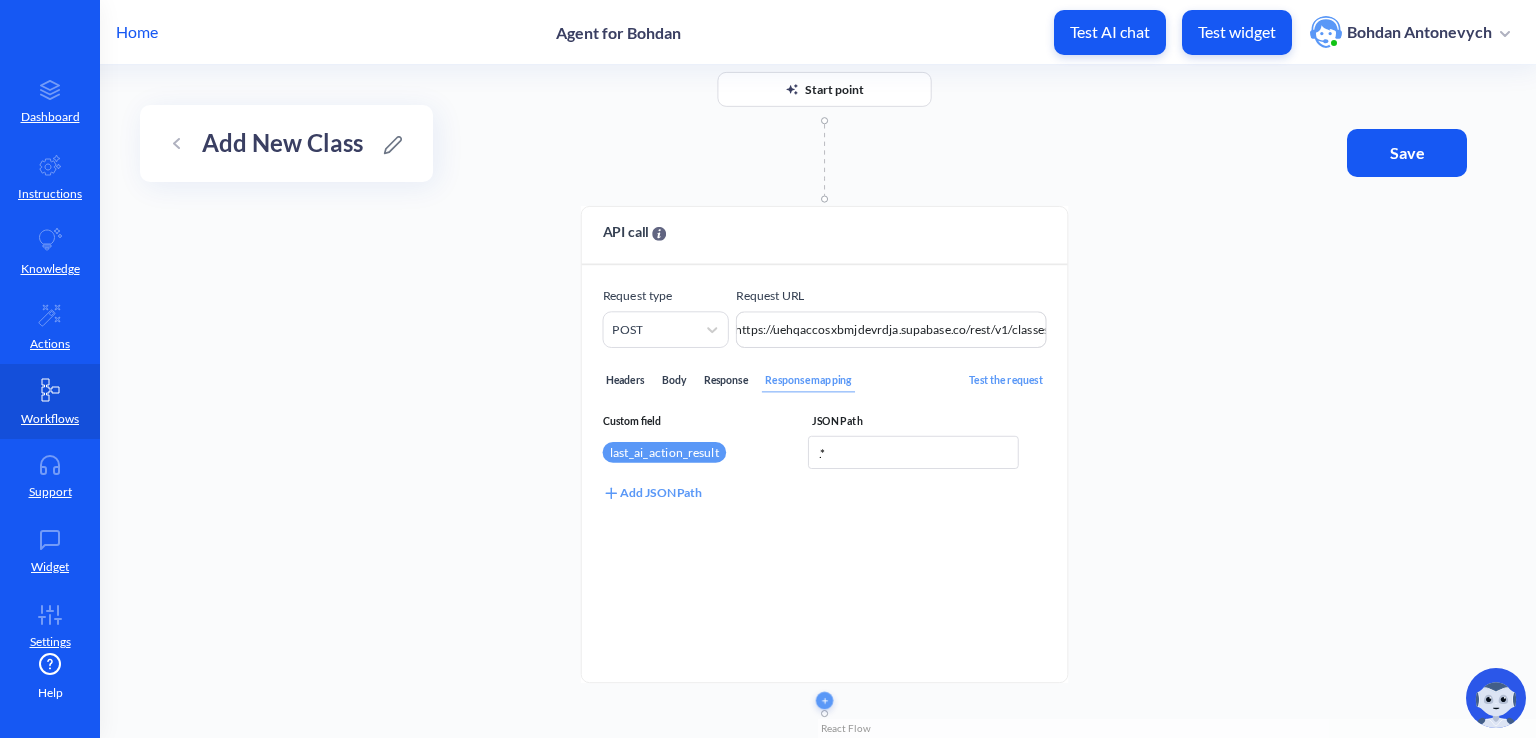 click on "Save" at bounding box center (1407, 153) 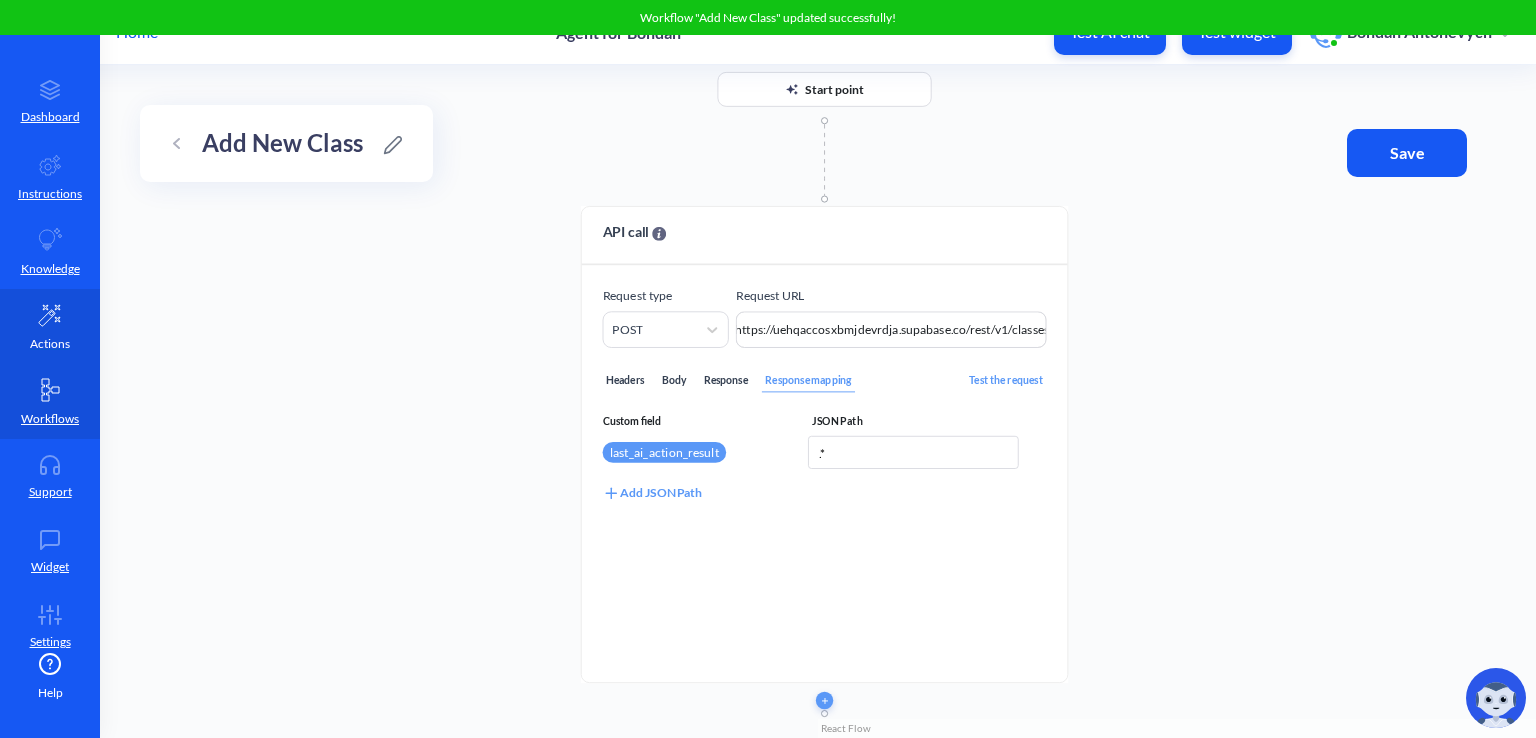 click on "Actions" at bounding box center (50, 344) 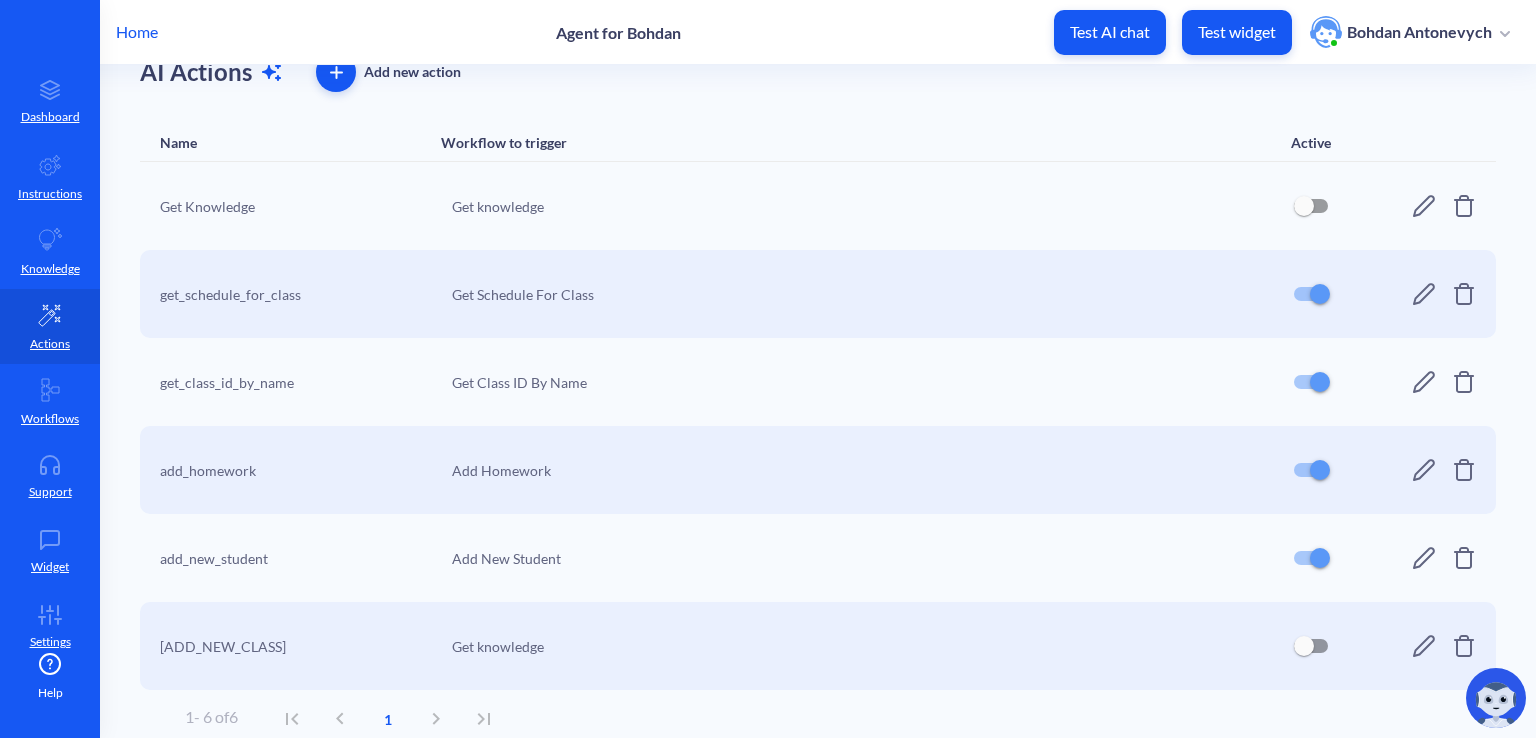 scroll, scrollTop: 103, scrollLeft: 0, axis: vertical 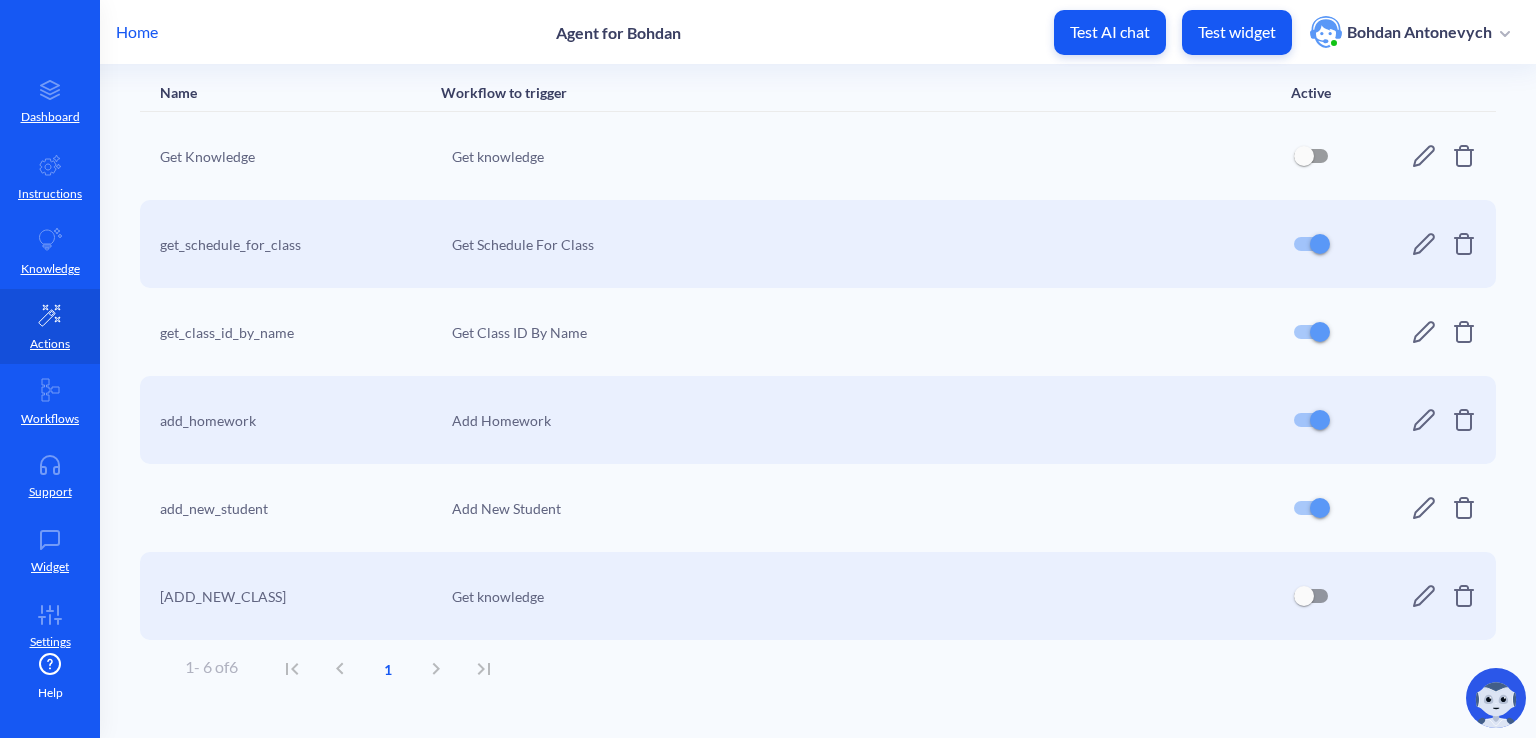 click 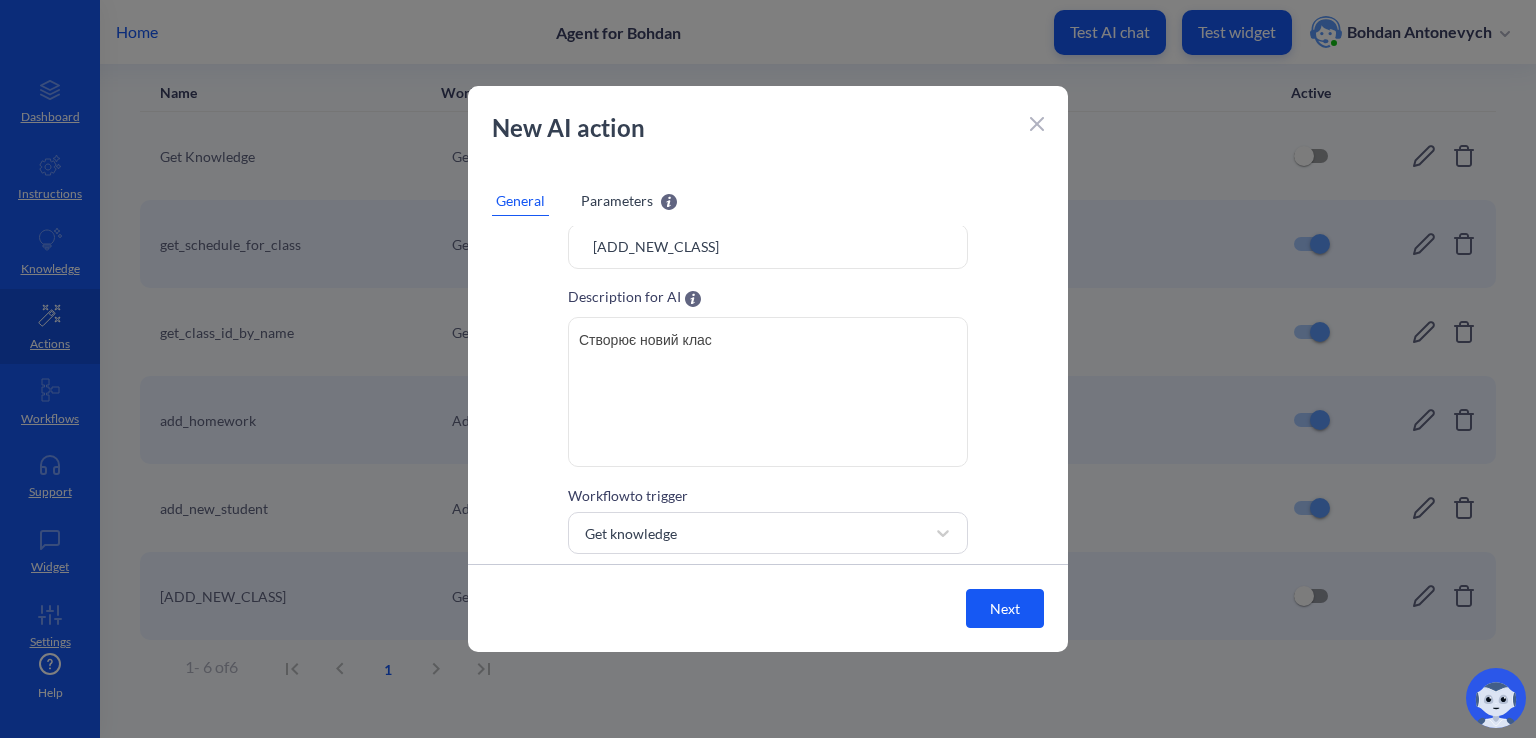 scroll, scrollTop: 101, scrollLeft: 0, axis: vertical 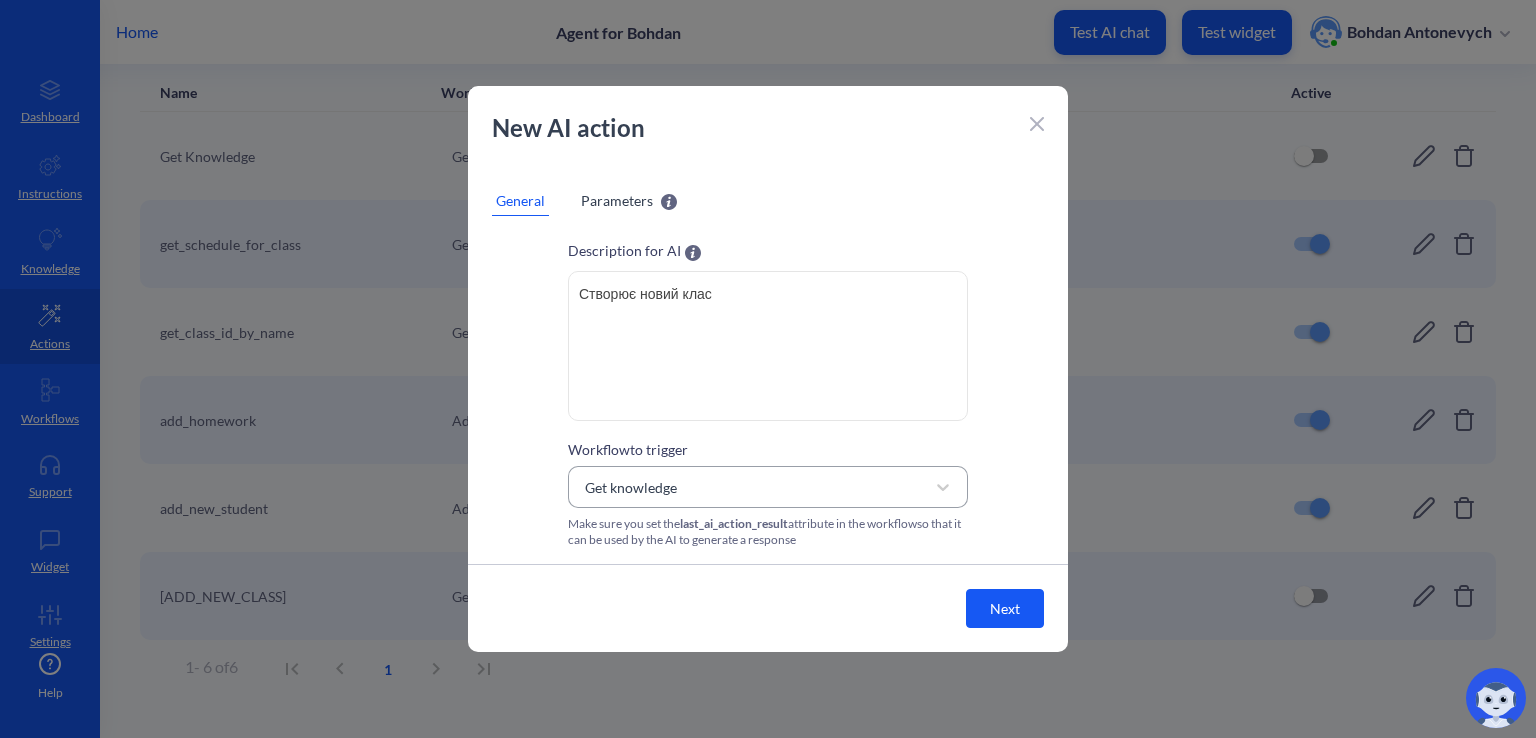 click on "Get knowledge" at bounding box center [750, 487] 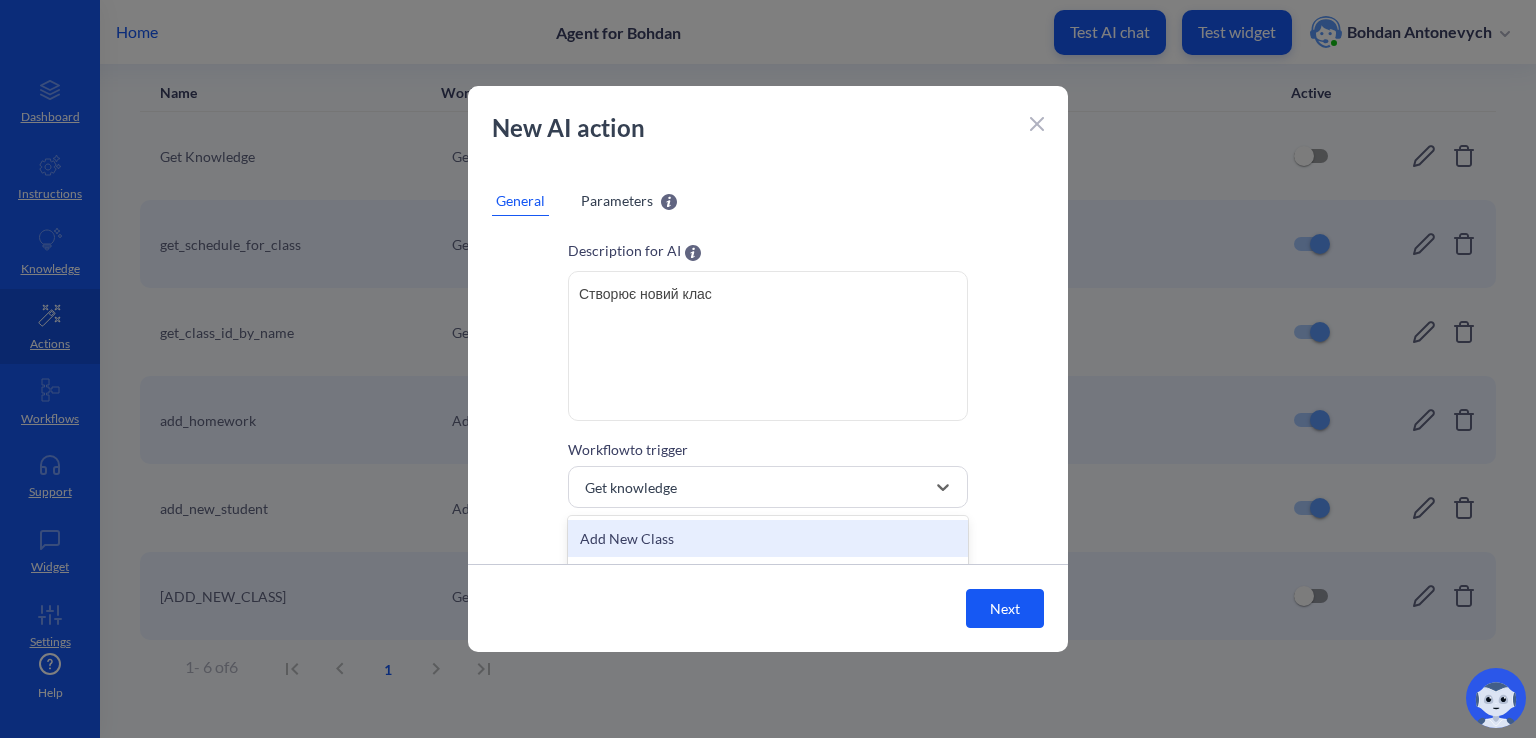 scroll, scrollTop: 30, scrollLeft: 0, axis: vertical 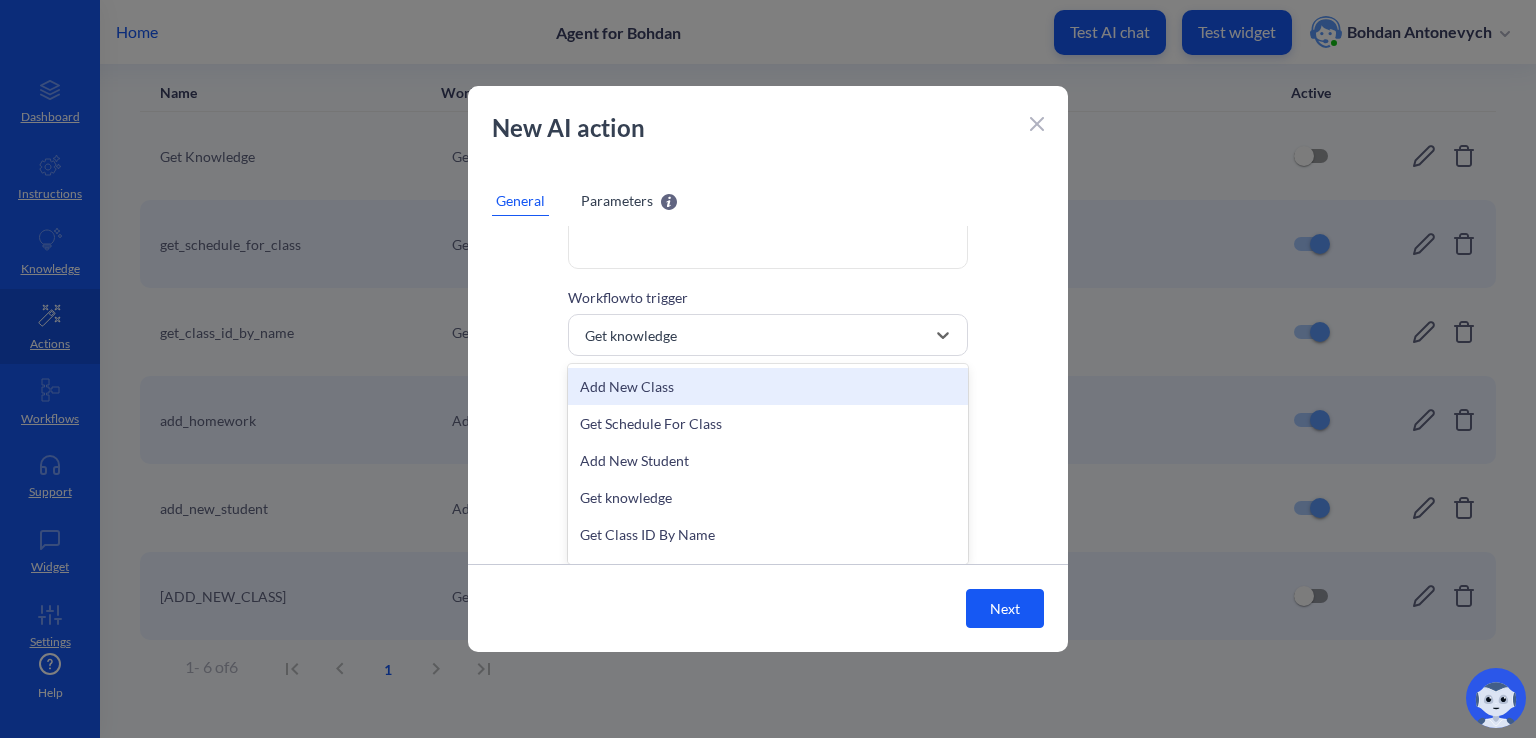 click on "Add New Class" at bounding box center (768, 386) 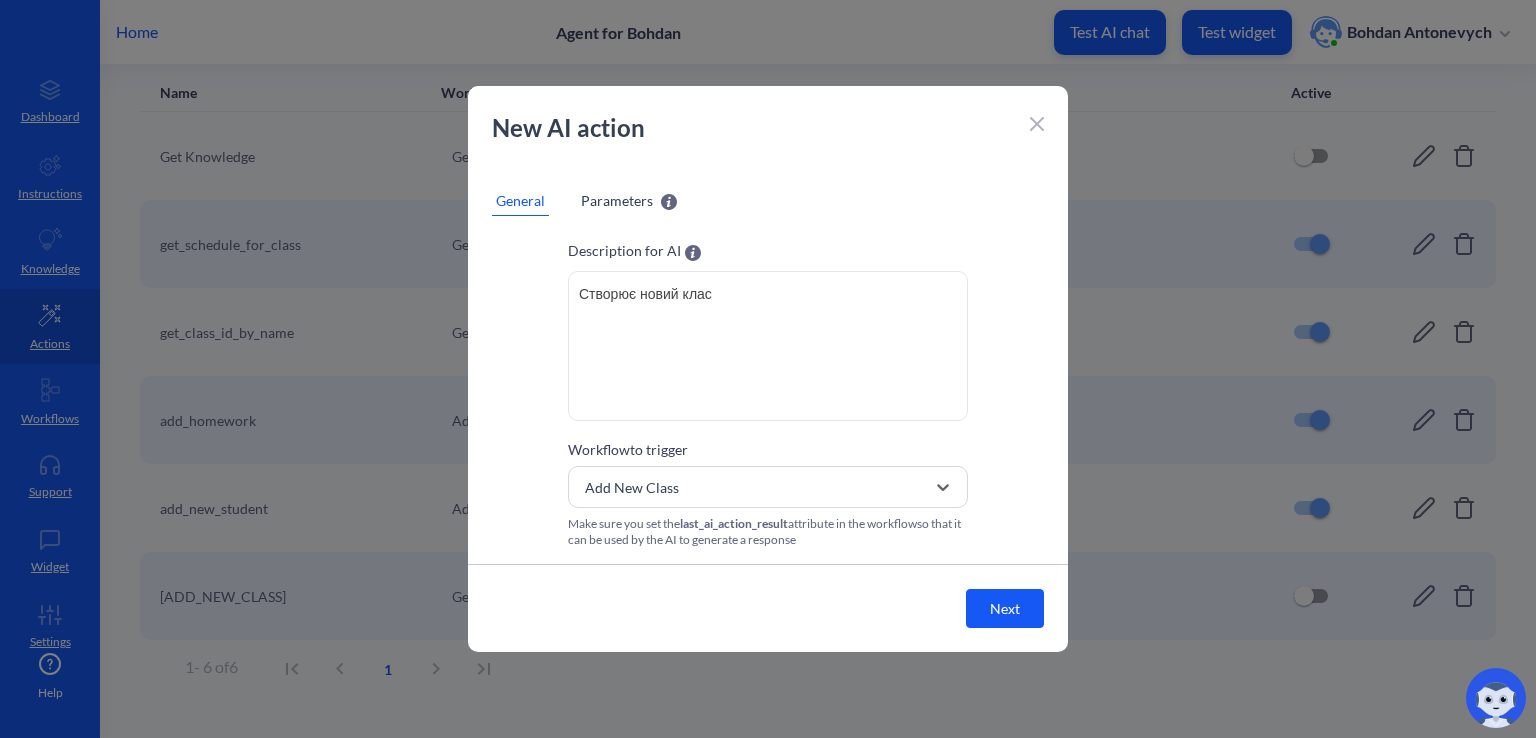 scroll, scrollTop: 101, scrollLeft: 0, axis: vertical 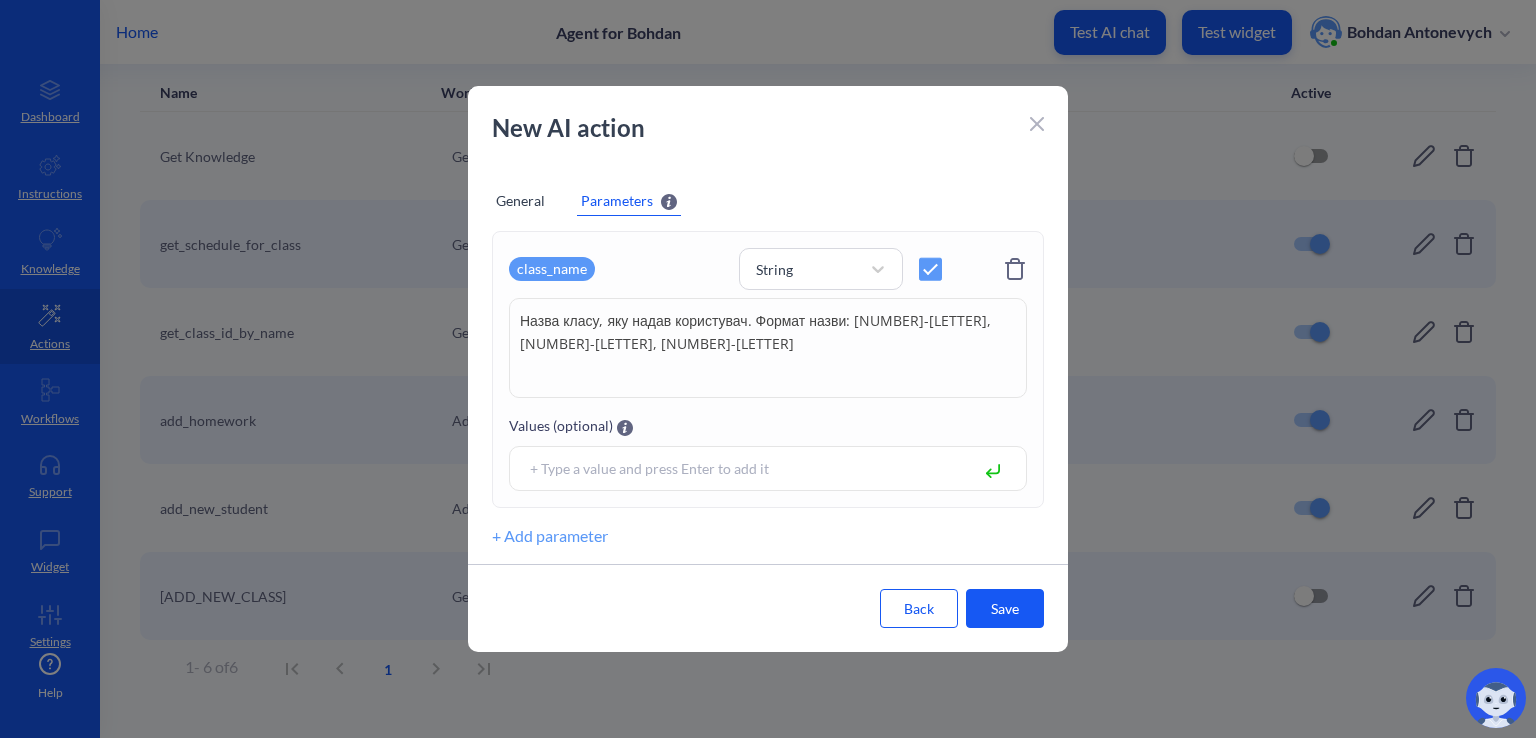 click on "Save" at bounding box center (1005, 608) 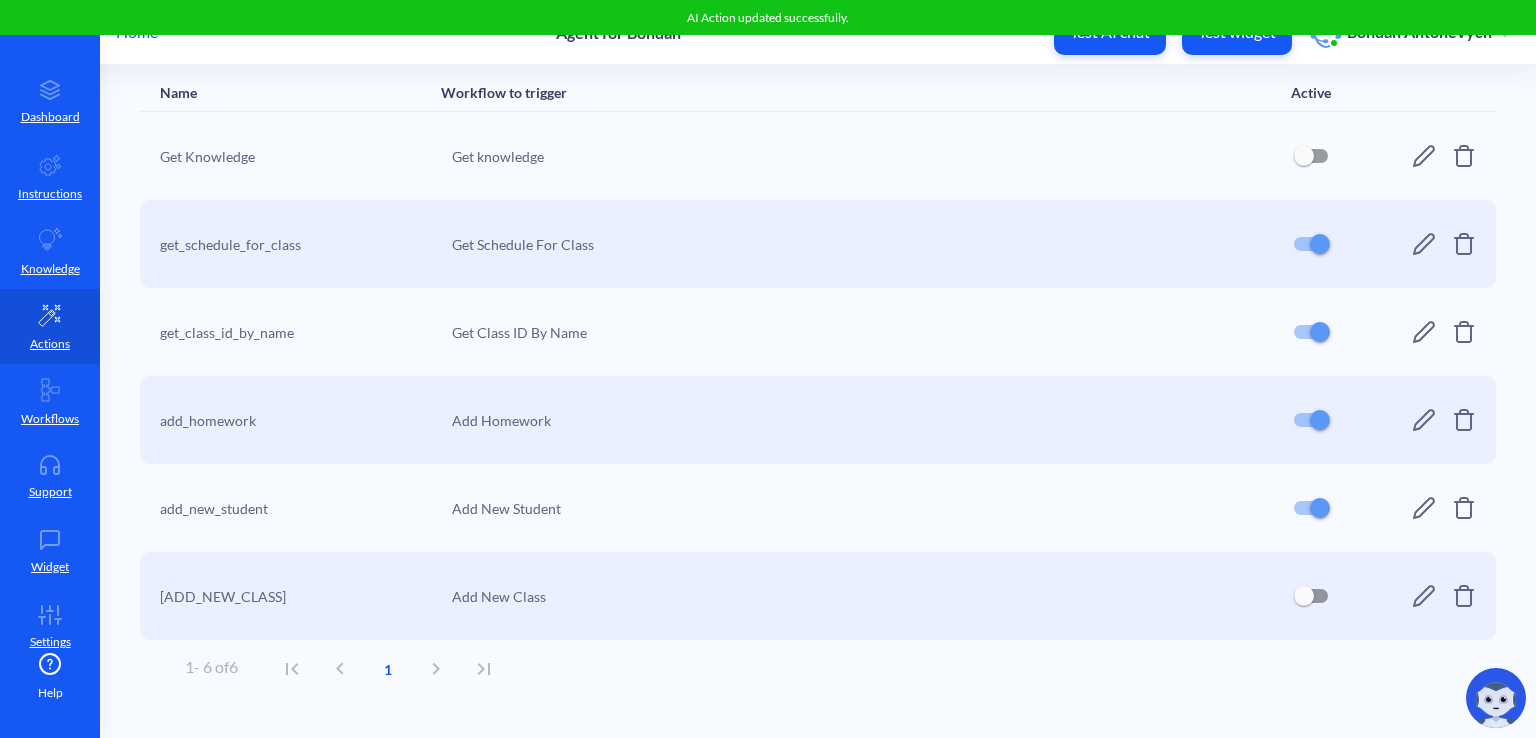 click at bounding box center (1304, 596) 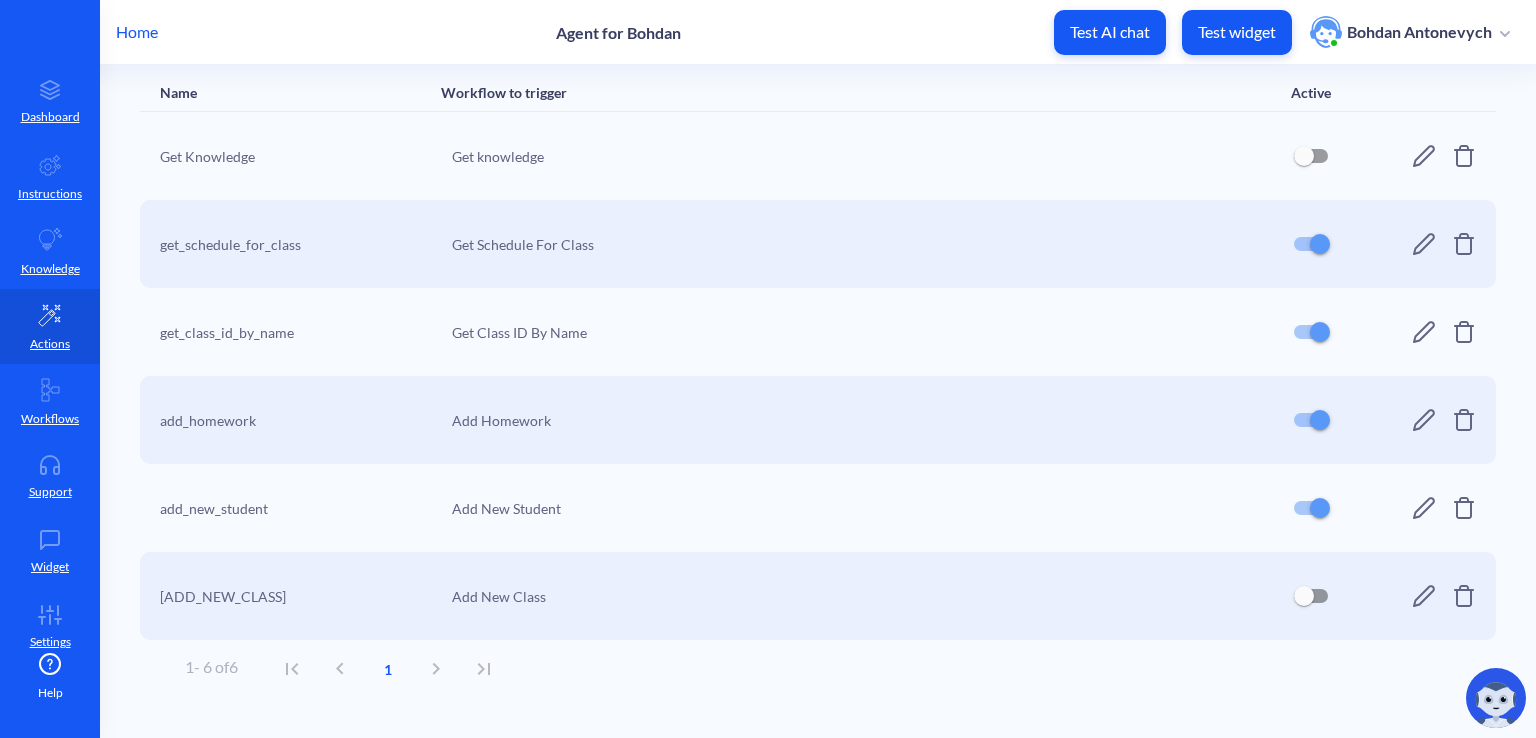 checkbox on "true" 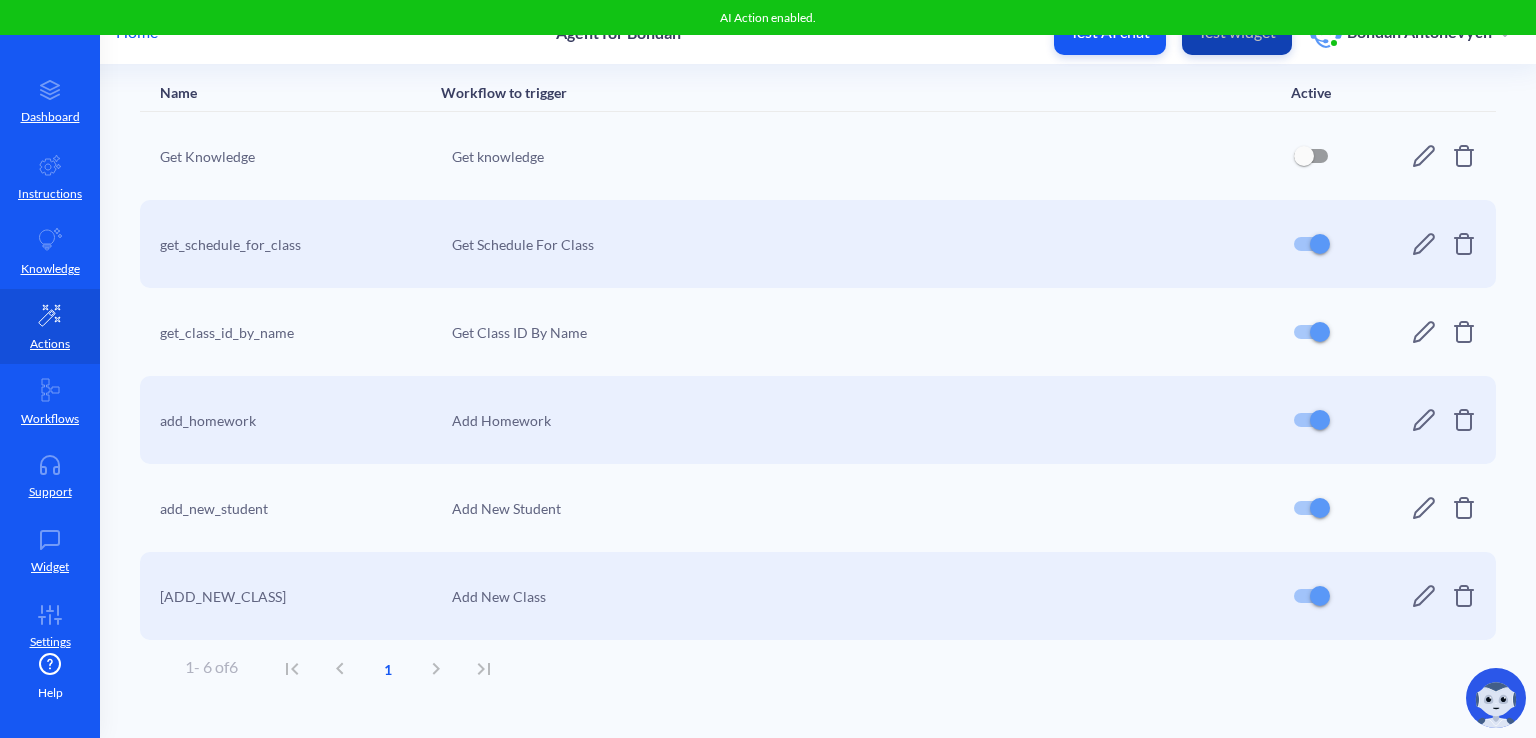 click on "Test widget" at bounding box center [1237, 32] 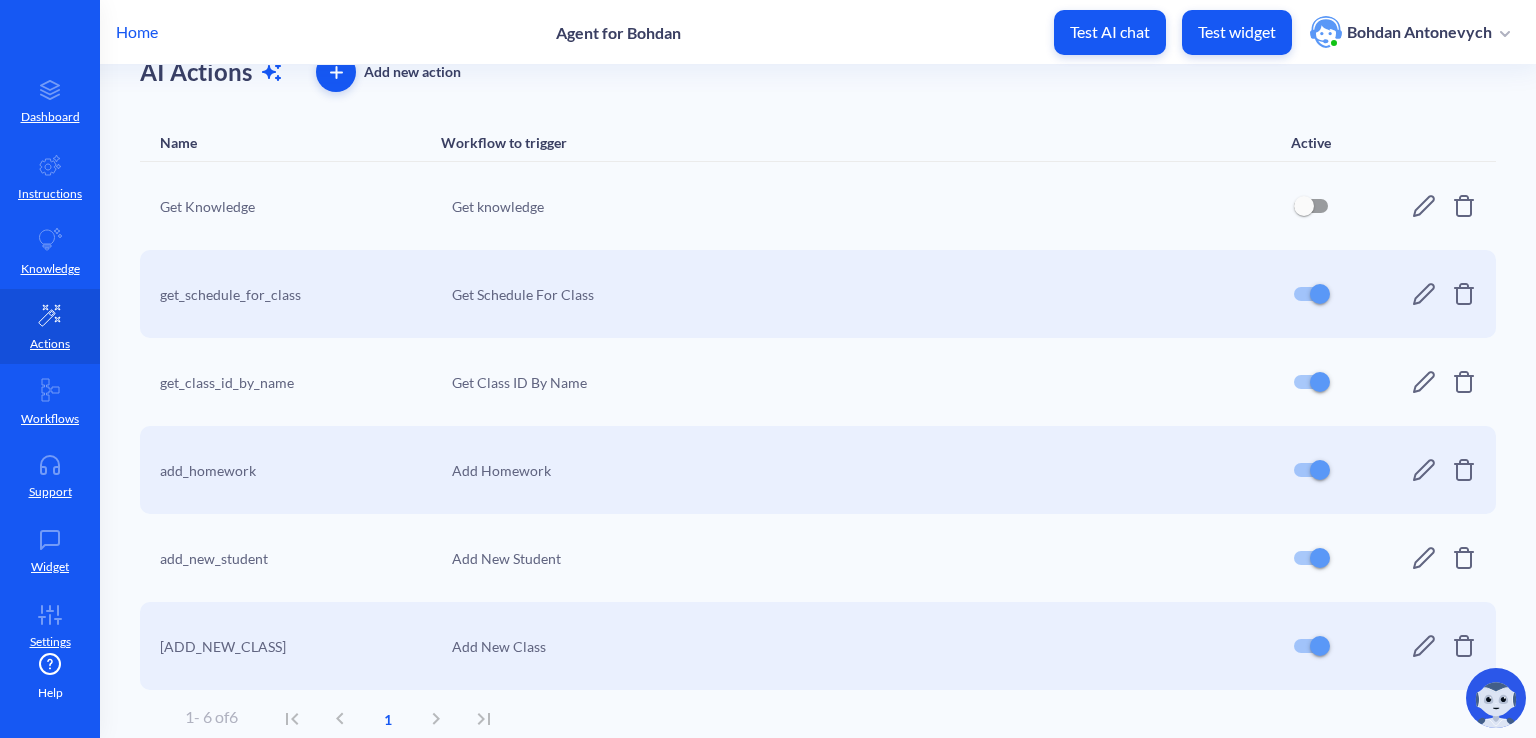 scroll, scrollTop: 103, scrollLeft: 0, axis: vertical 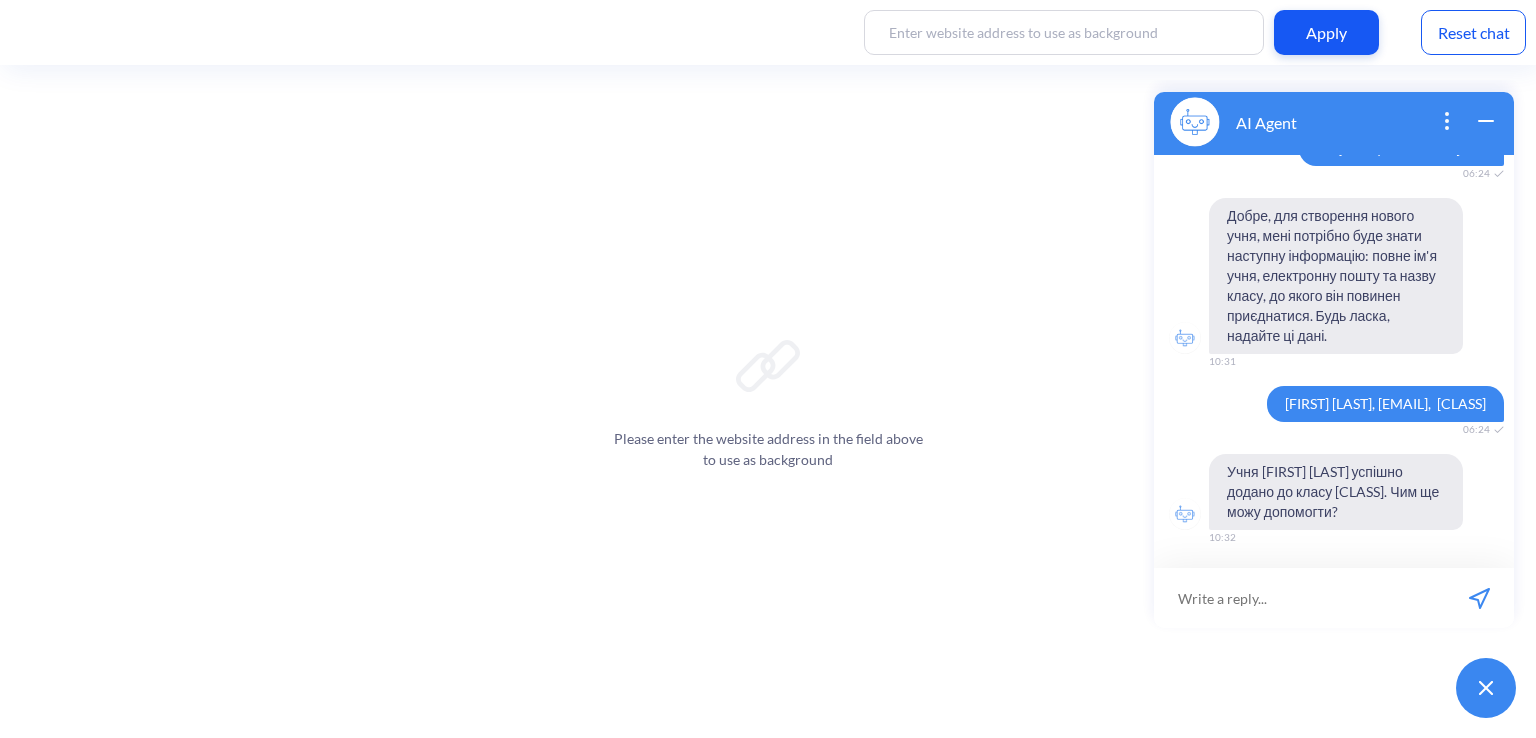 click on "Reset chat" at bounding box center (1473, 32) 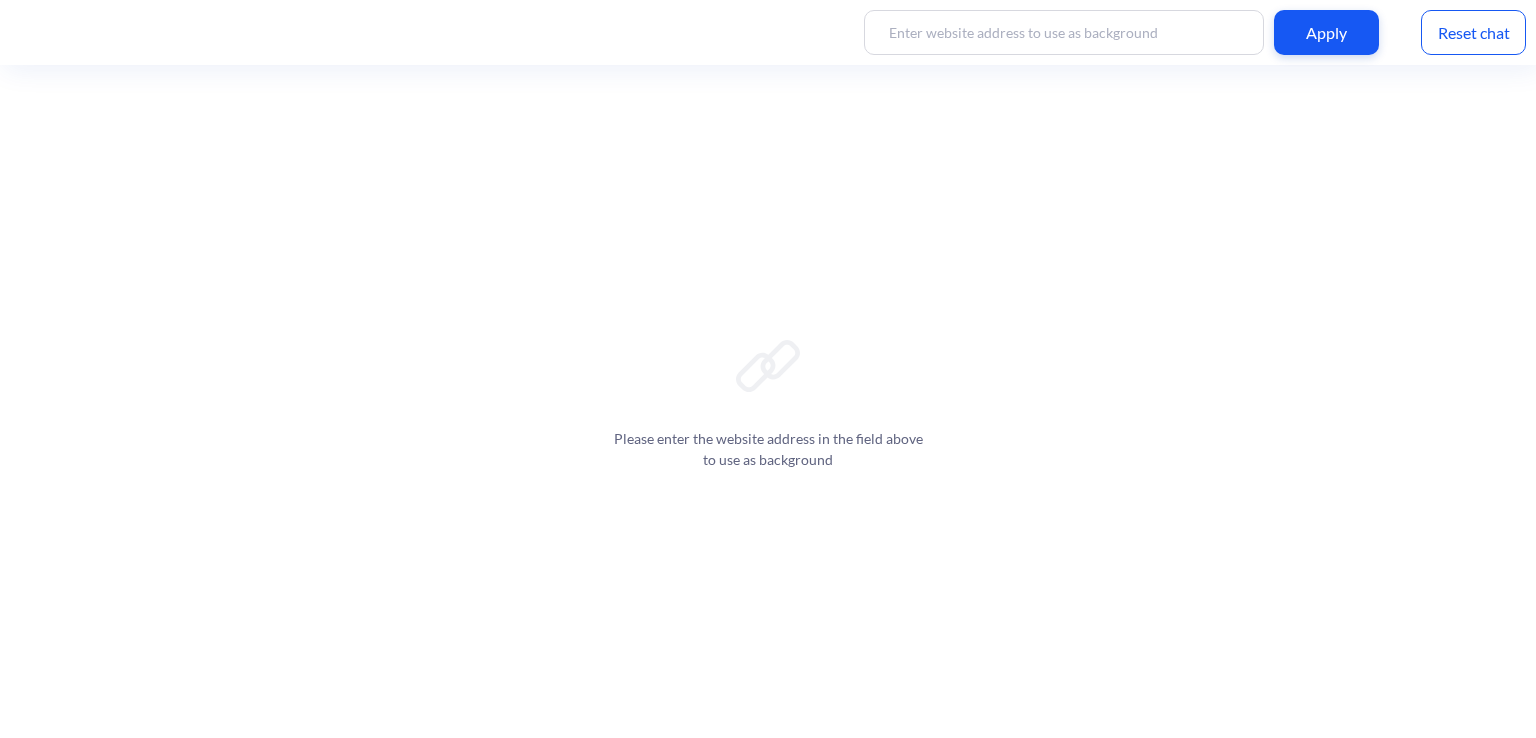 scroll, scrollTop: 0, scrollLeft: 0, axis: both 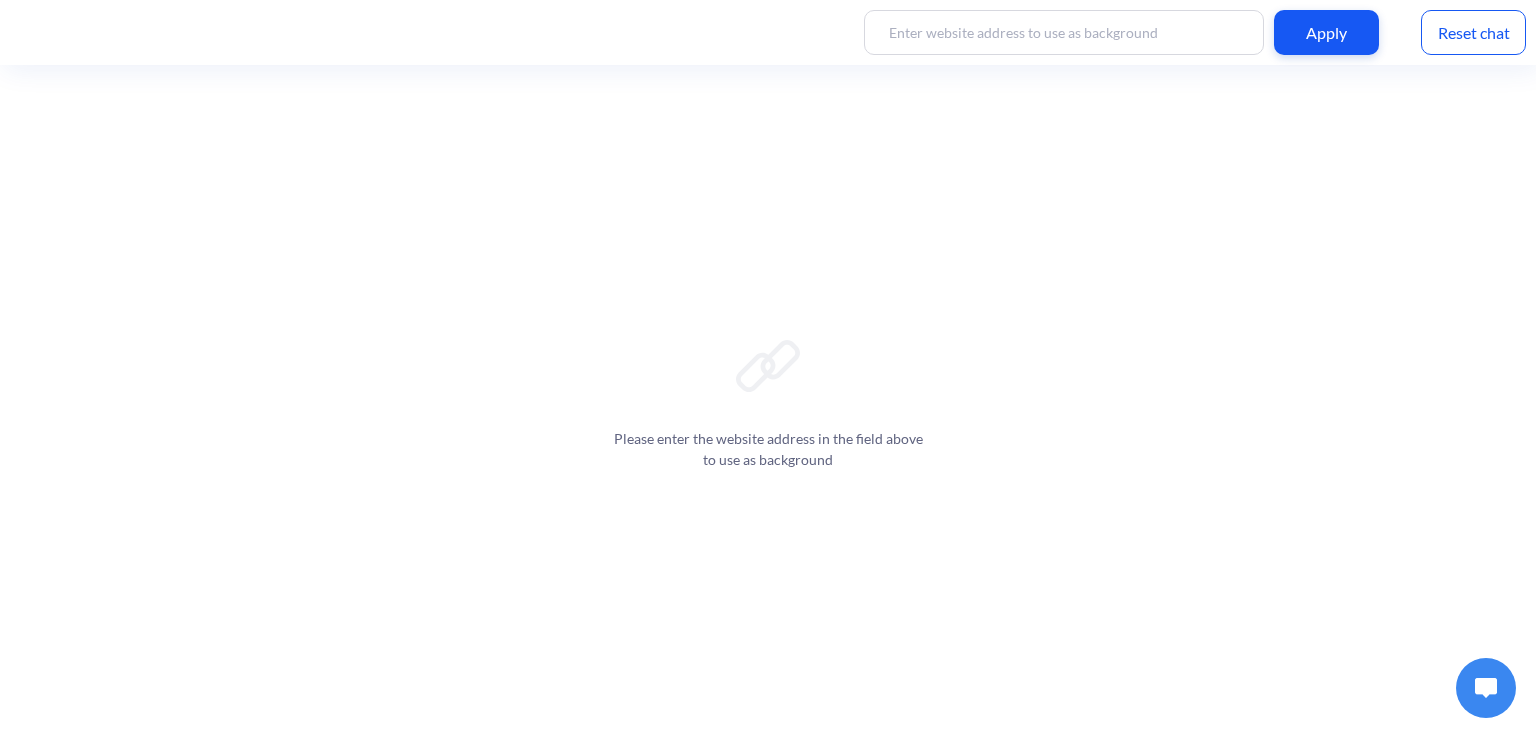 click at bounding box center [1486, 688] 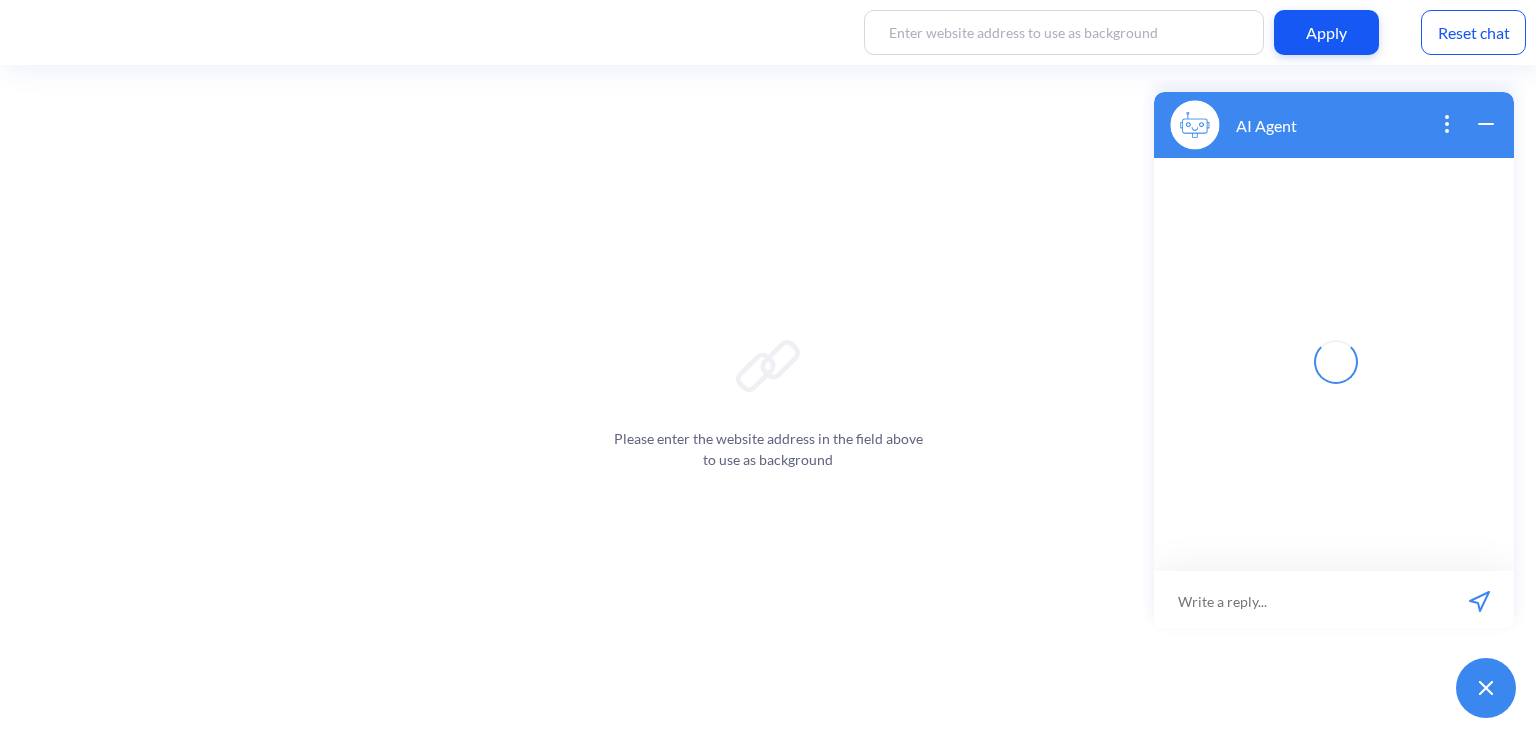 scroll, scrollTop: 3, scrollLeft: 0, axis: vertical 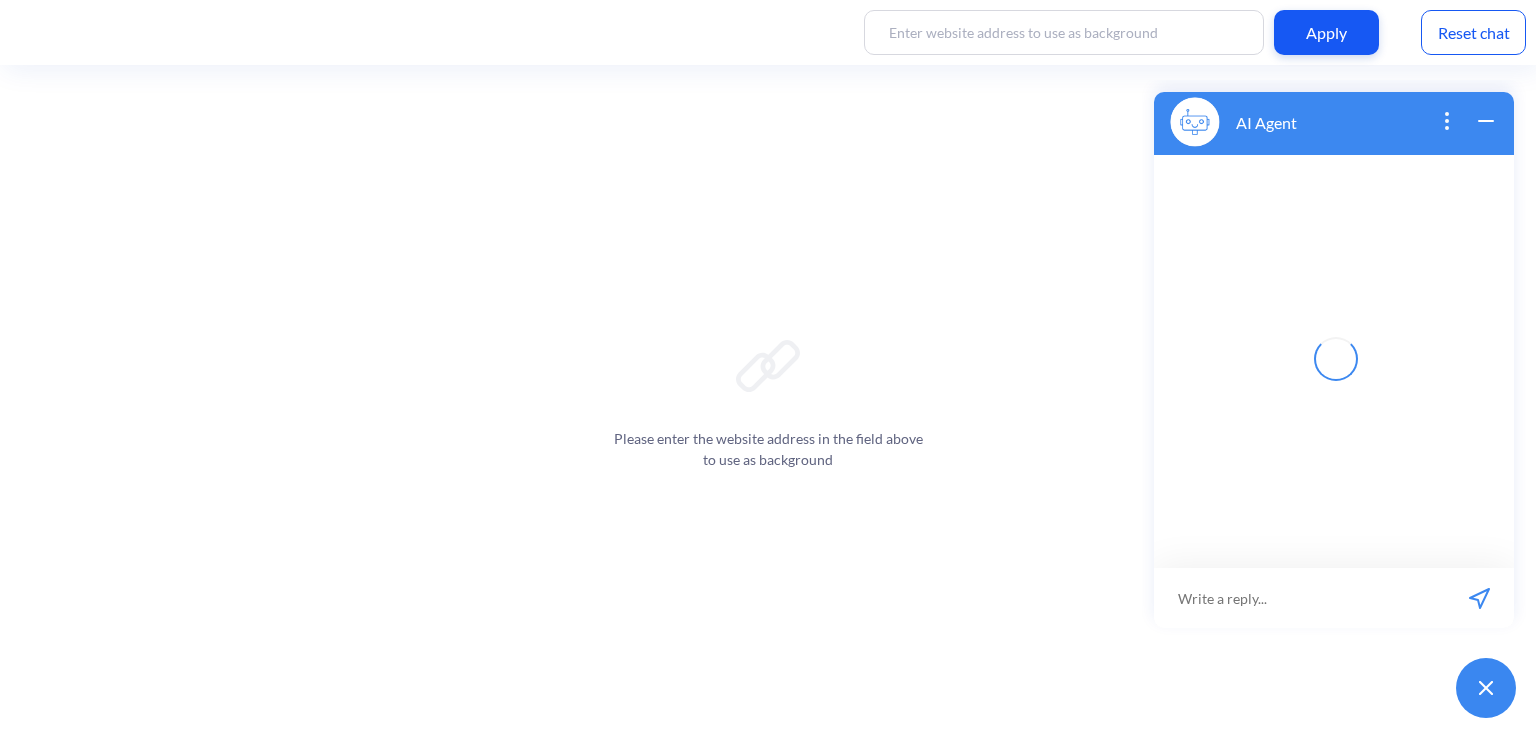 click at bounding box center (1299, 598) 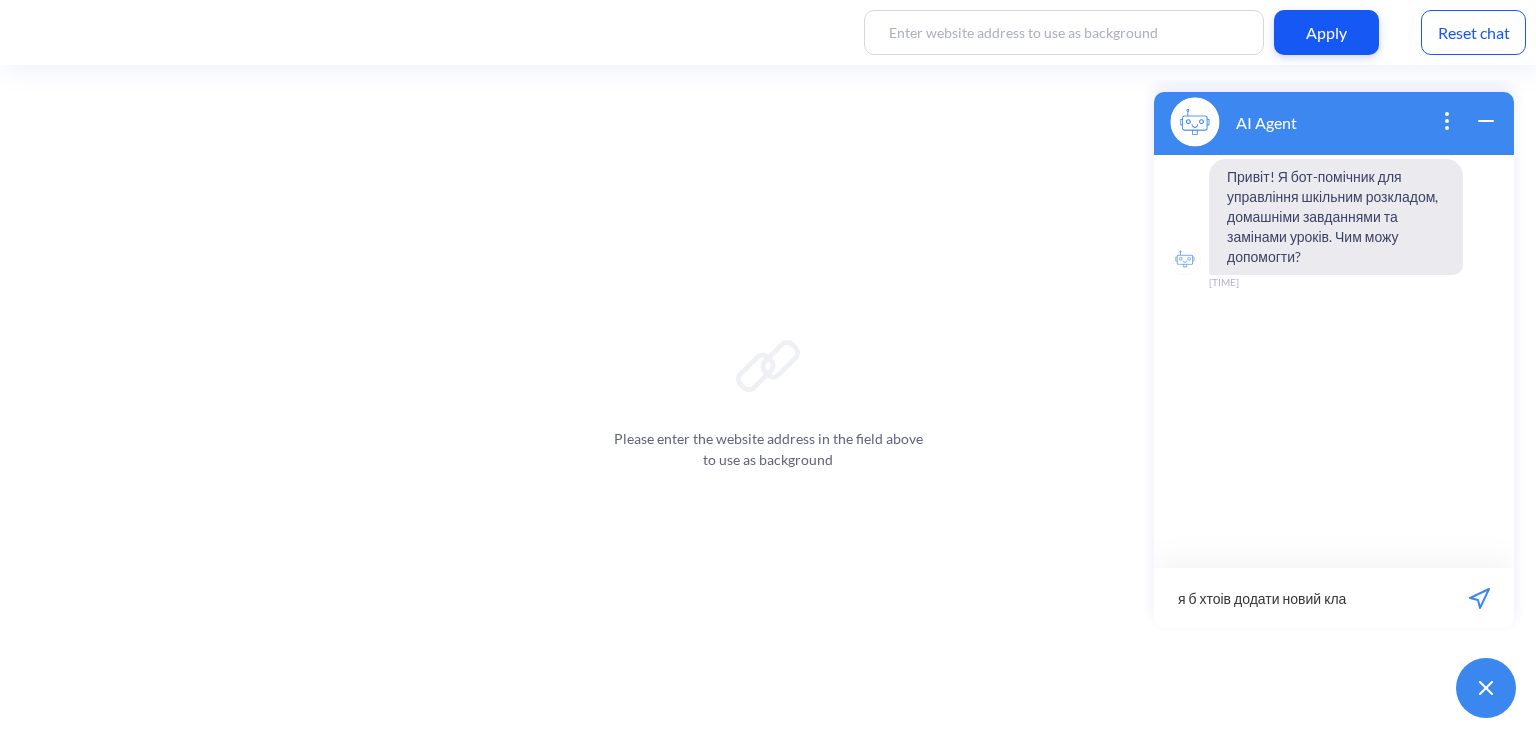 type on "я б хтоів додати новий клас" 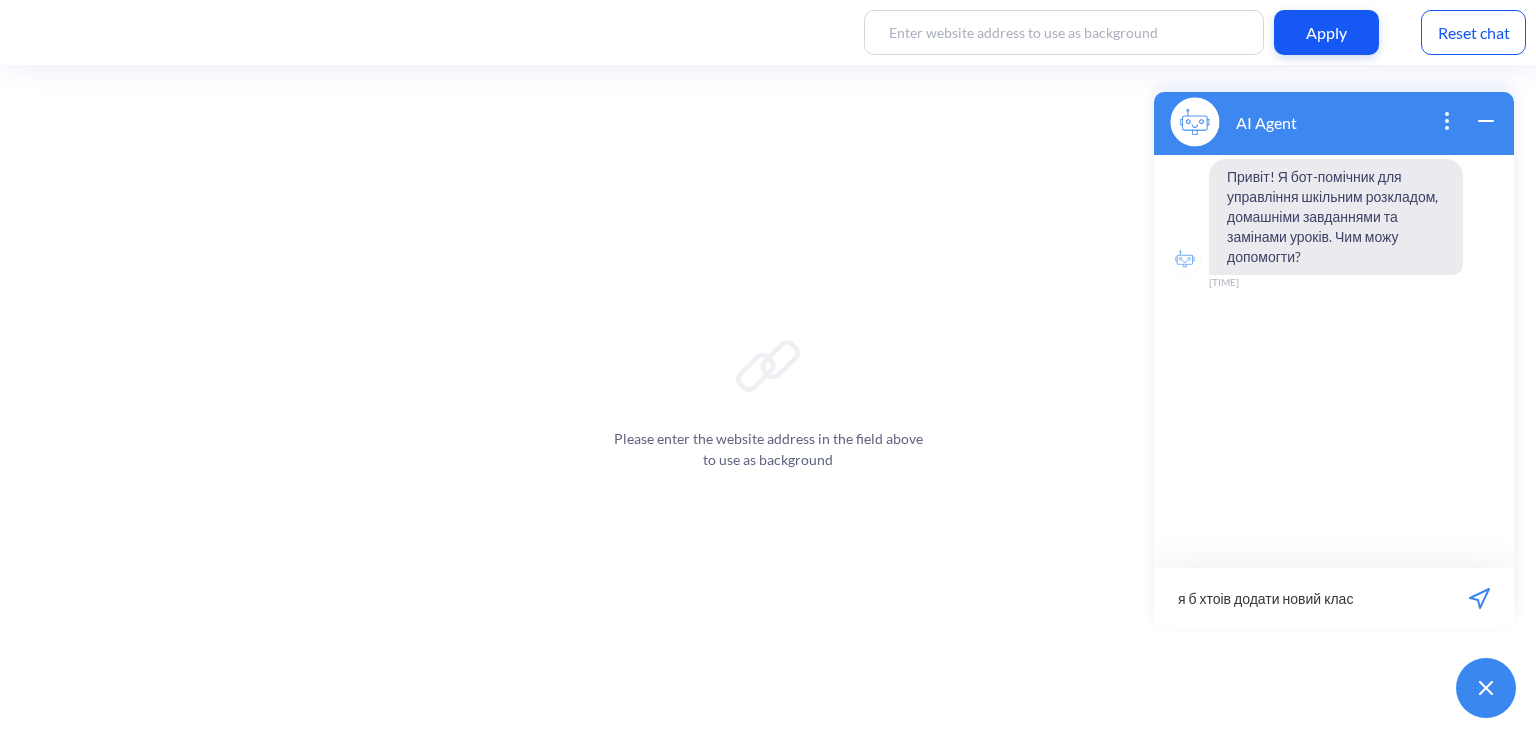 type 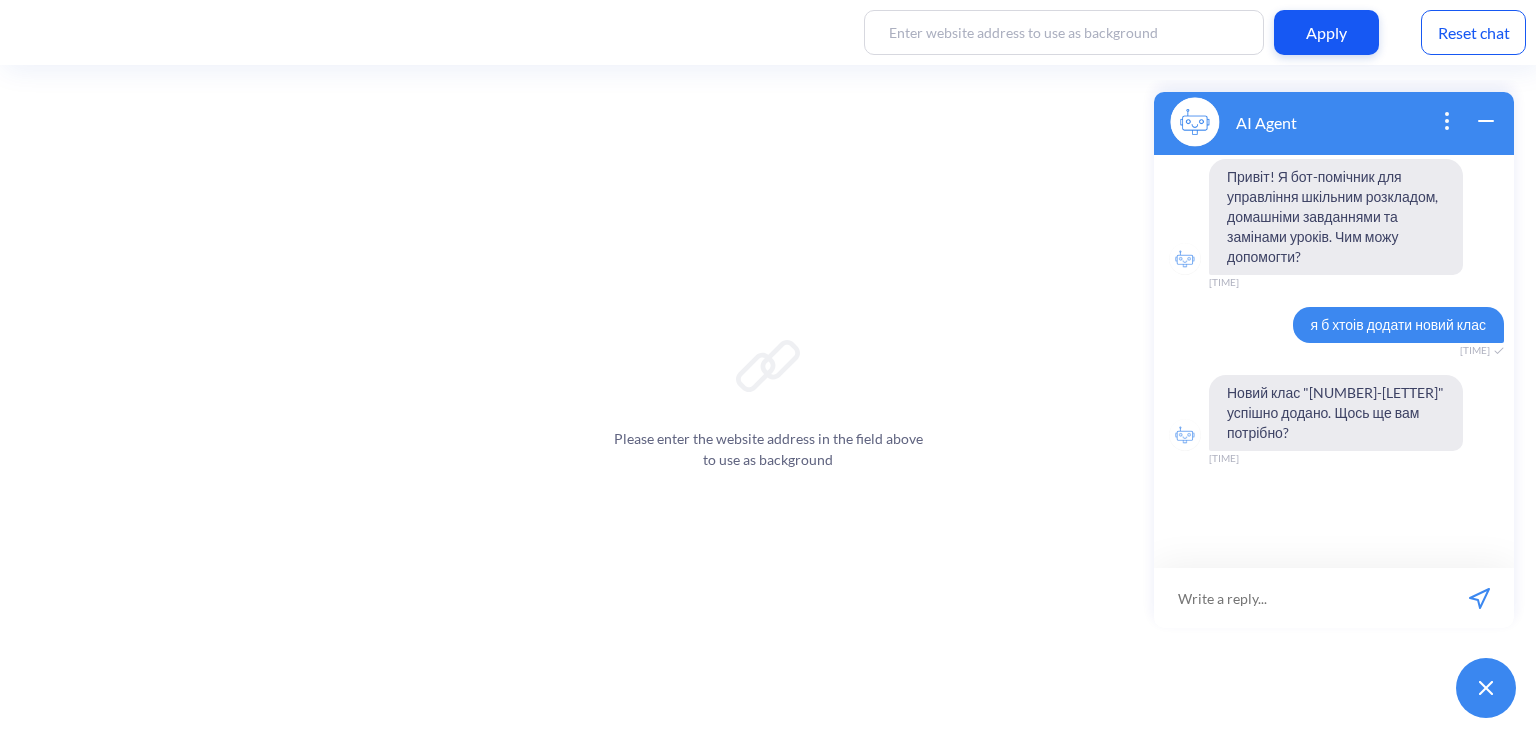 click on "Reset chat" at bounding box center [1473, 32] 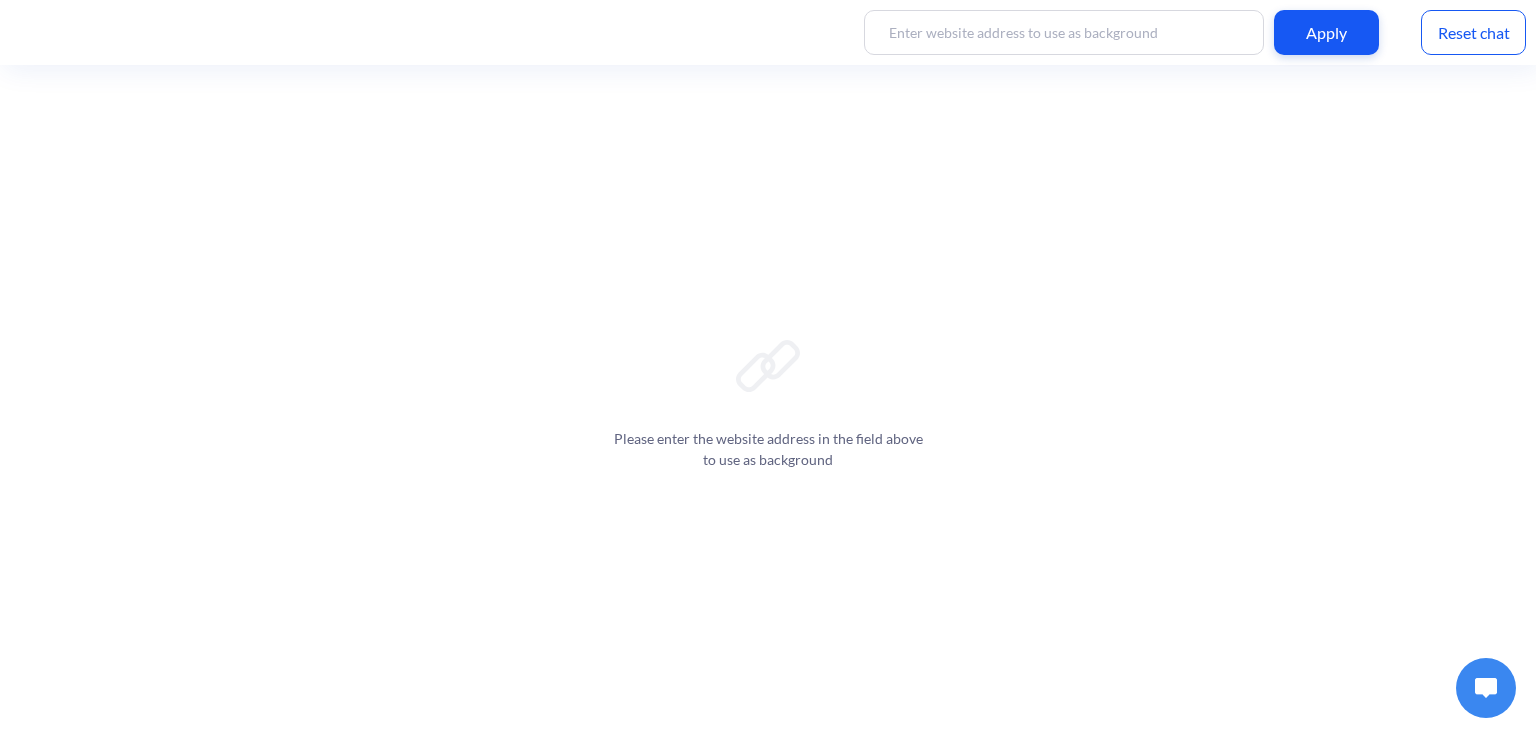 scroll, scrollTop: 0, scrollLeft: 0, axis: both 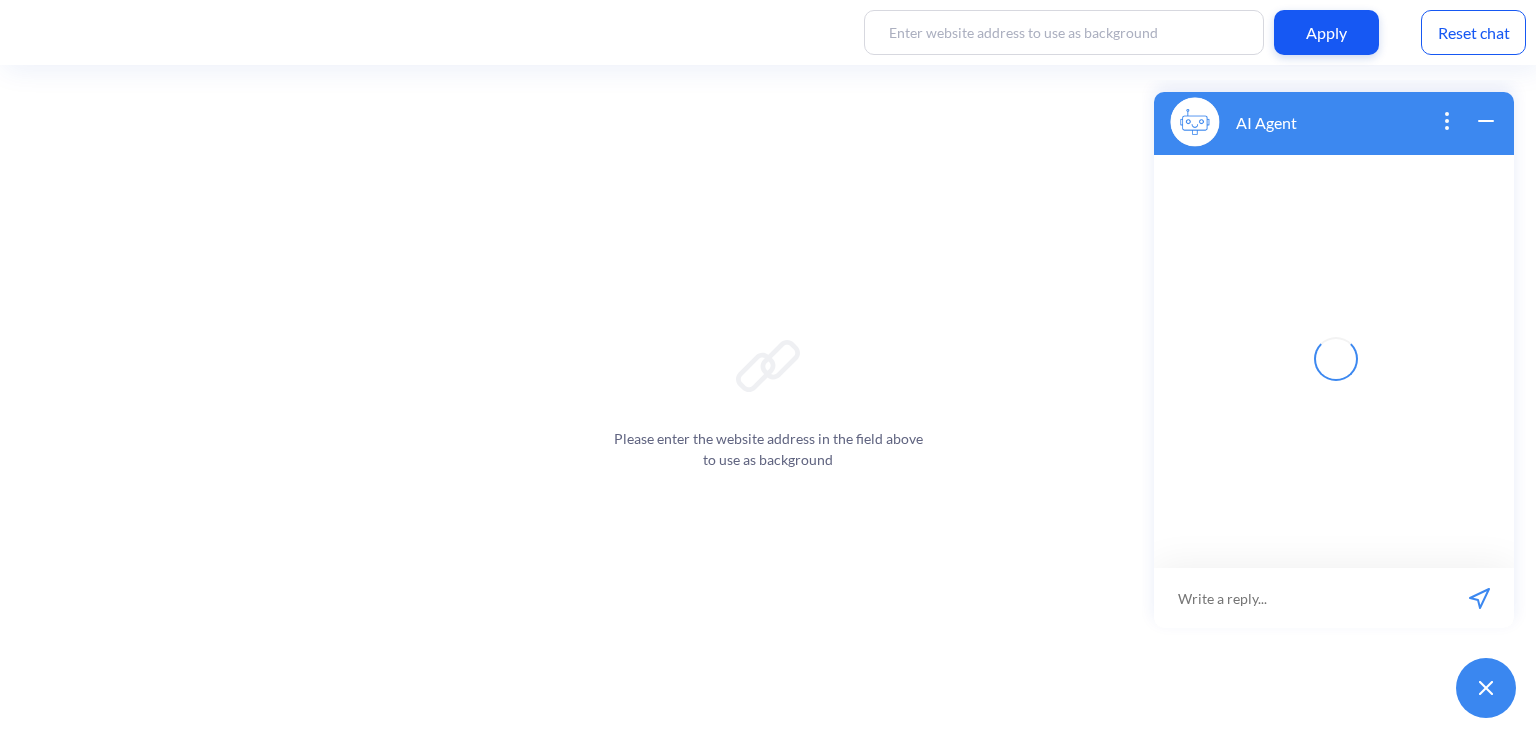 click at bounding box center (1299, 598) 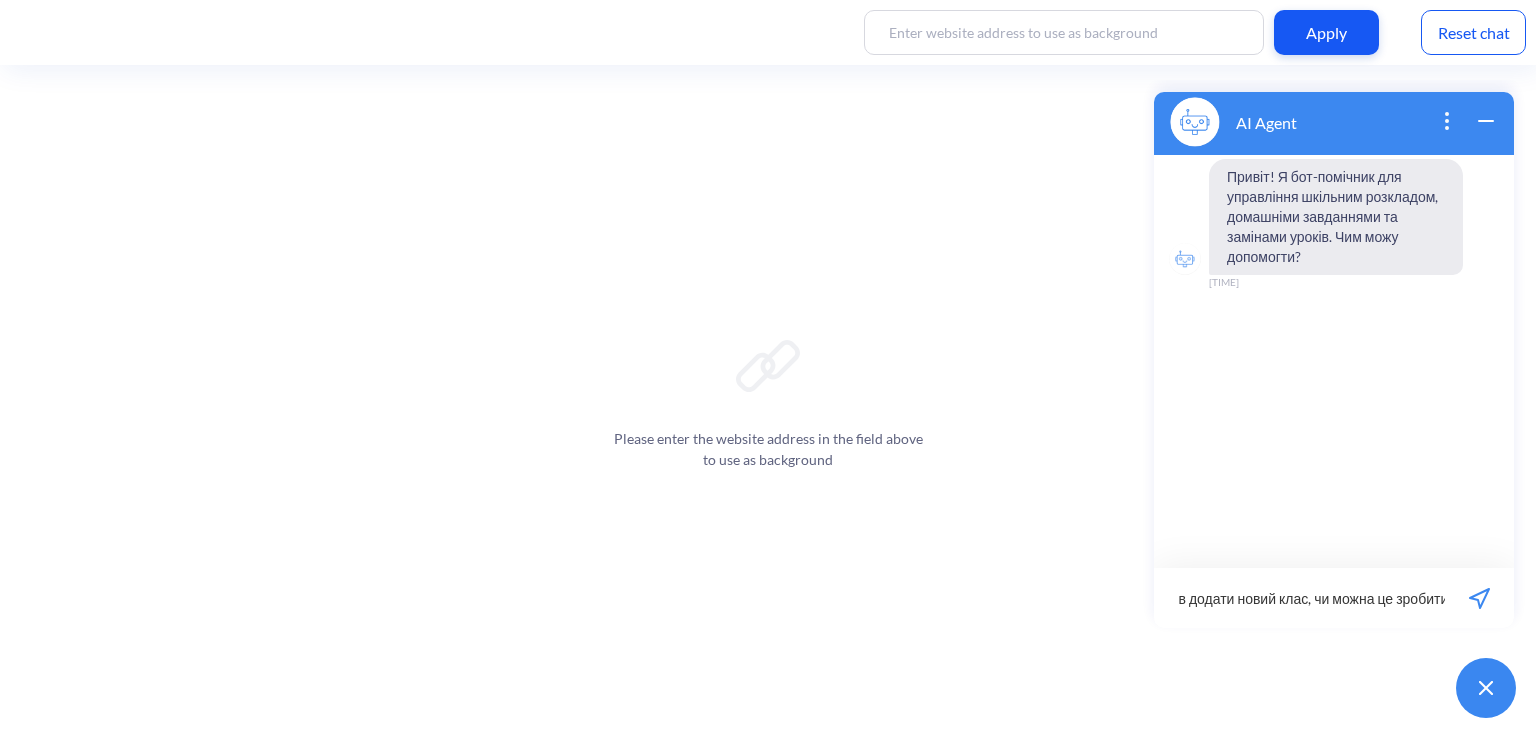 type on "я б хотів додати новий клас, чи можна це зробити?" 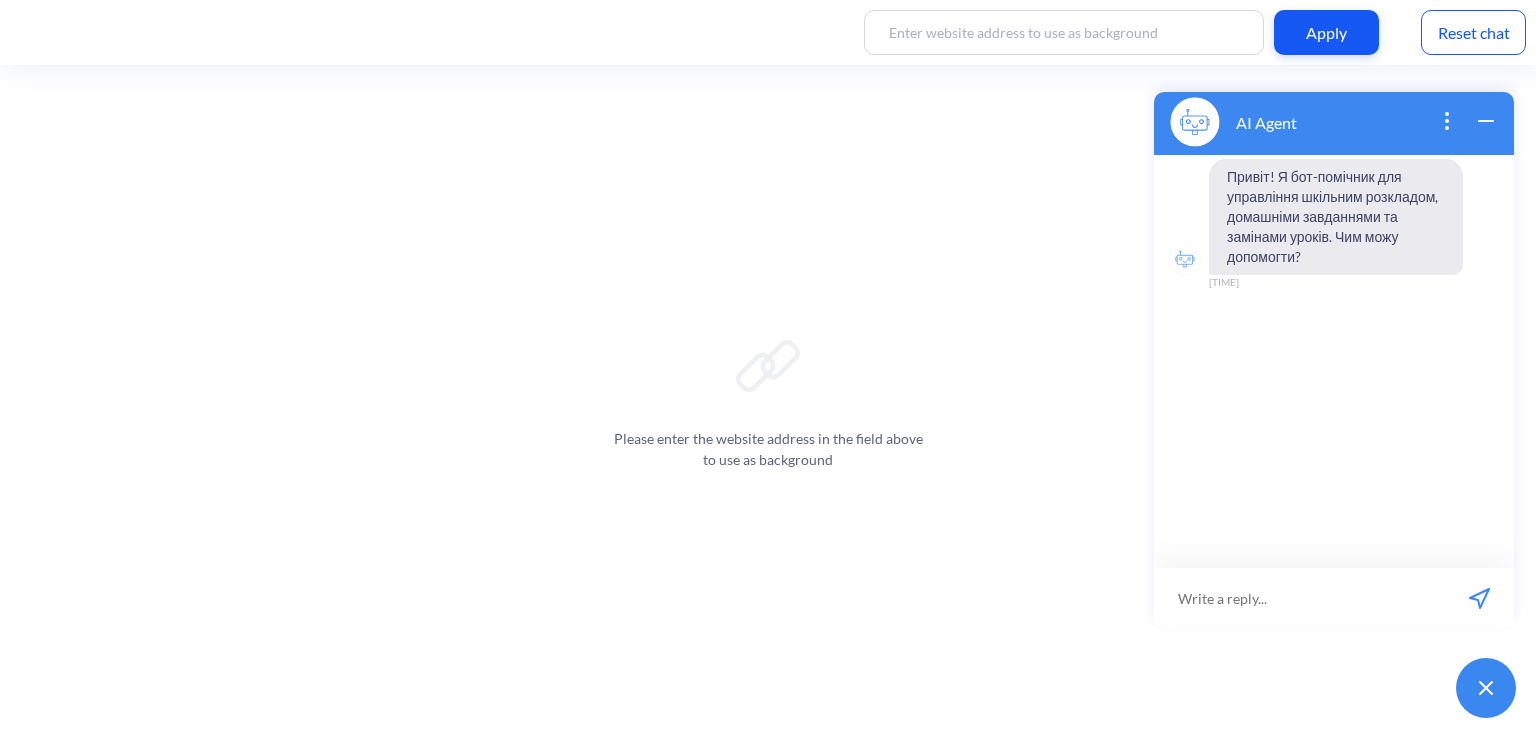 scroll, scrollTop: 0, scrollLeft: 0, axis: both 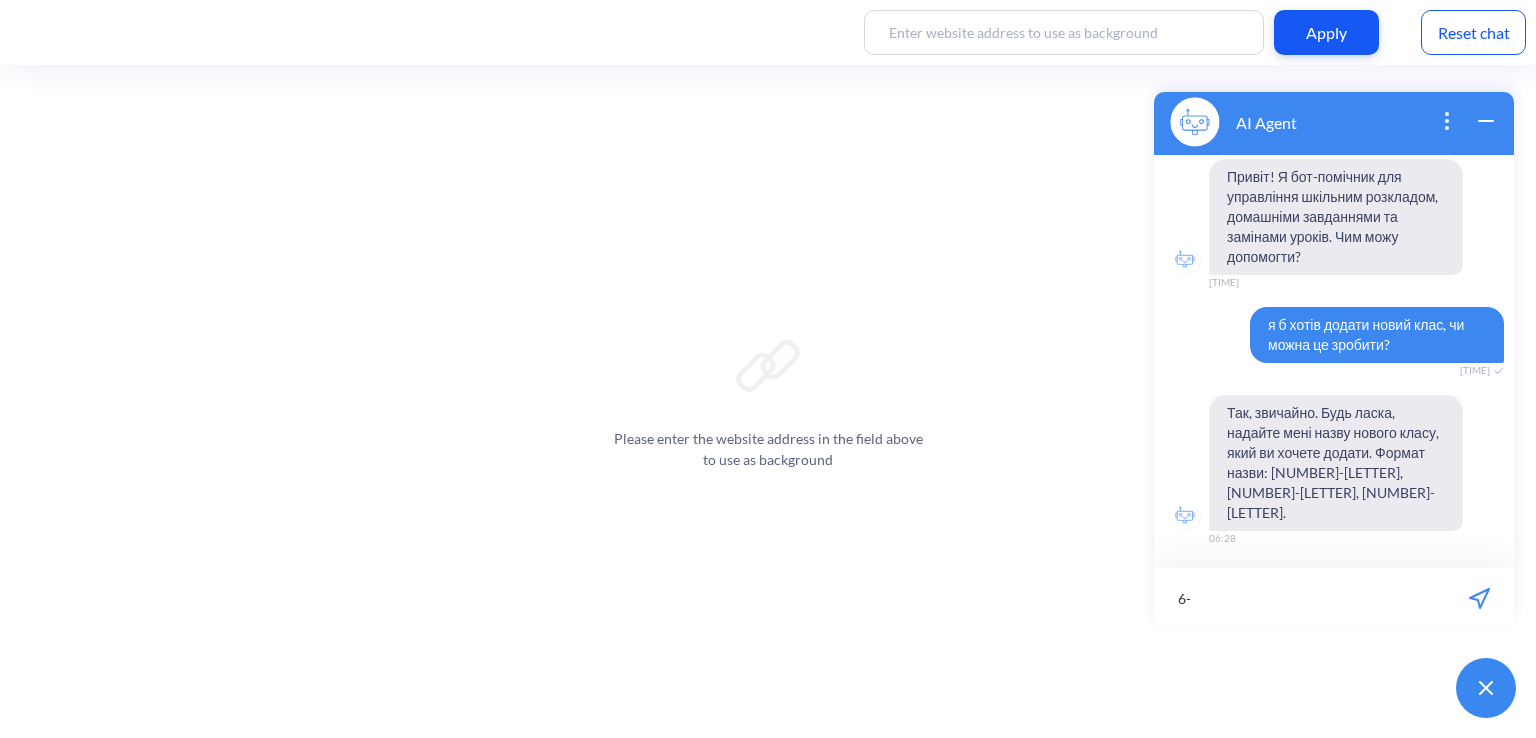 type on "6" 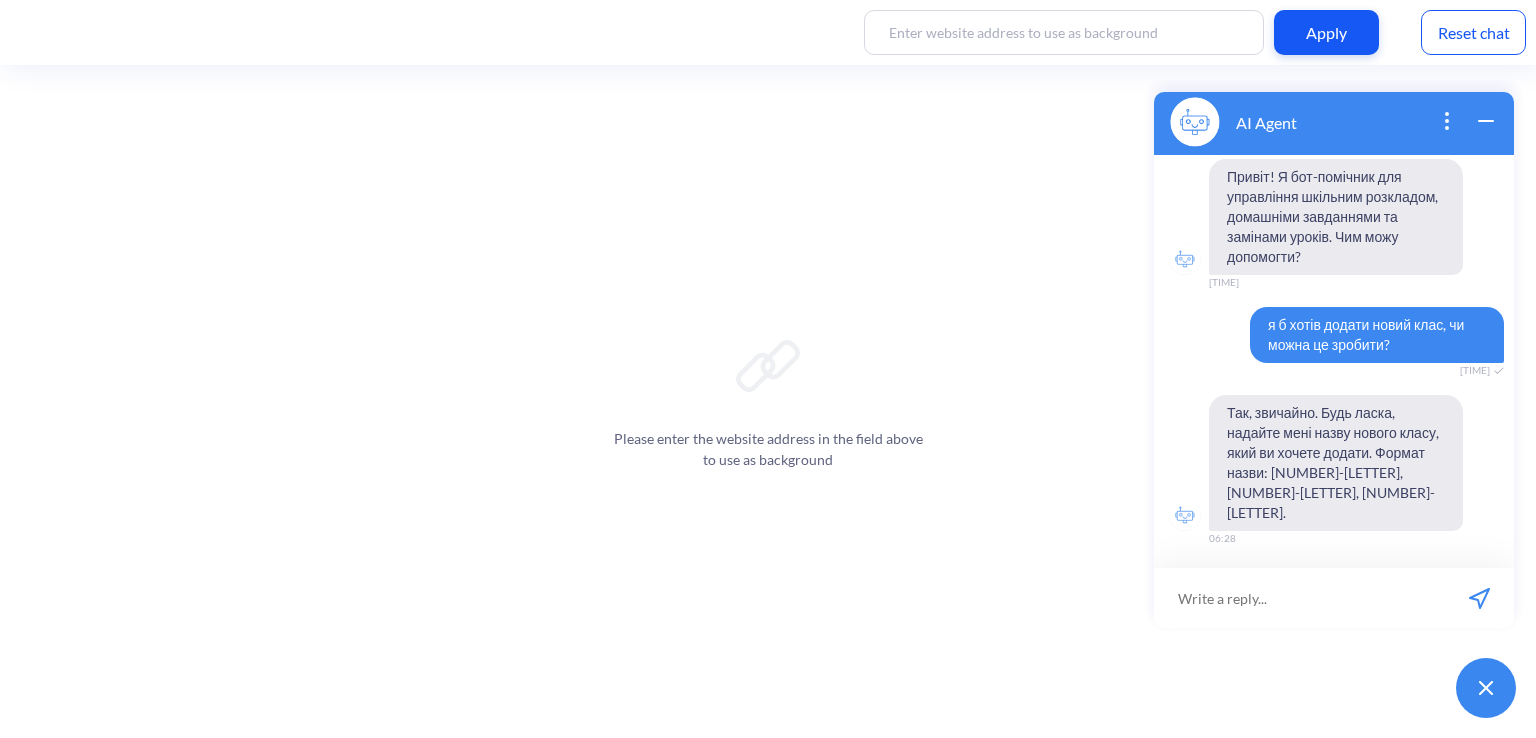type on "?" 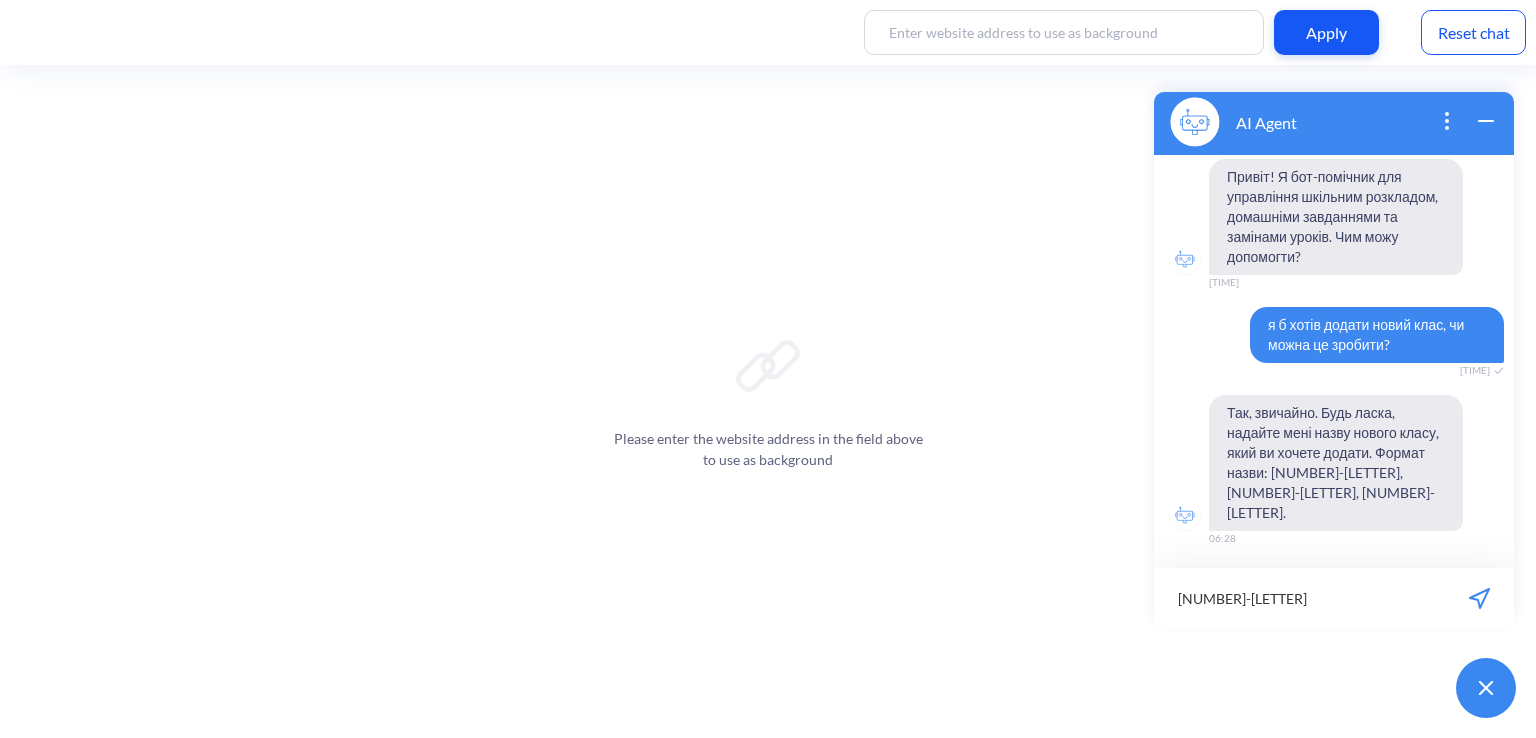 type on "7-Е" 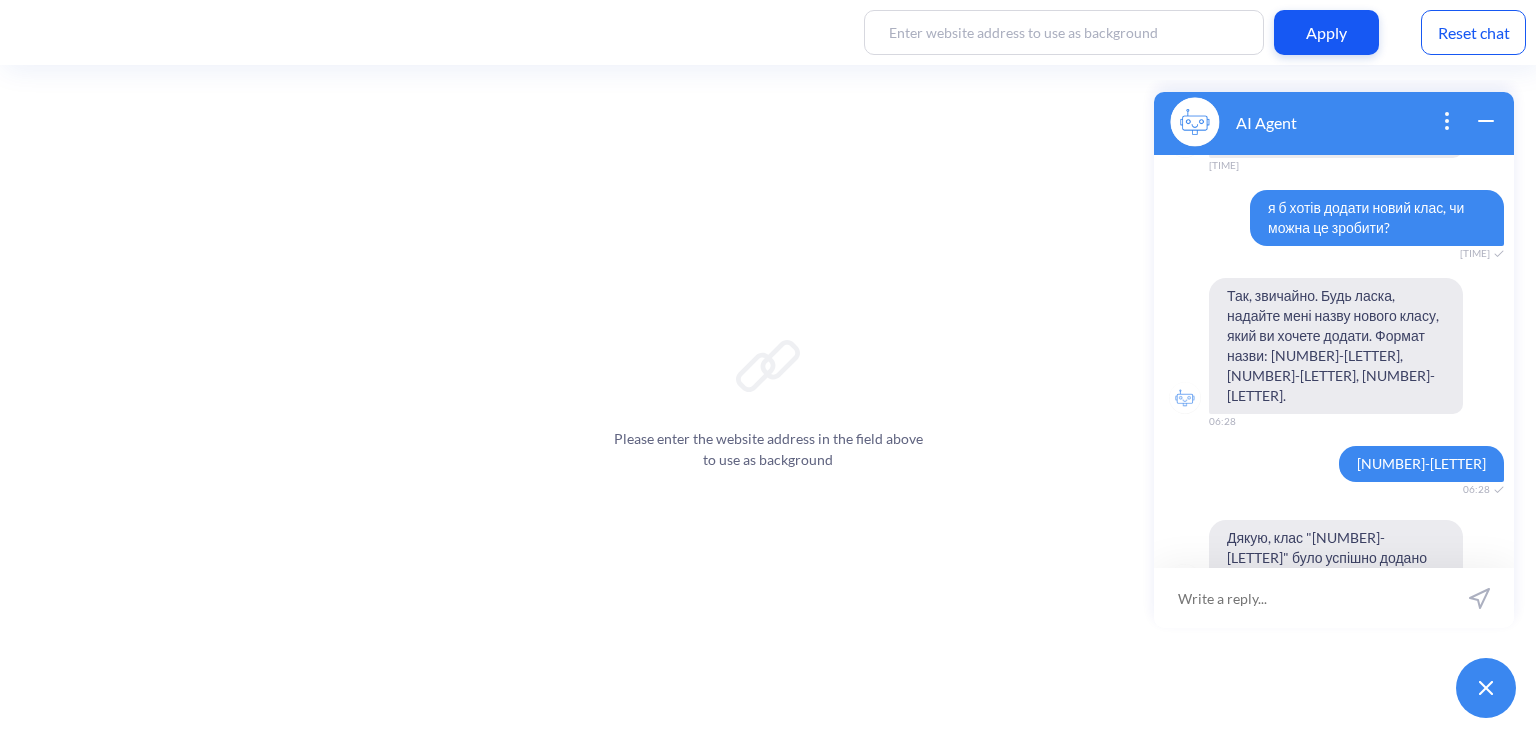 scroll, scrollTop: 137, scrollLeft: 0, axis: vertical 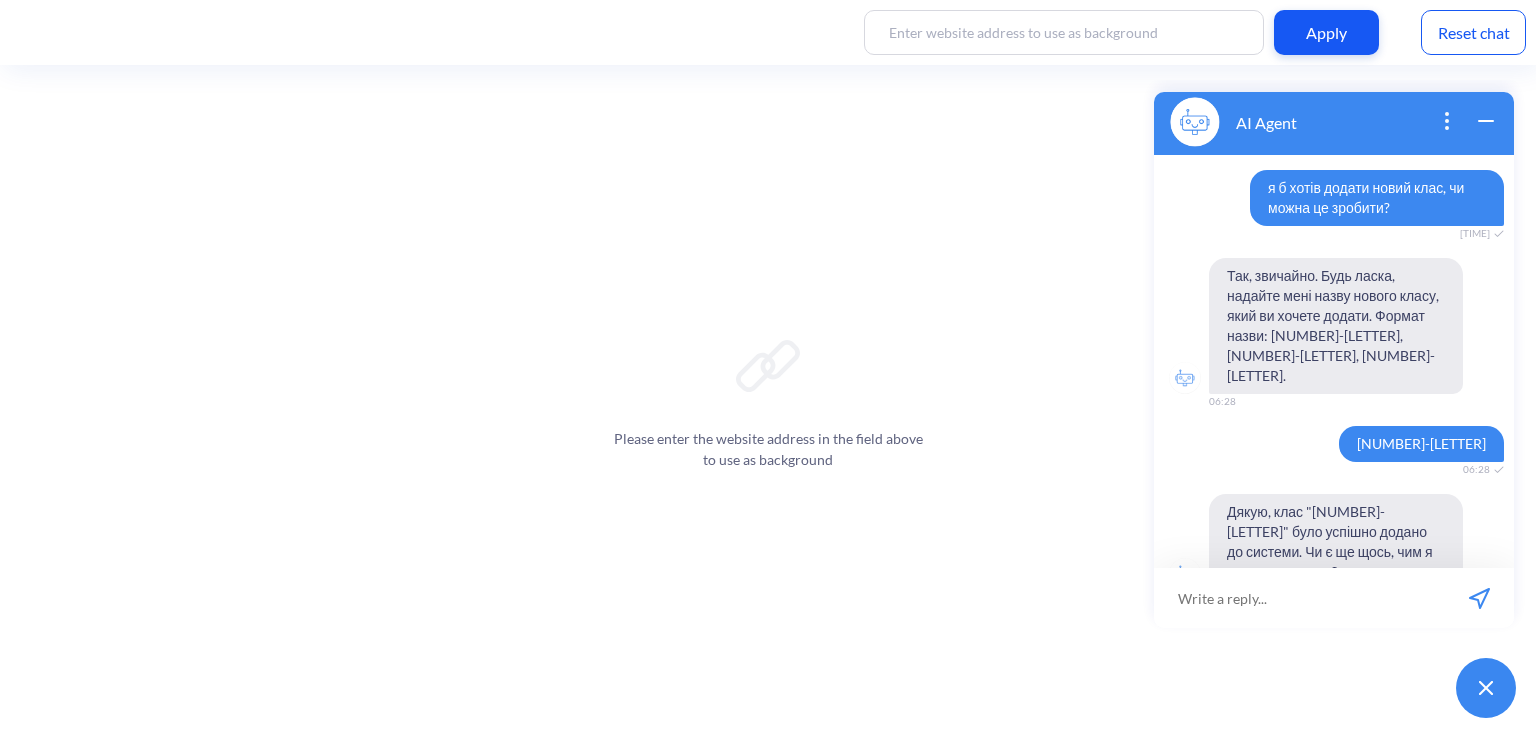 click on "Reset chat" at bounding box center [1473, 32] 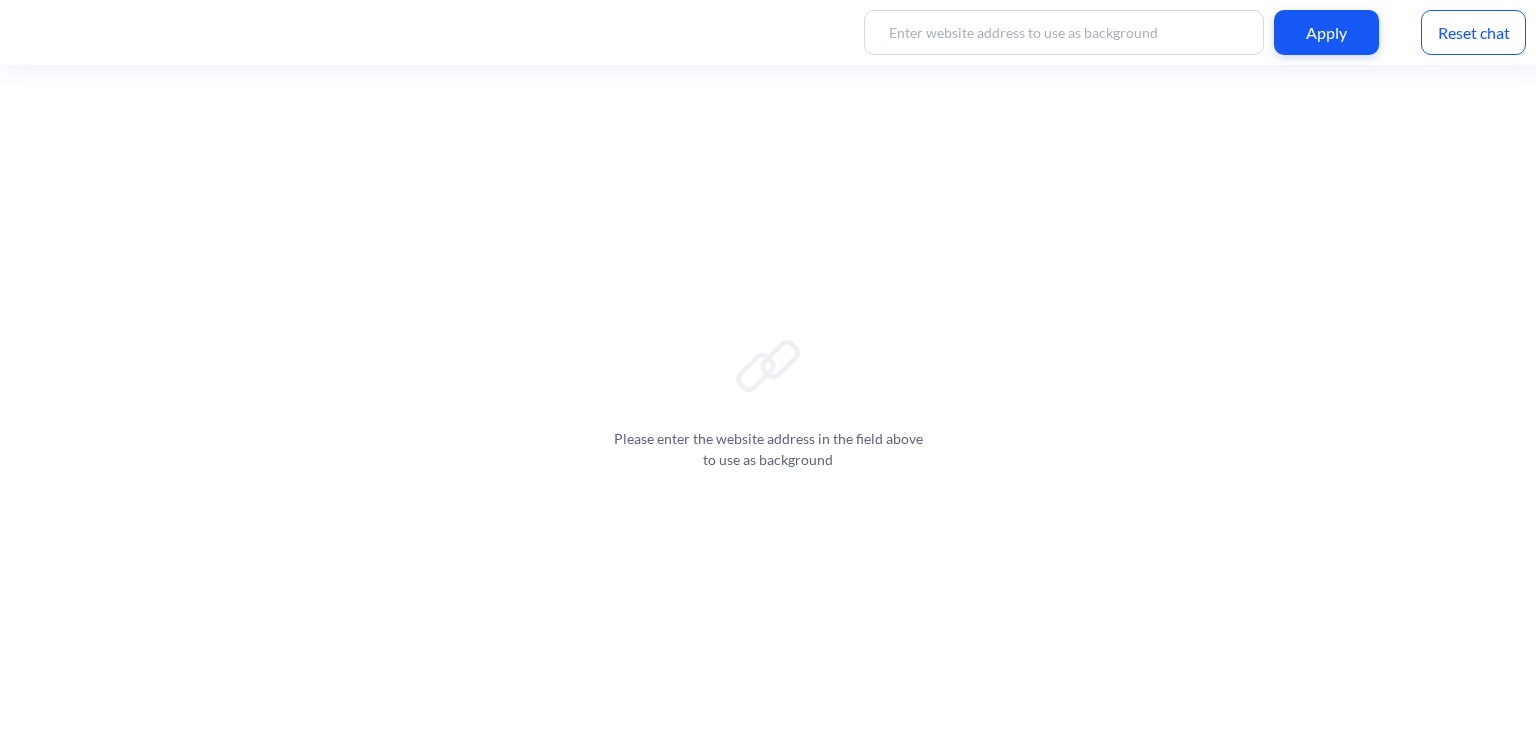 scroll, scrollTop: 0, scrollLeft: 0, axis: both 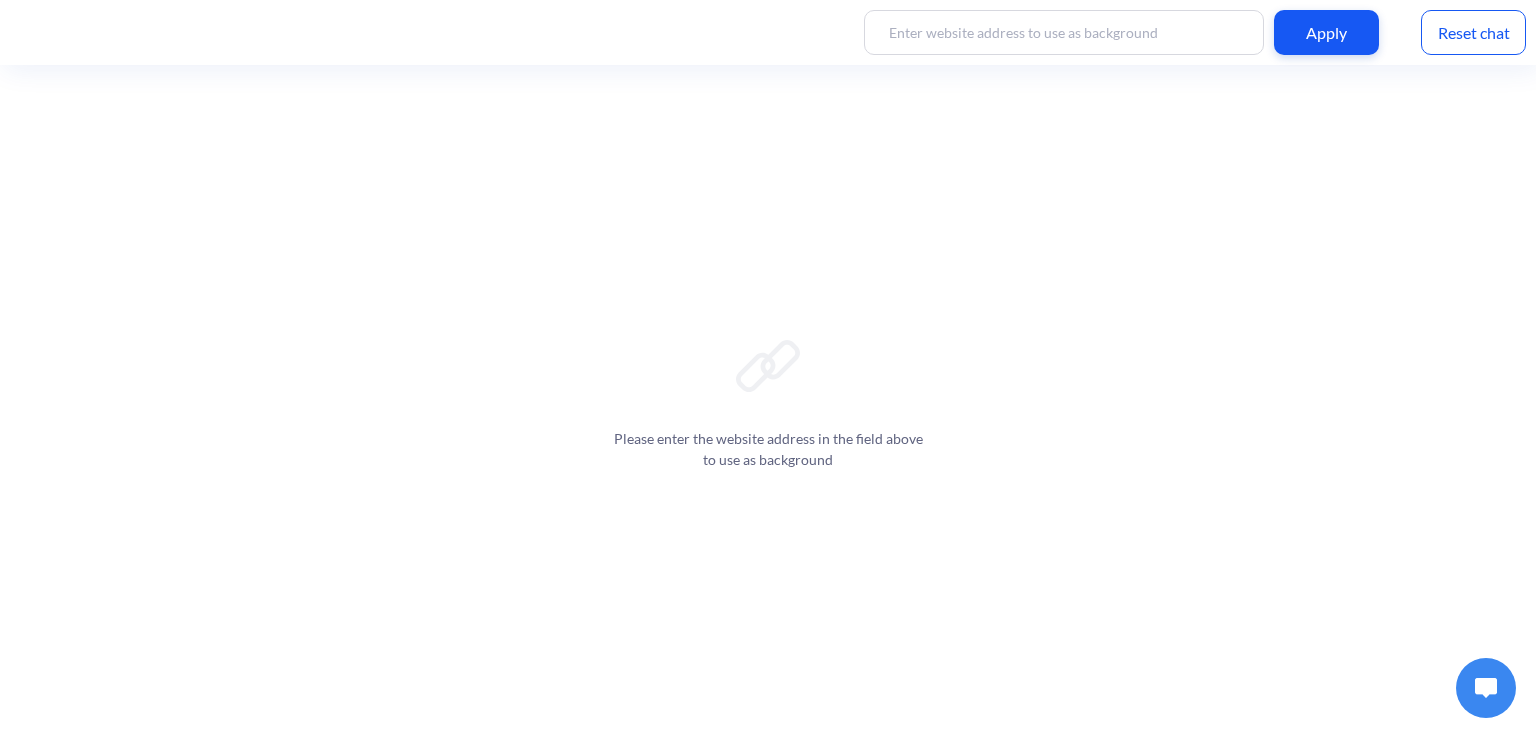 click at bounding box center (1486, 688) 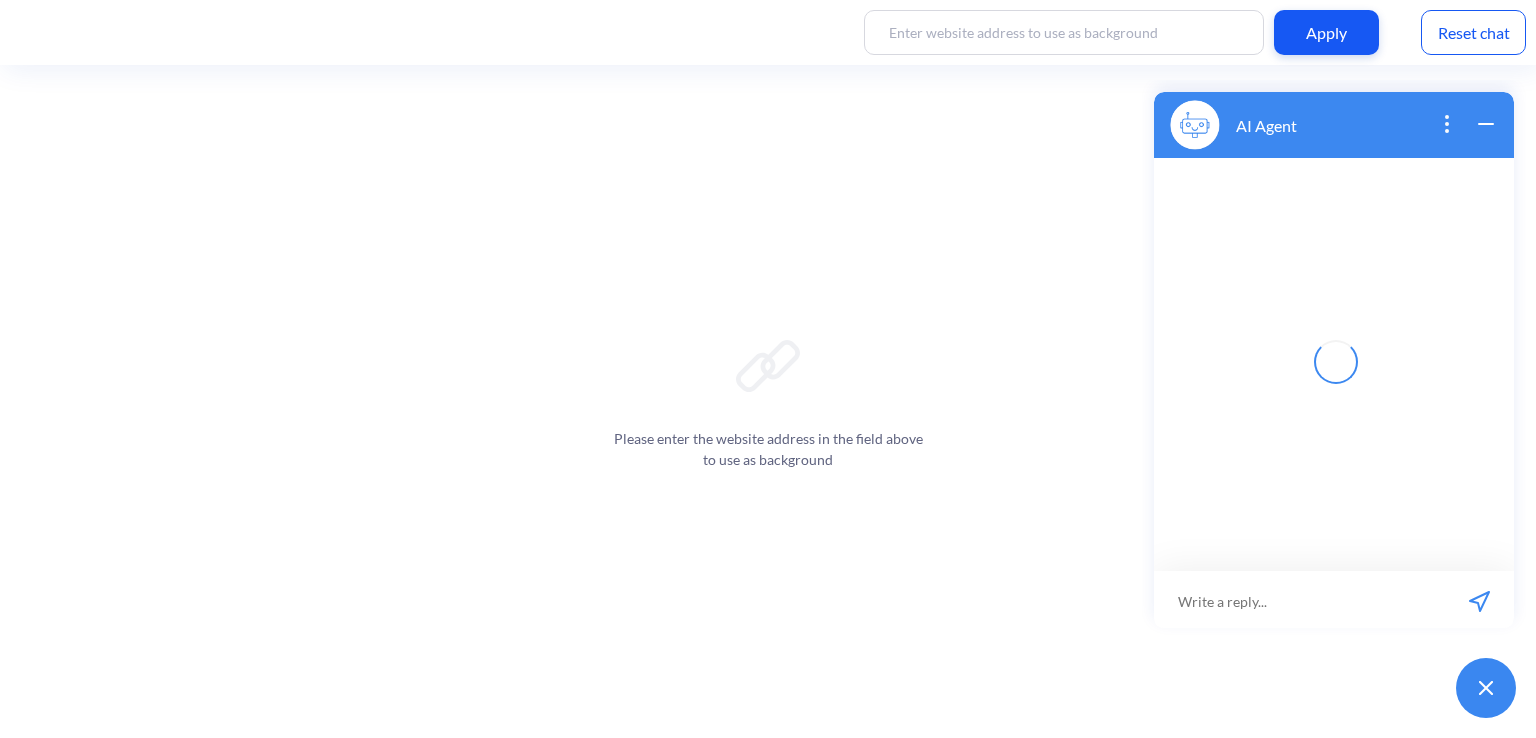 scroll, scrollTop: 3, scrollLeft: 0, axis: vertical 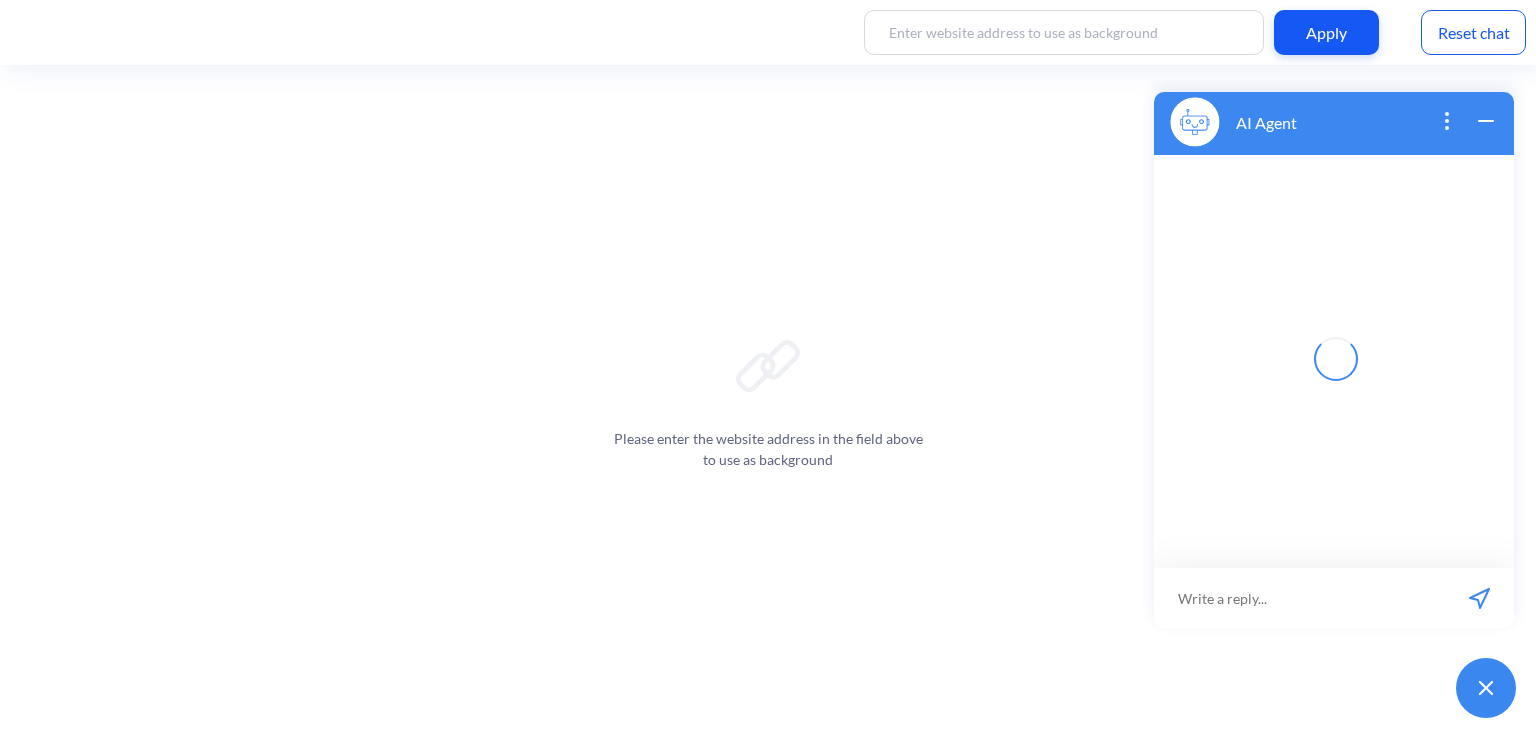 click at bounding box center (1299, 598) 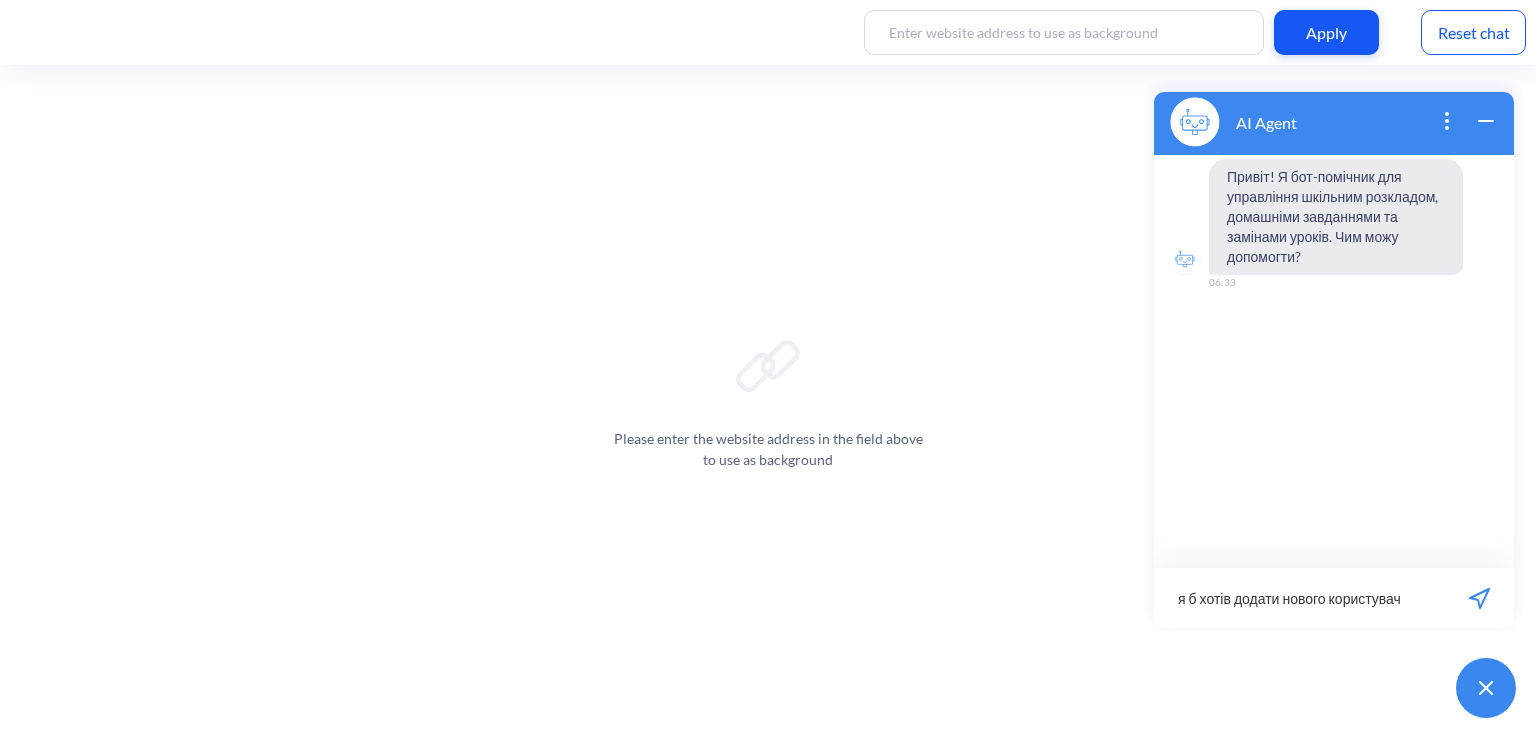 type on "я б хотів додати нового користувача" 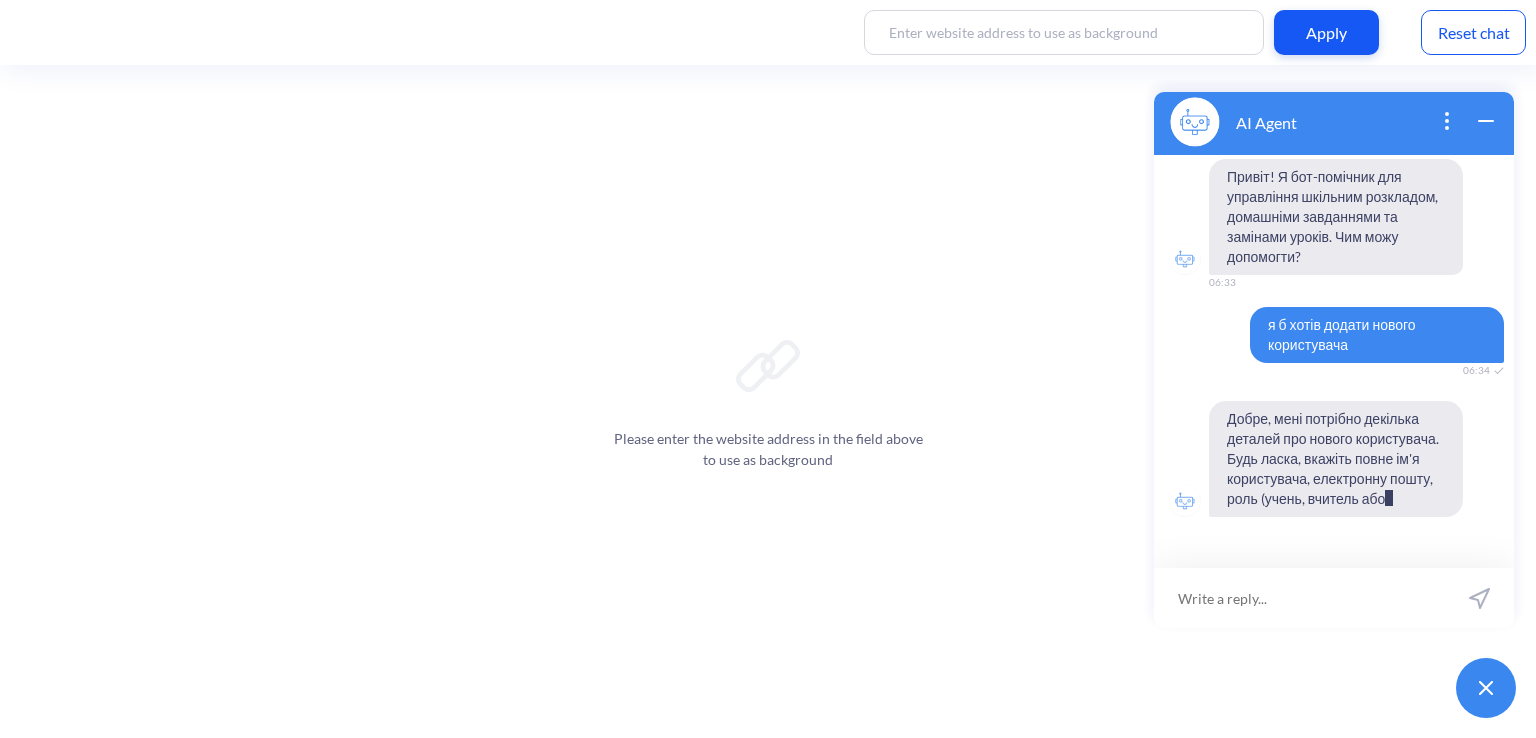 scroll, scrollTop: 1, scrollLeft: 0, axis: vertical 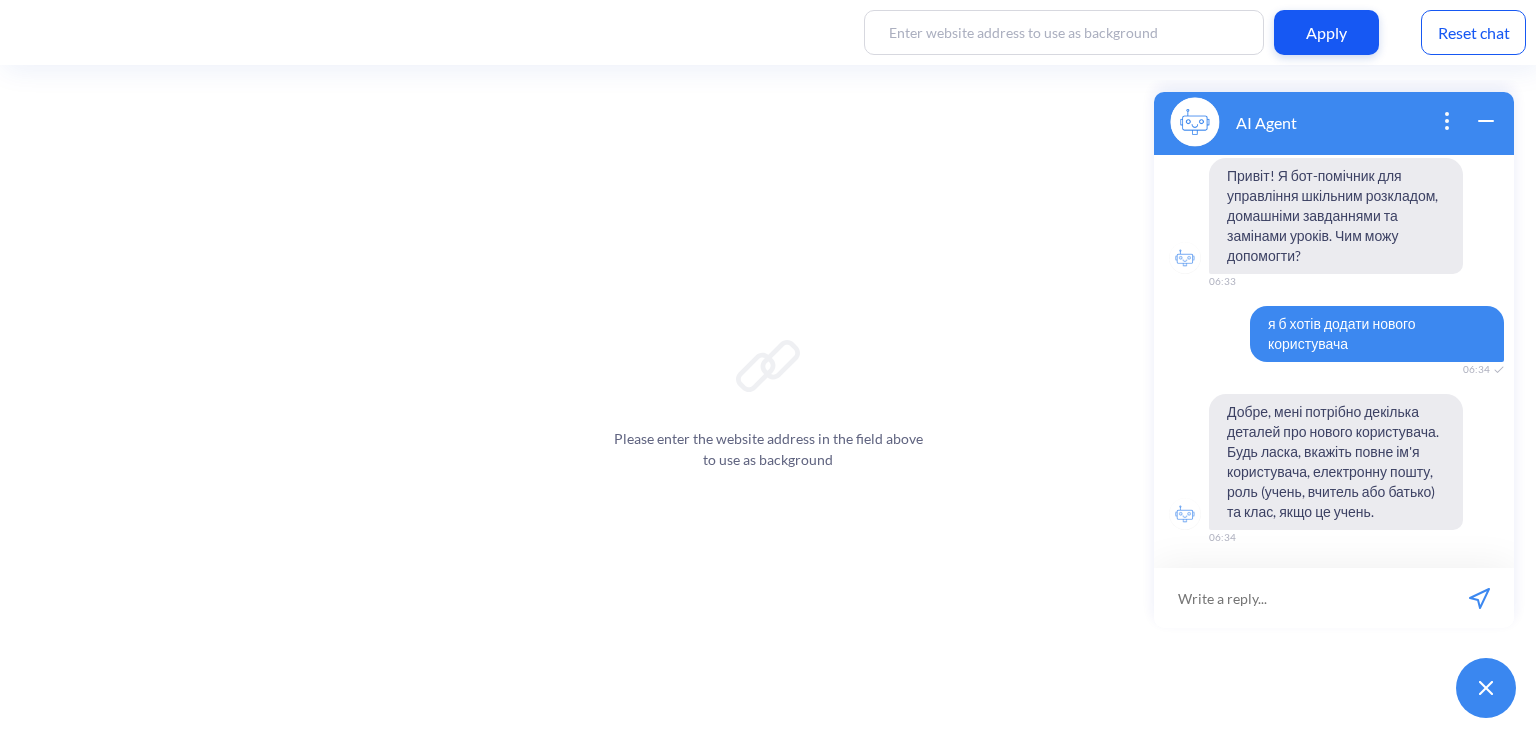 click at bounding box center (1299, 598) 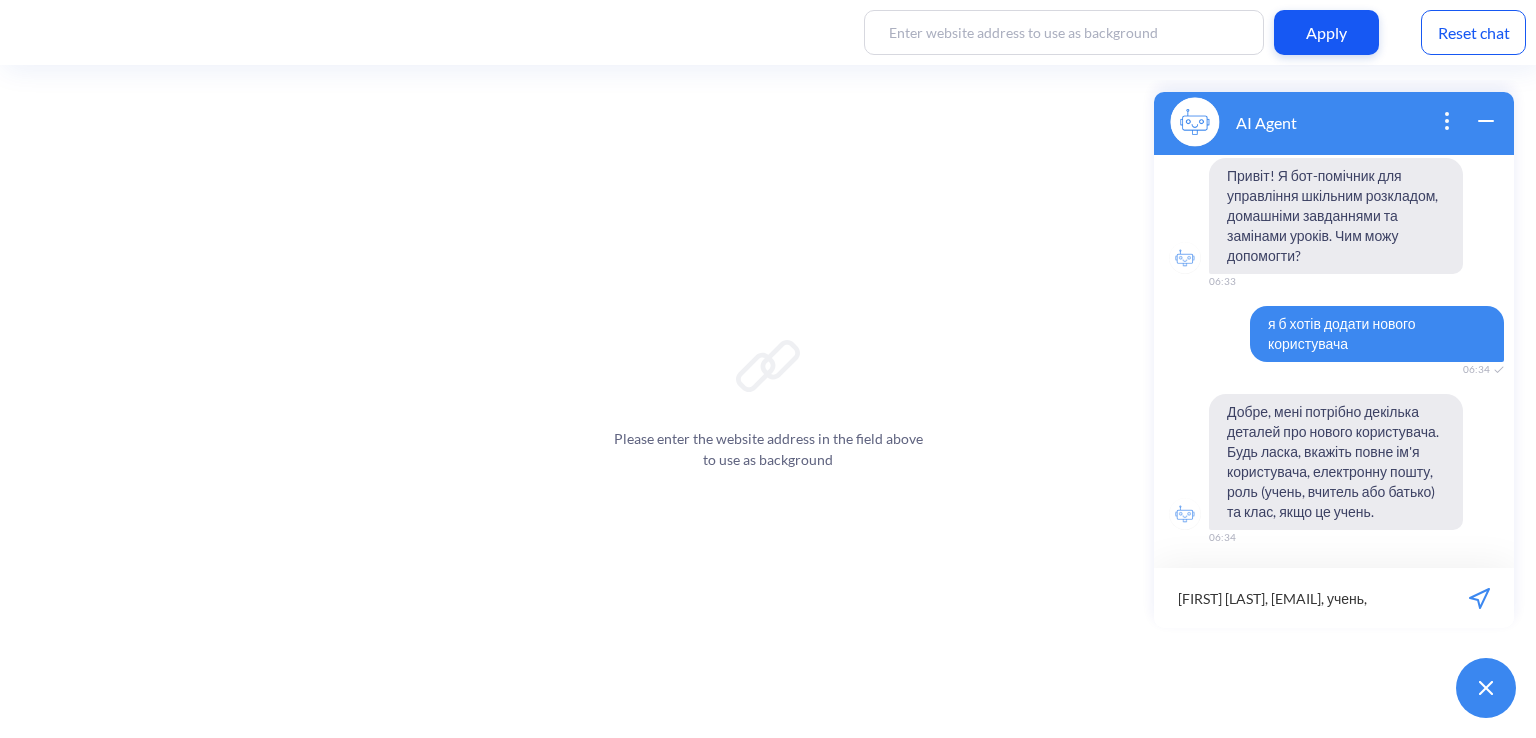 scroll, scrollTop: 0, scrollLeft: 25, axis: horizontal 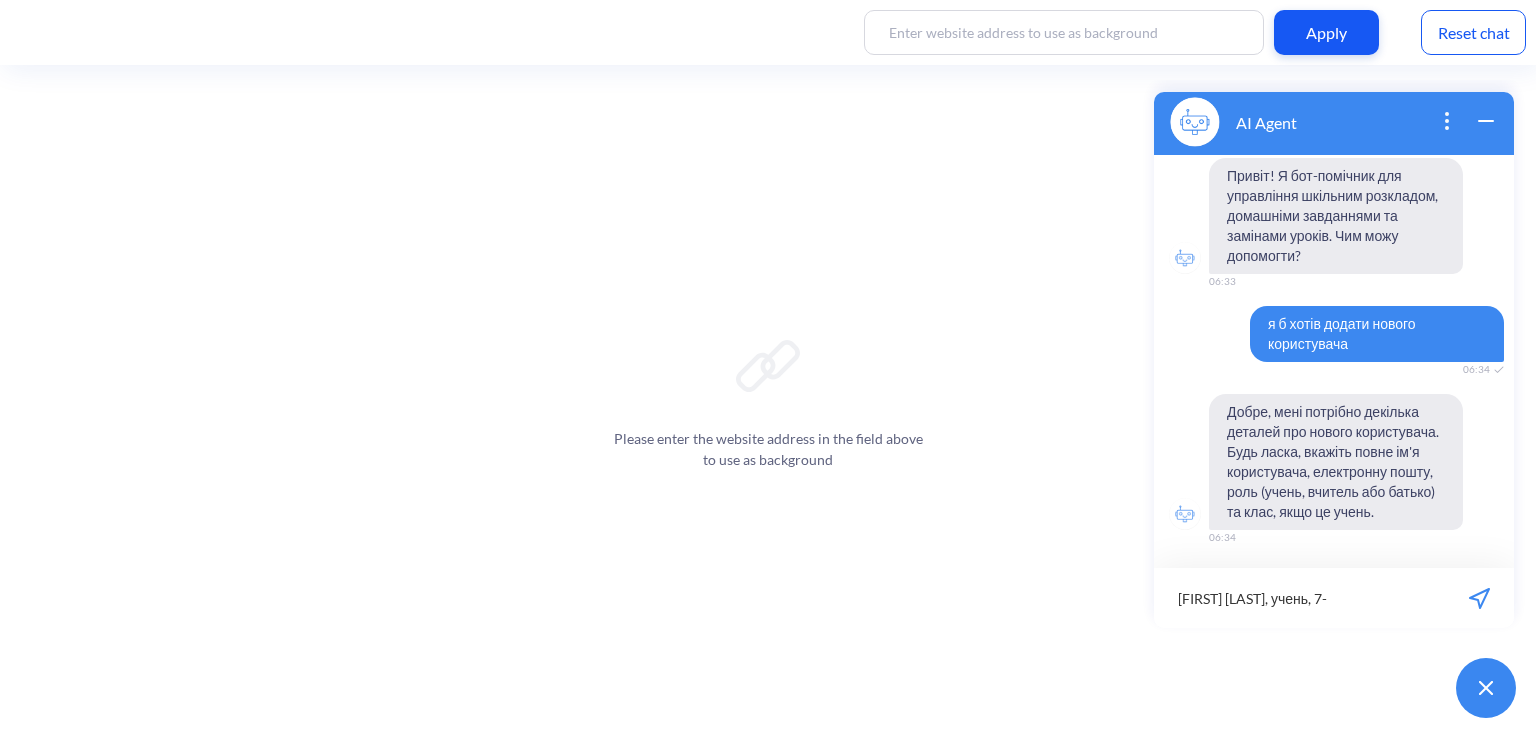 type on "[FIRST] [LAST], учень, 7-Е" 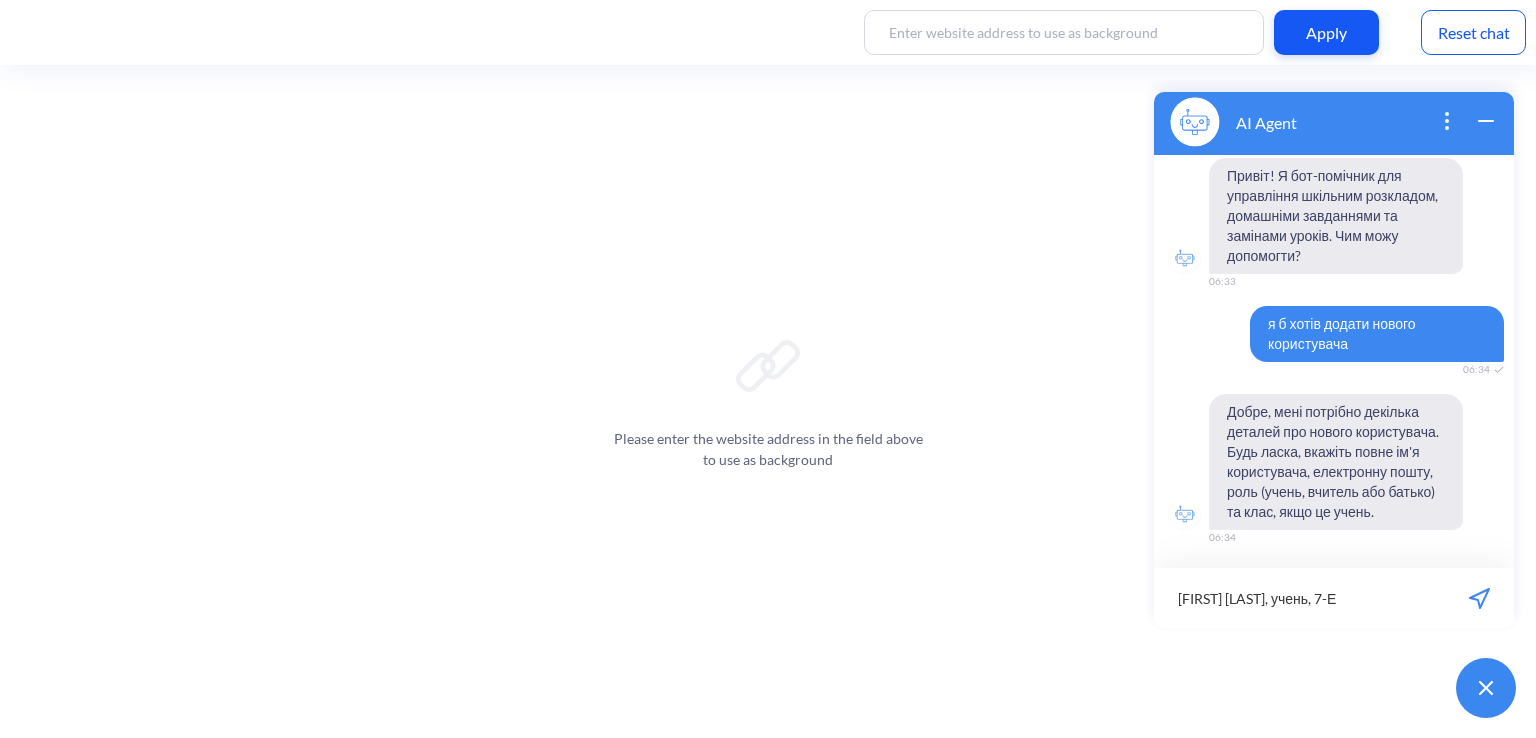scroll, scrollTop: 0, scrollLeft: 47, axis: horizontal 